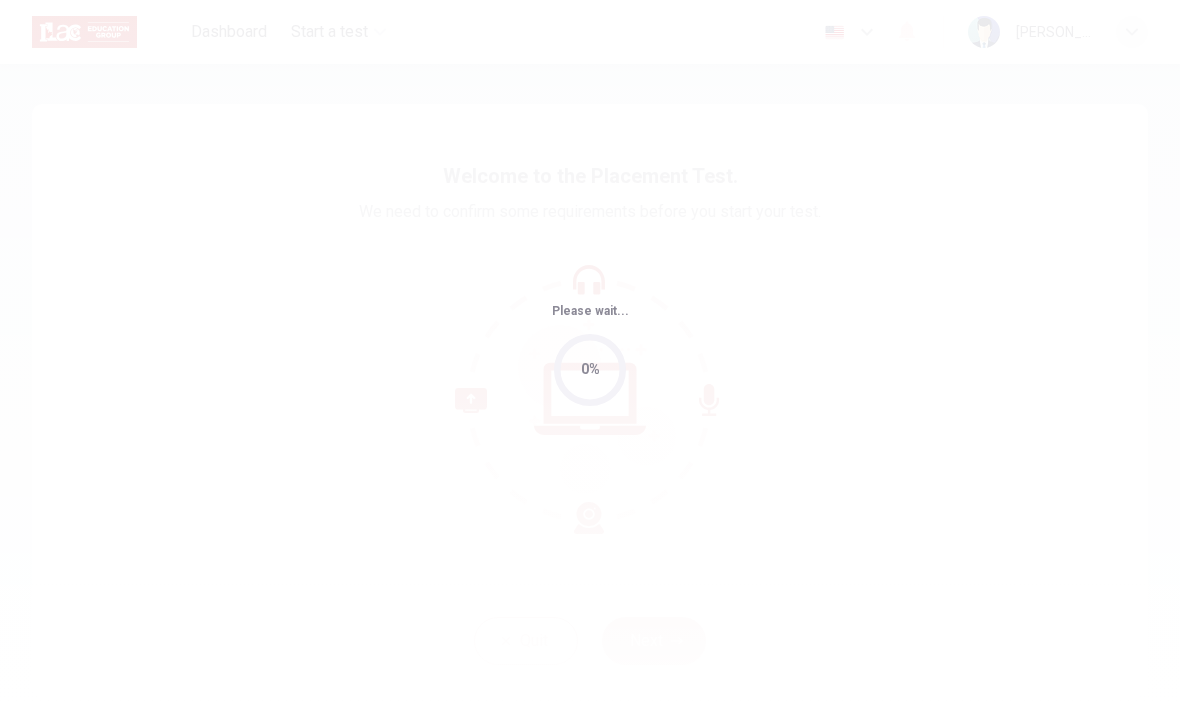 scroll, scrollTop: 0, scrollLeft: 0, axis: both 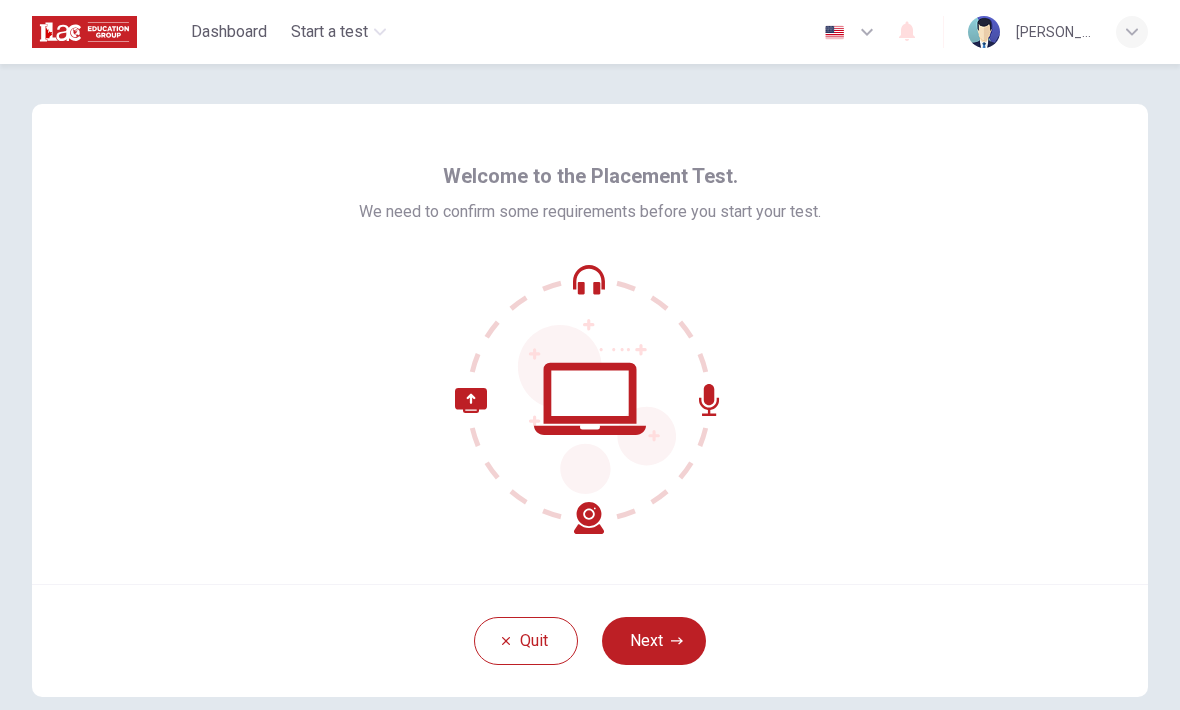 click 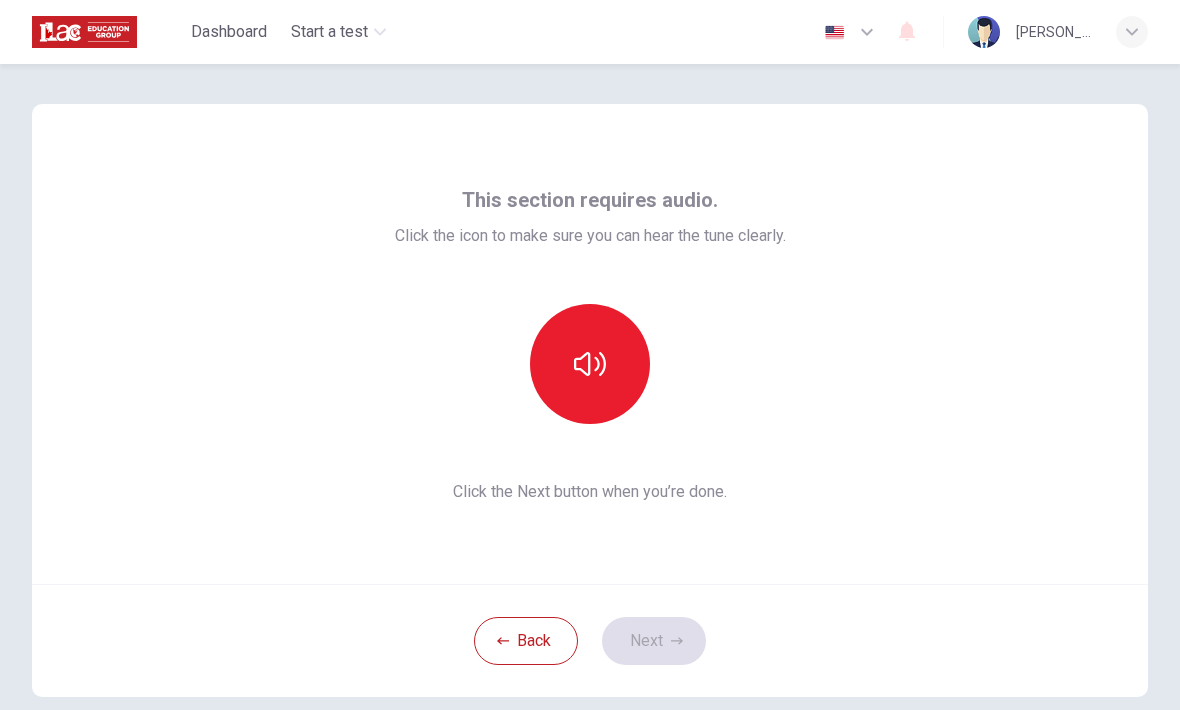 click at bounding box center [590, 364] 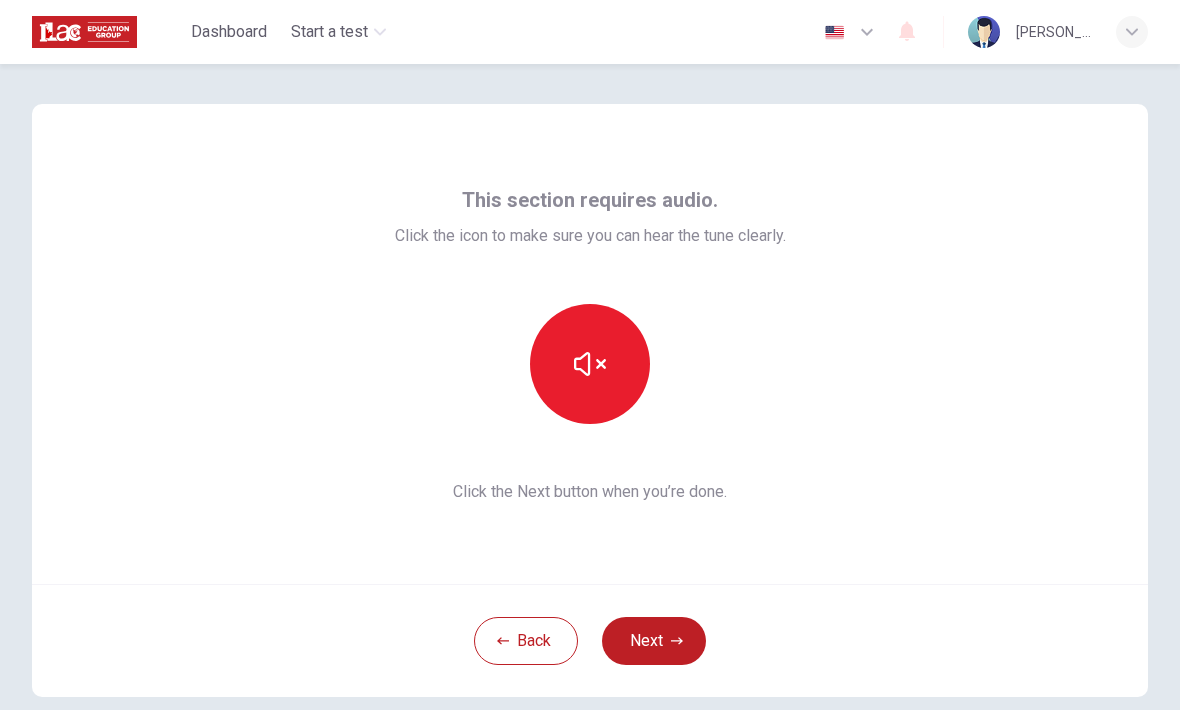 click on "Next" at bounding box center (654, 641) 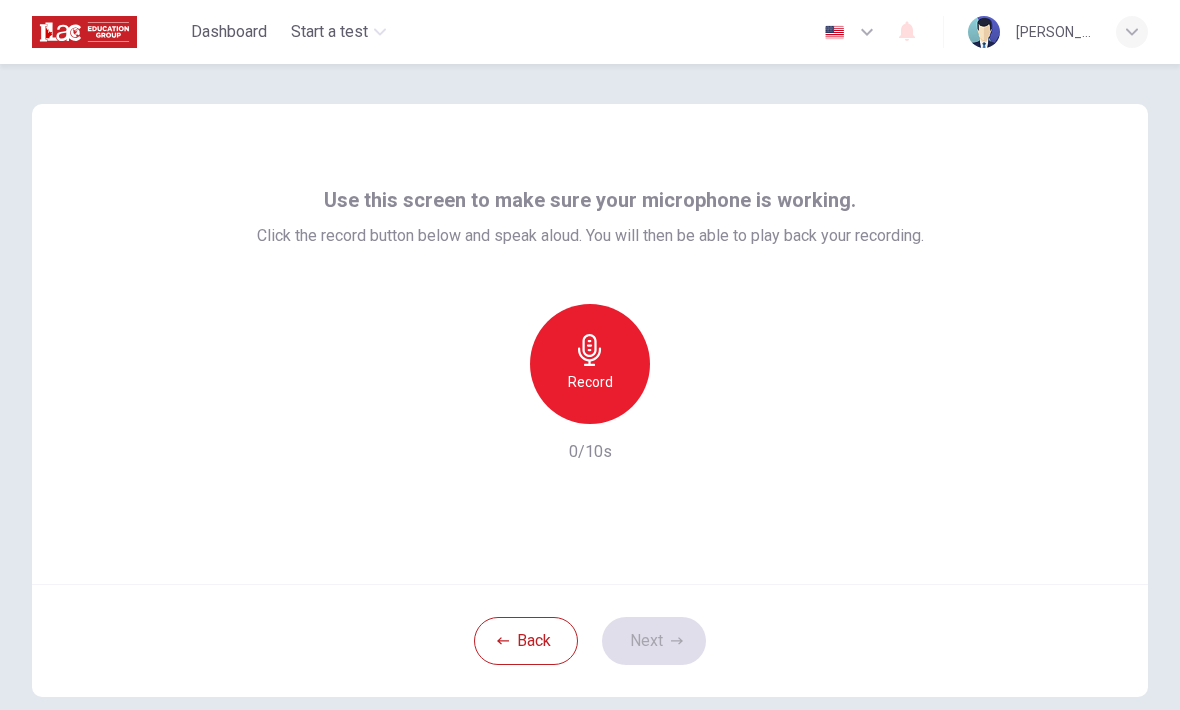 click on "Record" at bounding box center [590, 364] 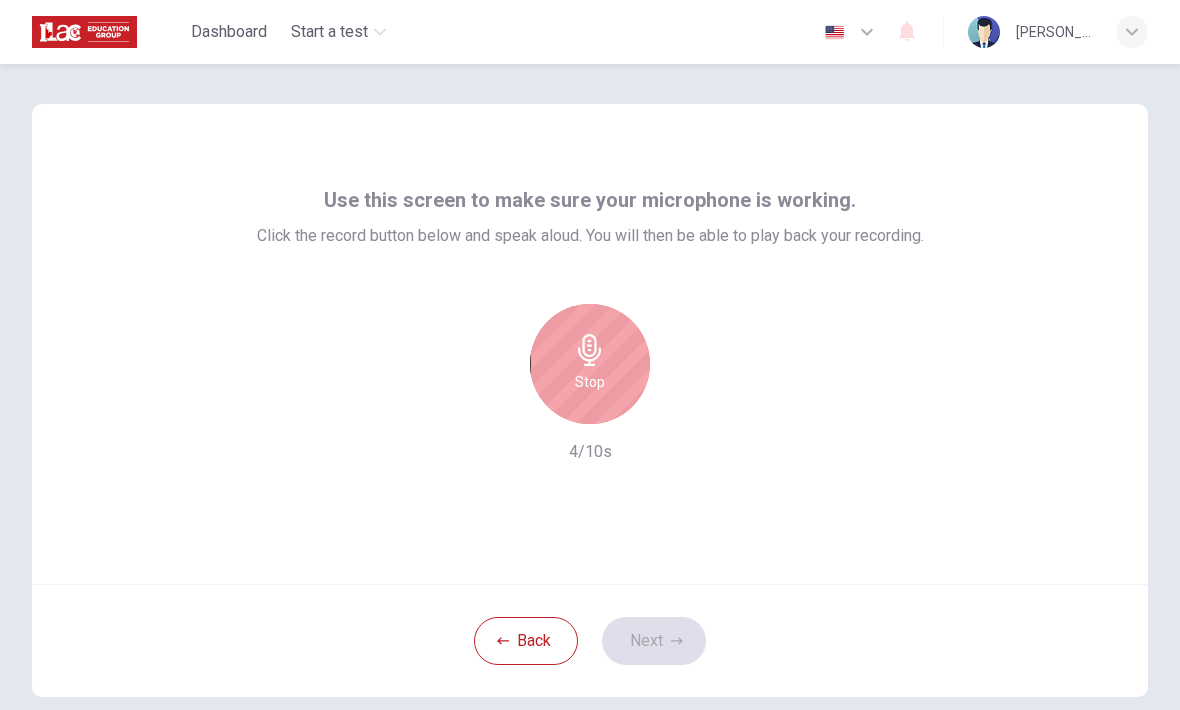 click on "Stop" at bounding box center (590, 364) 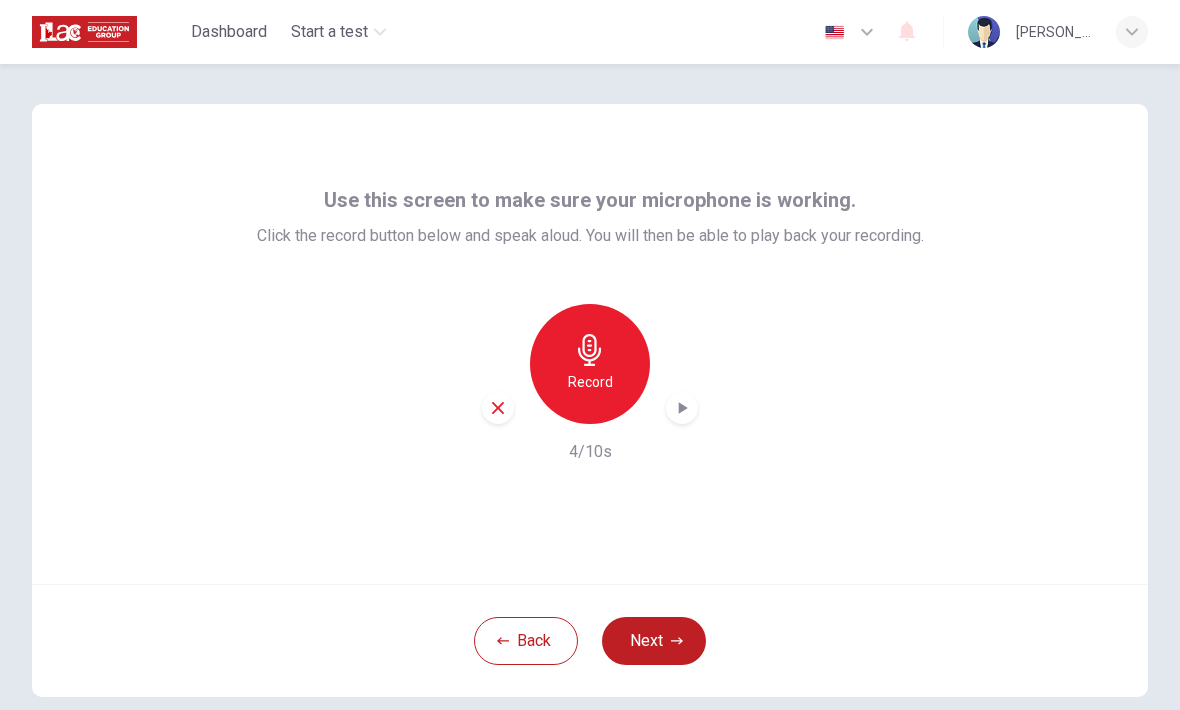 click at bounding box center (682, 408) 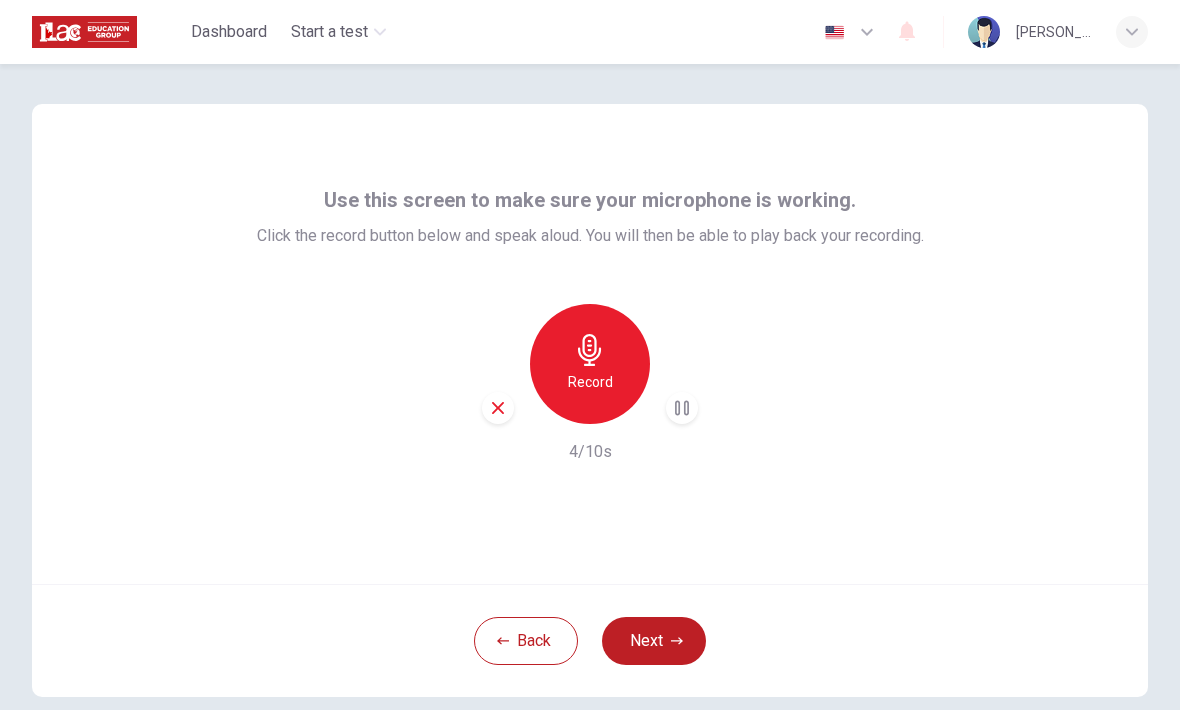 click 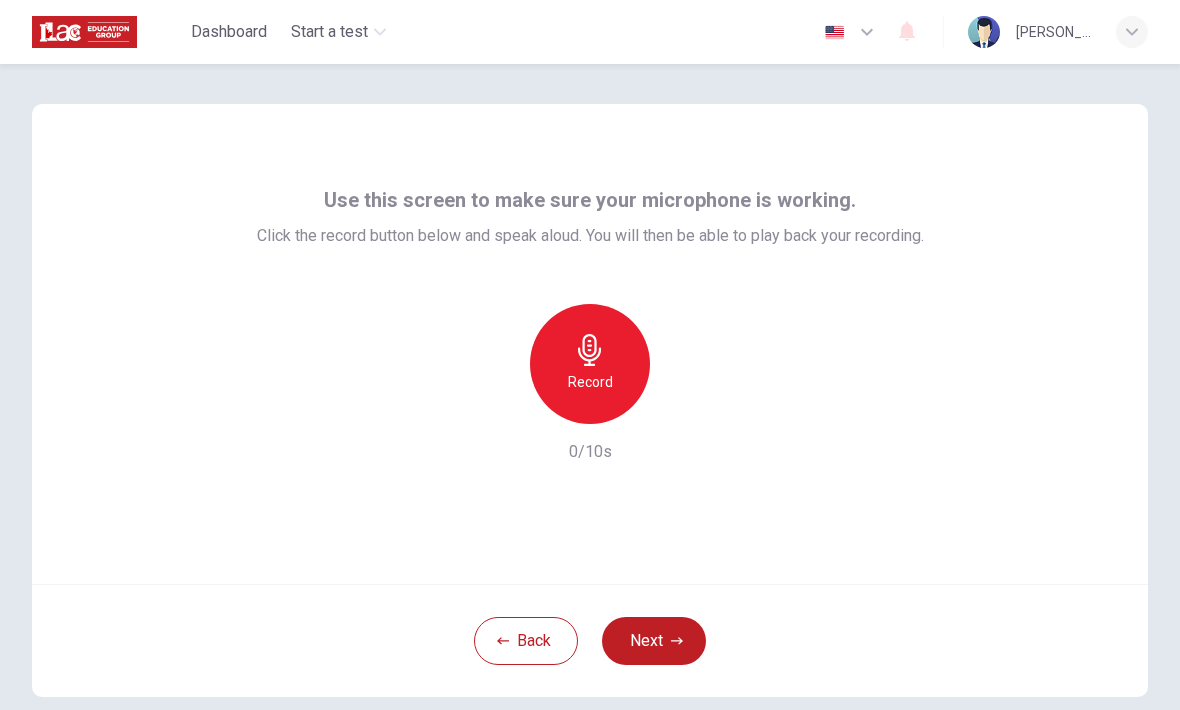 click on "Next" at bounding box center [654, 641] 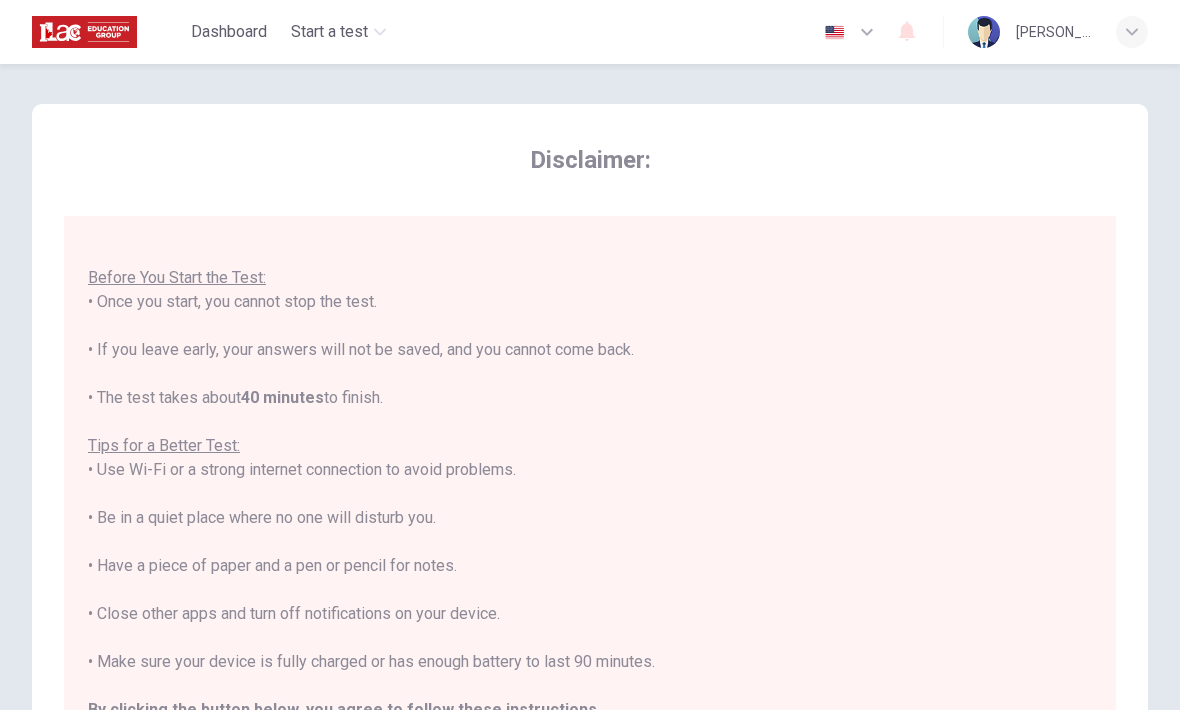 scroll, scrollTop: 21, scrollLeft: 0, axis: vertical 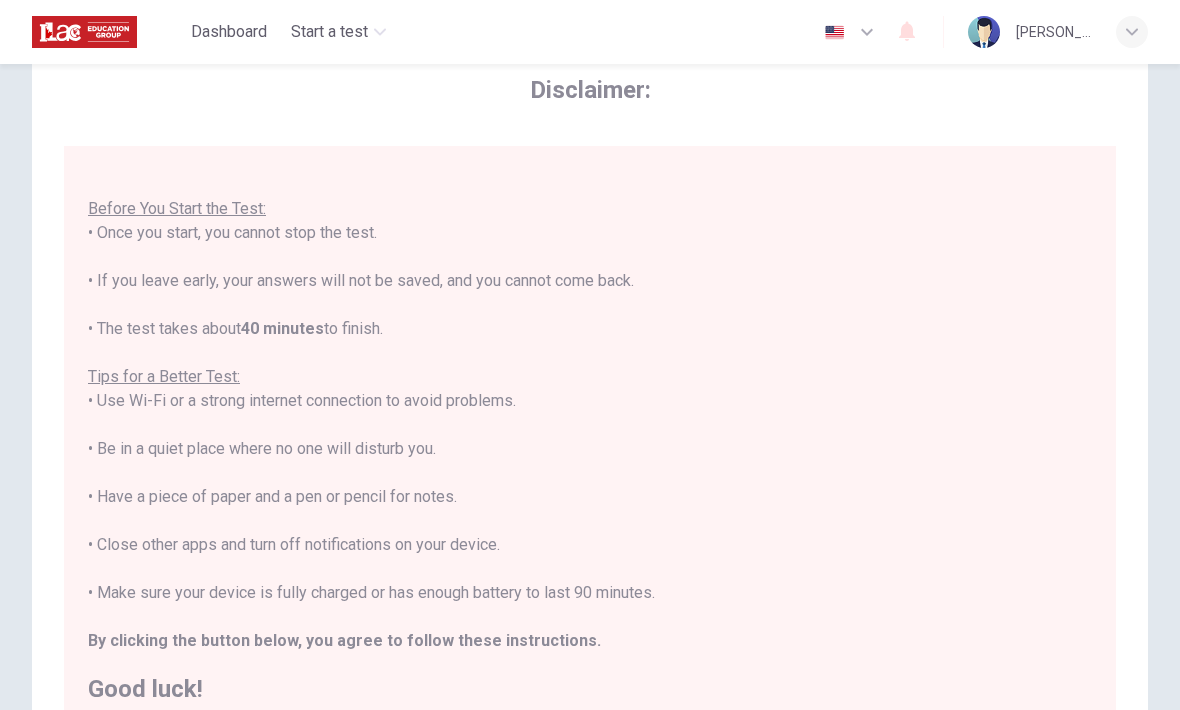 click on "You are about to start a  Placement Test .
Before You Start the Test:
• Once you start, you cannot stop the test.
• If you leave early, your answers will not be saved, and you cannot come back.
• The test takes about  40 minutes  to finish.
Tips for a Better Test:
• Use Wi-Fi or a strong internet connection to avoid problems.
• Be in a quiet place where no one will disturb you.
• Have a piece of paper and a pen or pencil for notes.
• Close other apps and turn off notifications on your device.
• Make sure your device is fully charged or has enough battery to last 90 minutes.
By clicking the button below, you agree to follow these instructions.
Good luck!" at bounding box center [590, 425] 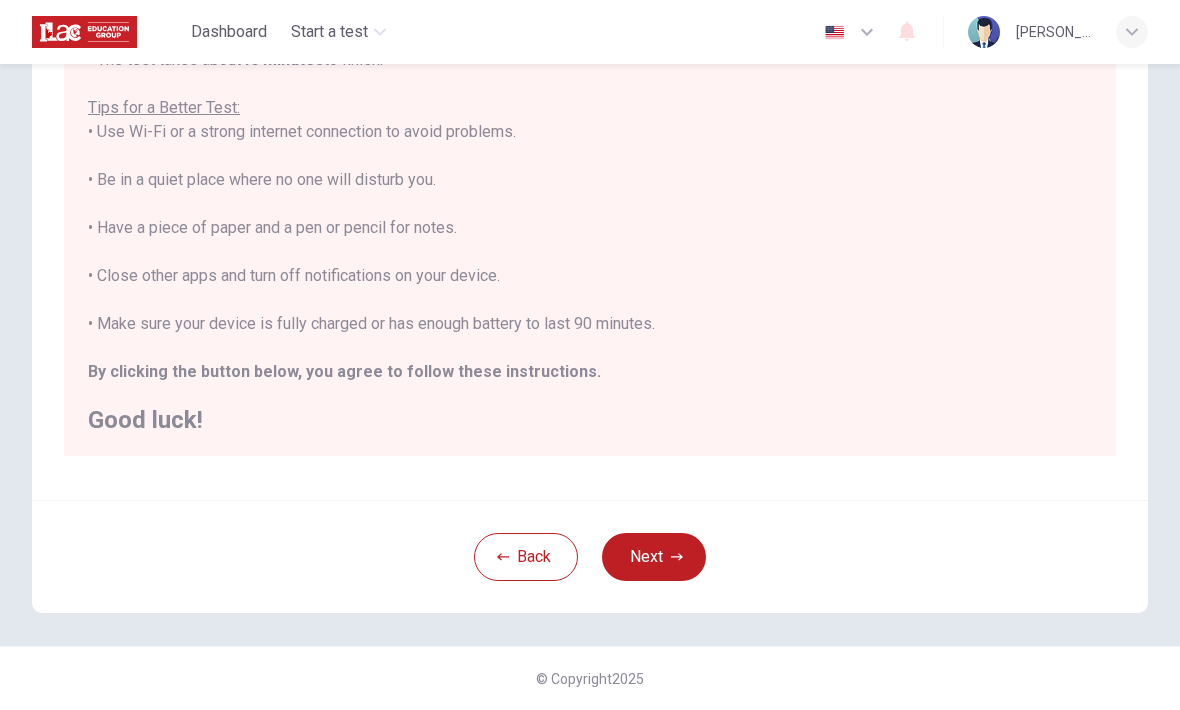 click on "Next" at bounding box center (654, 557) 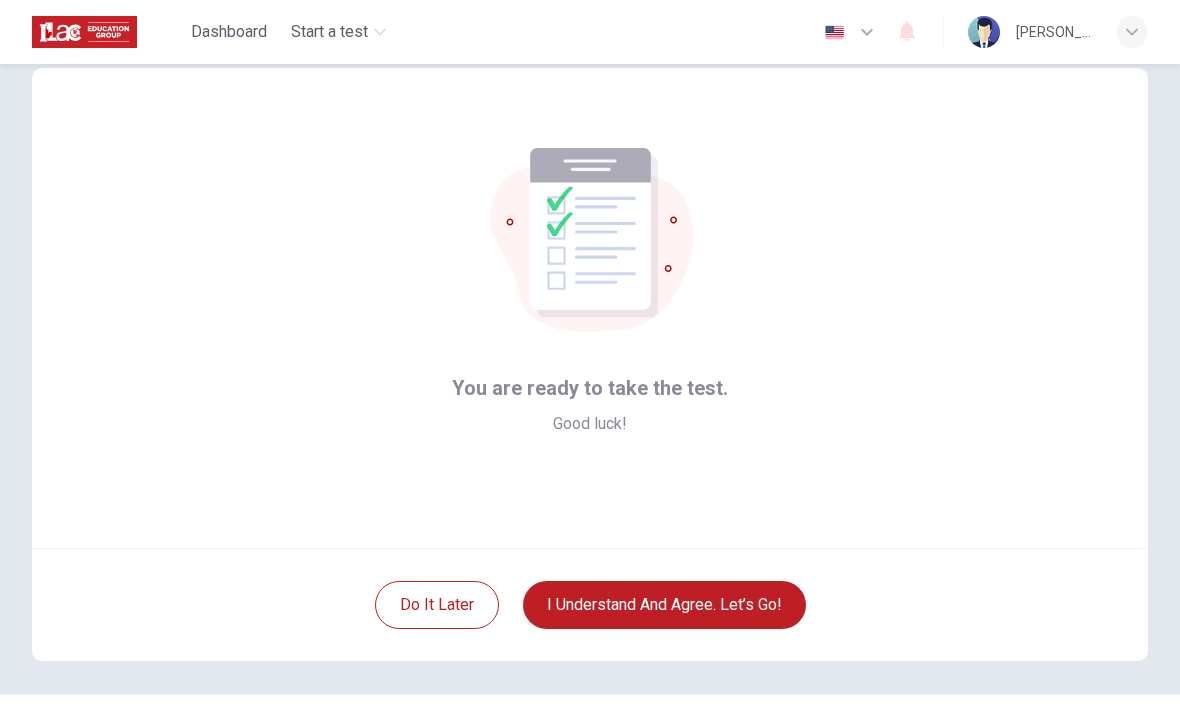 scroll, scrollTop: 24, scrollLeft: 0, axis: vertical 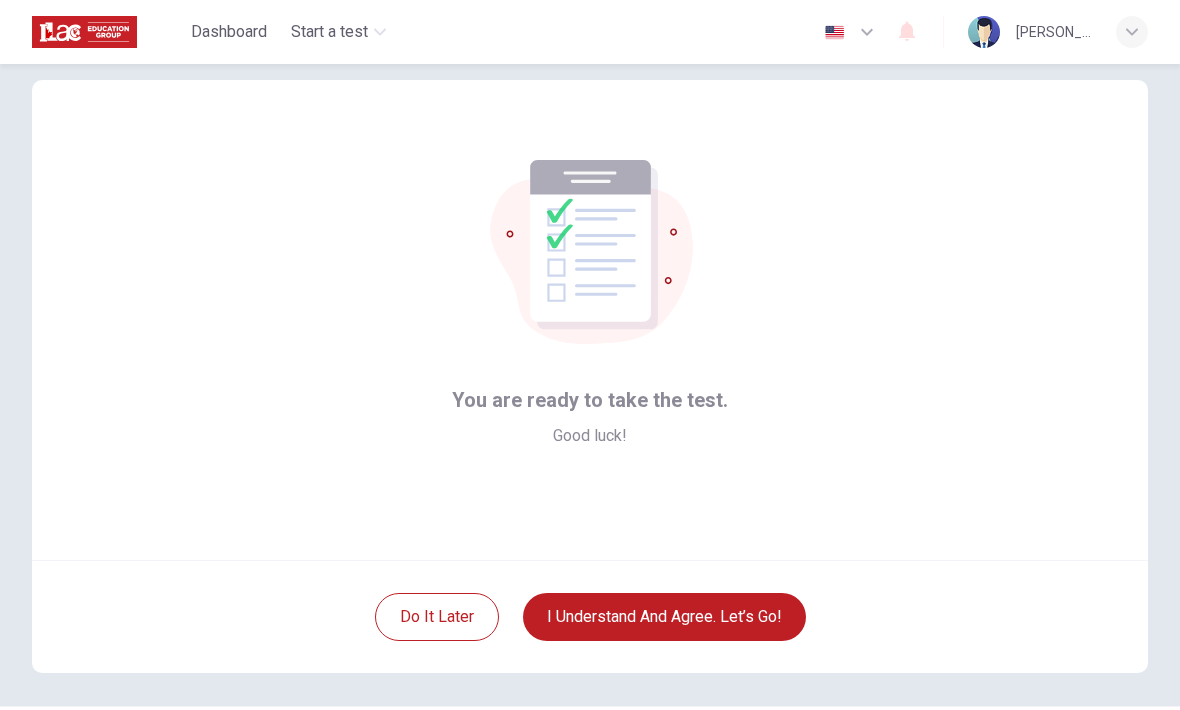 click on "I understand and agree. Let’s go!" at bounding box center [664, 617] 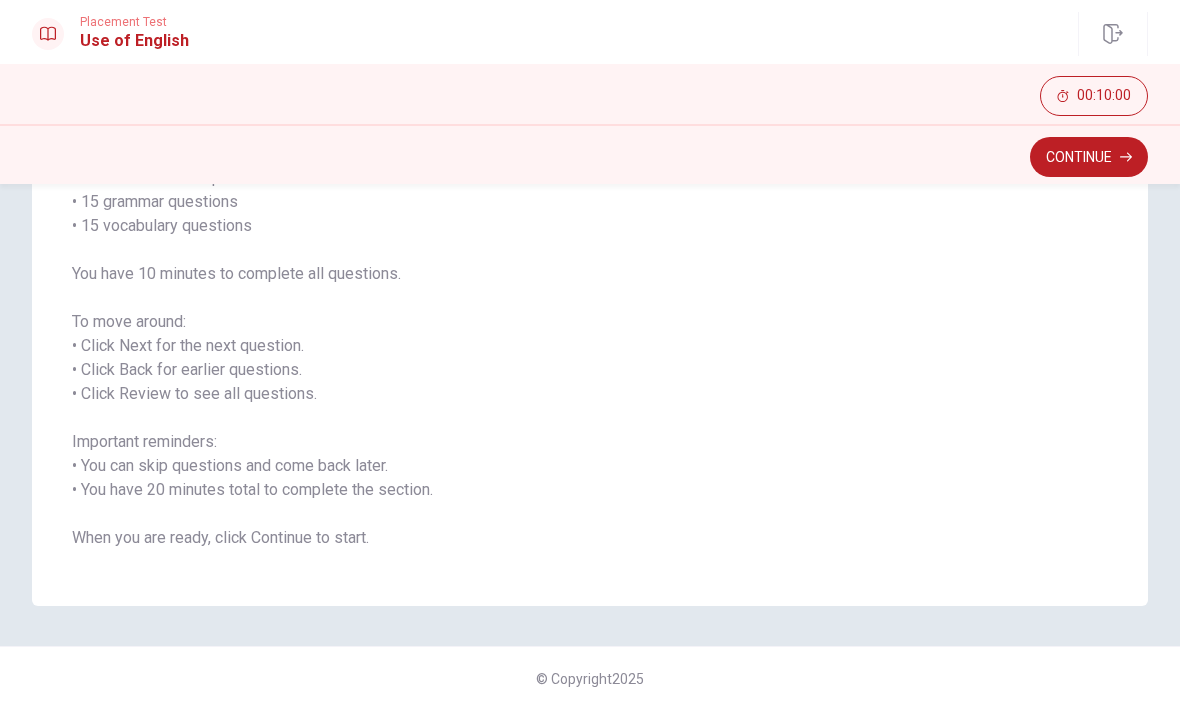 scroll, scrollTop: 186, scrollLeft: 0, axis: vertical 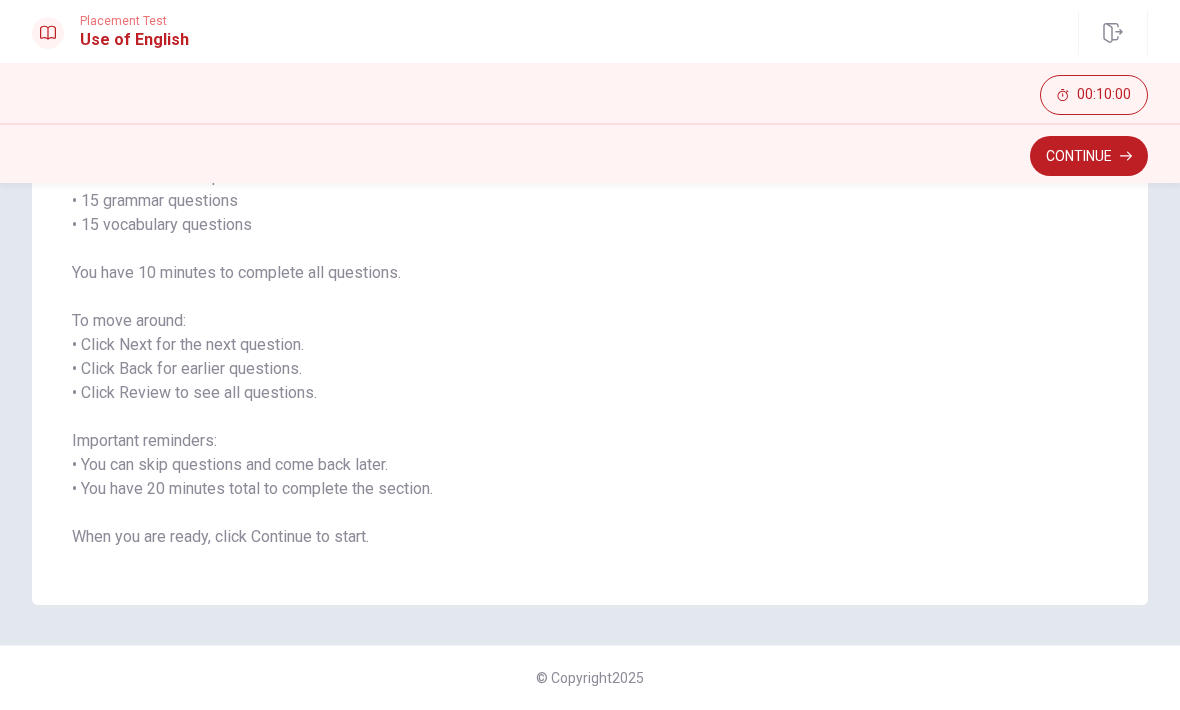 click on "Continue" at bounding box center (1089, 157) 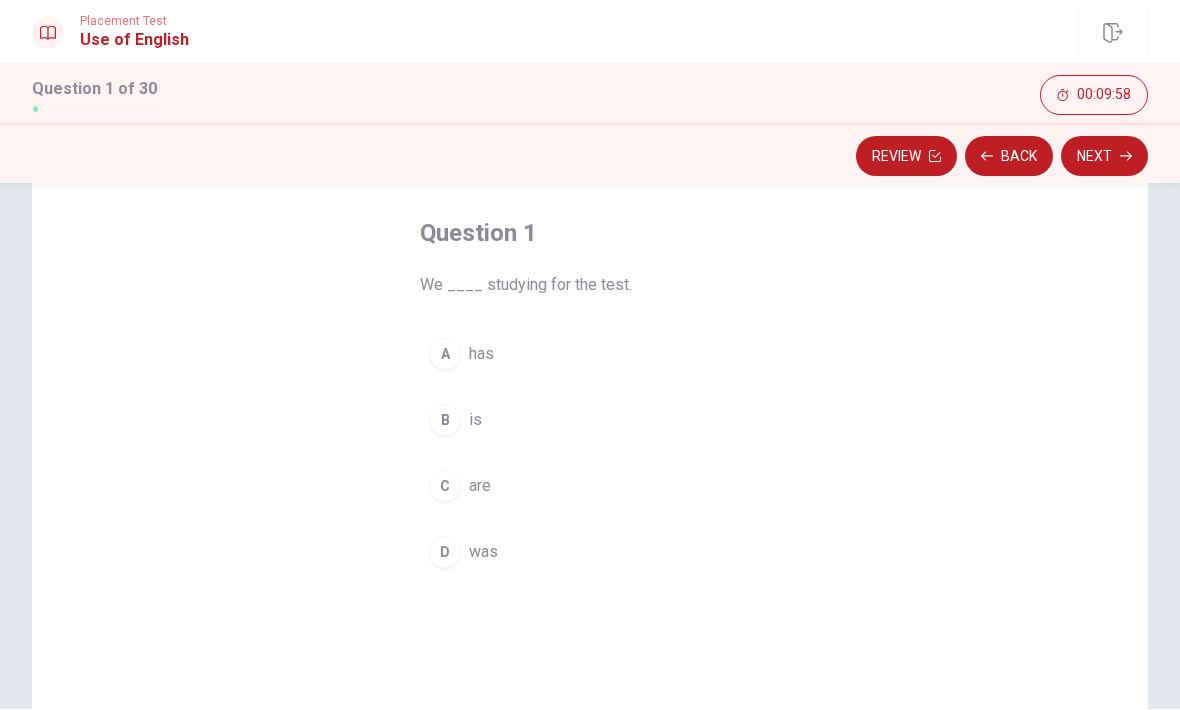scroll, scrollTop: 93, scrollLeft: 0, axis: vertical 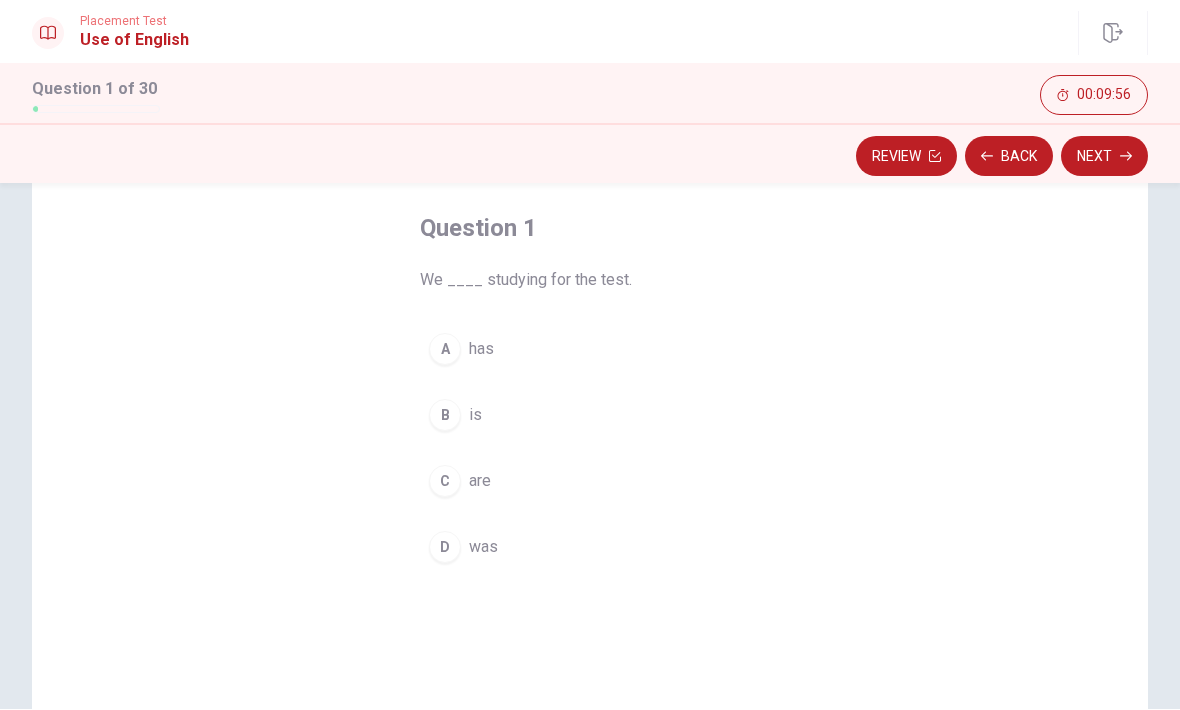 click on "C" at bounding box center (445, 482) 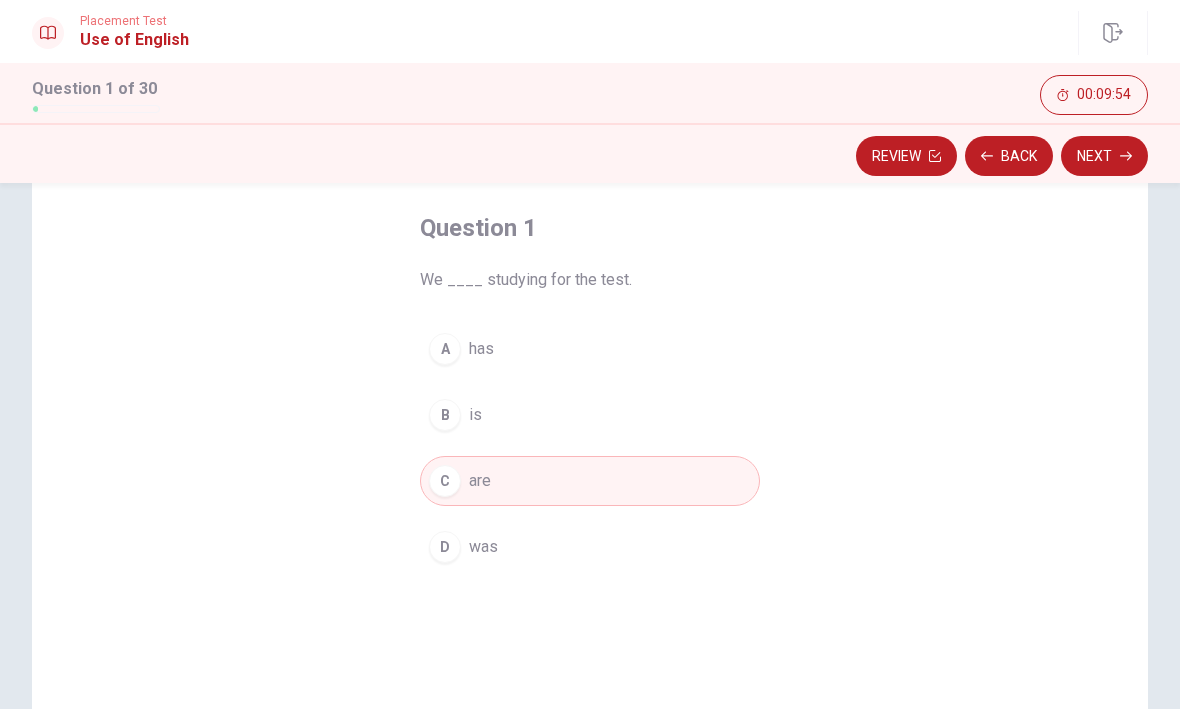 click on "Next" at bounding box center [1104, 157] 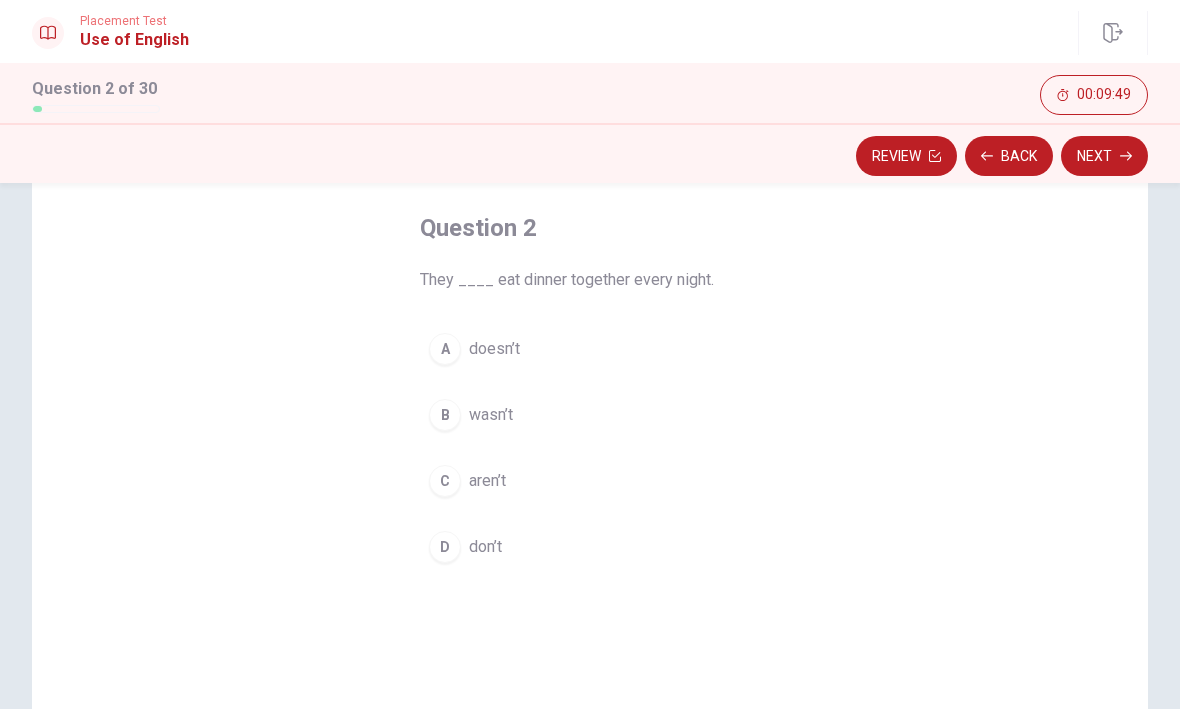 click on "D" at bounding box center [445, 548] 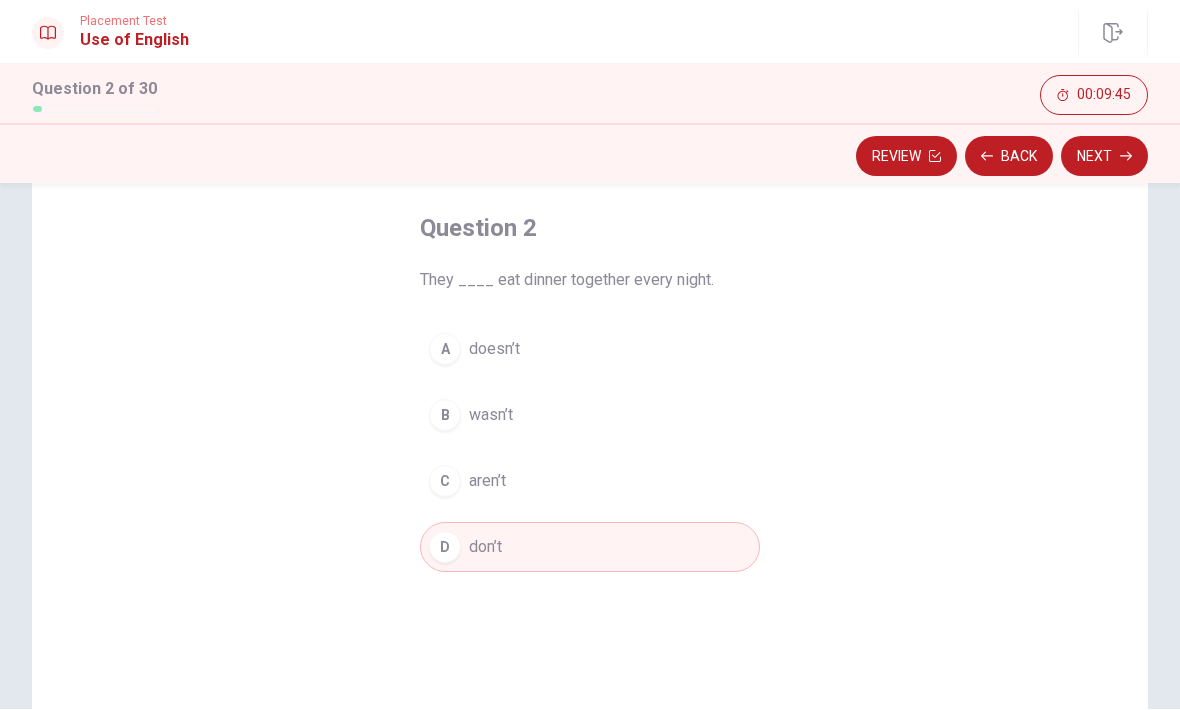 click on "Next" at bounding box center [1104, 157] 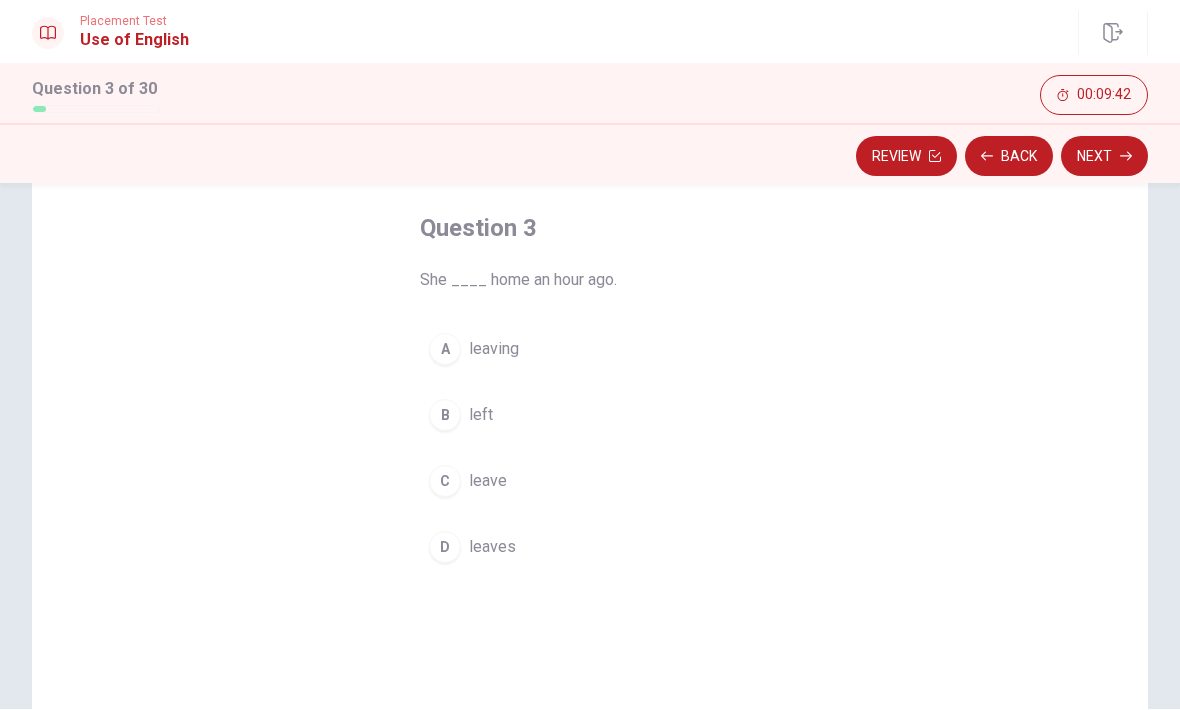 click on "B left" at bounding box center [590, 416] 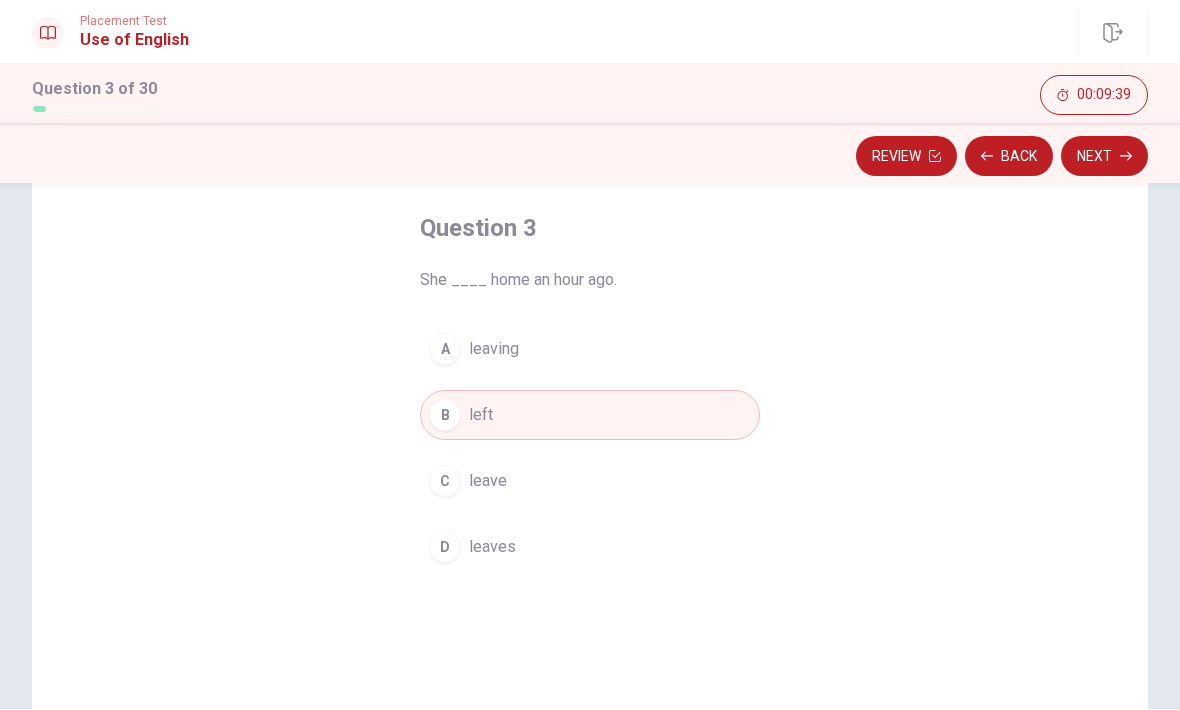click on "Next" at bounding box center [1104, 157] 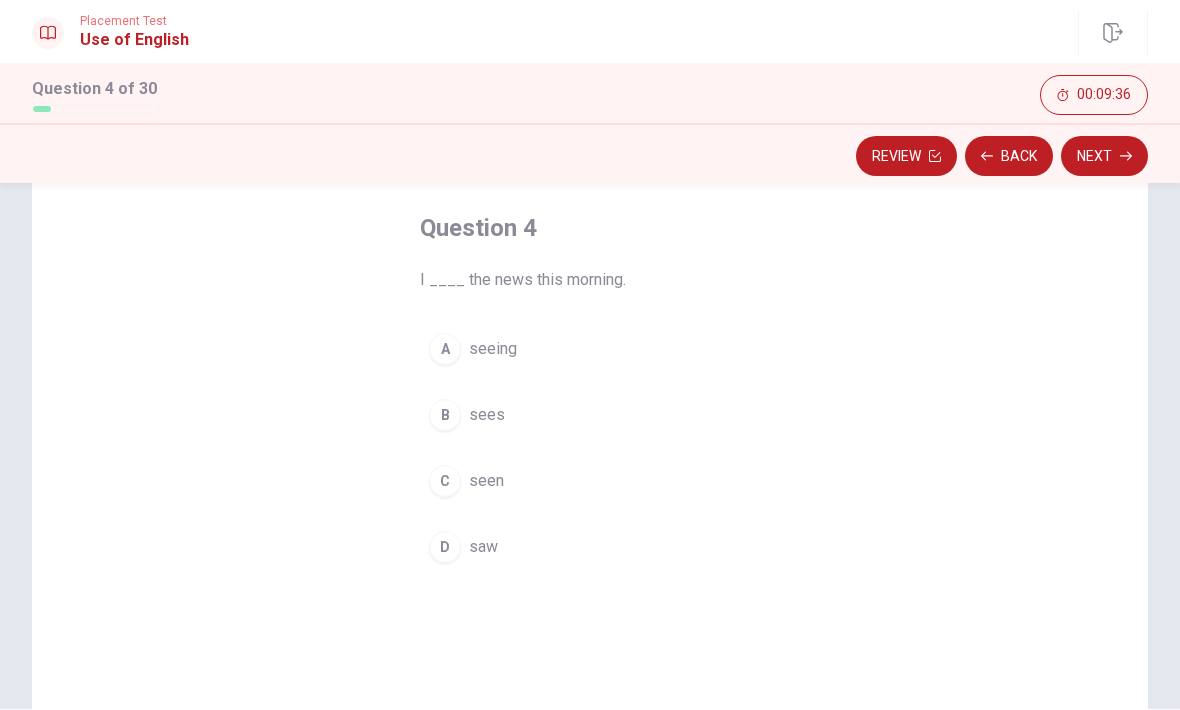 click on "D" at bounding box center (445, 548) 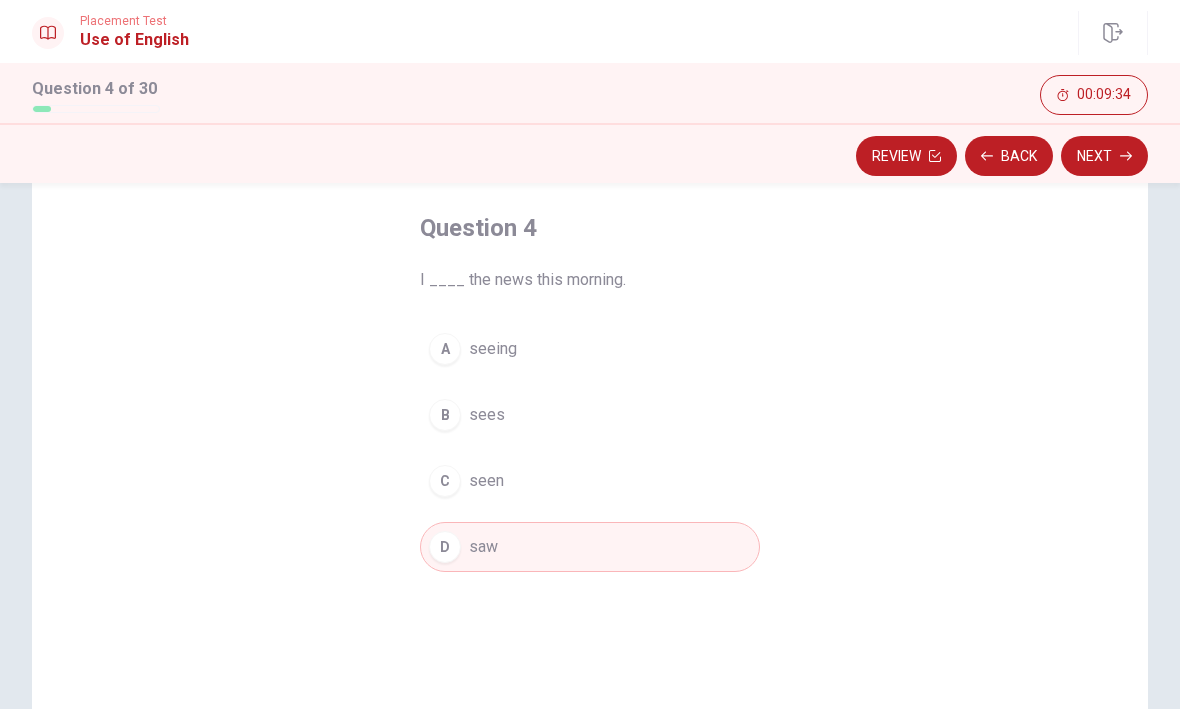 click on "Next" at bounding box center (1104, 157) 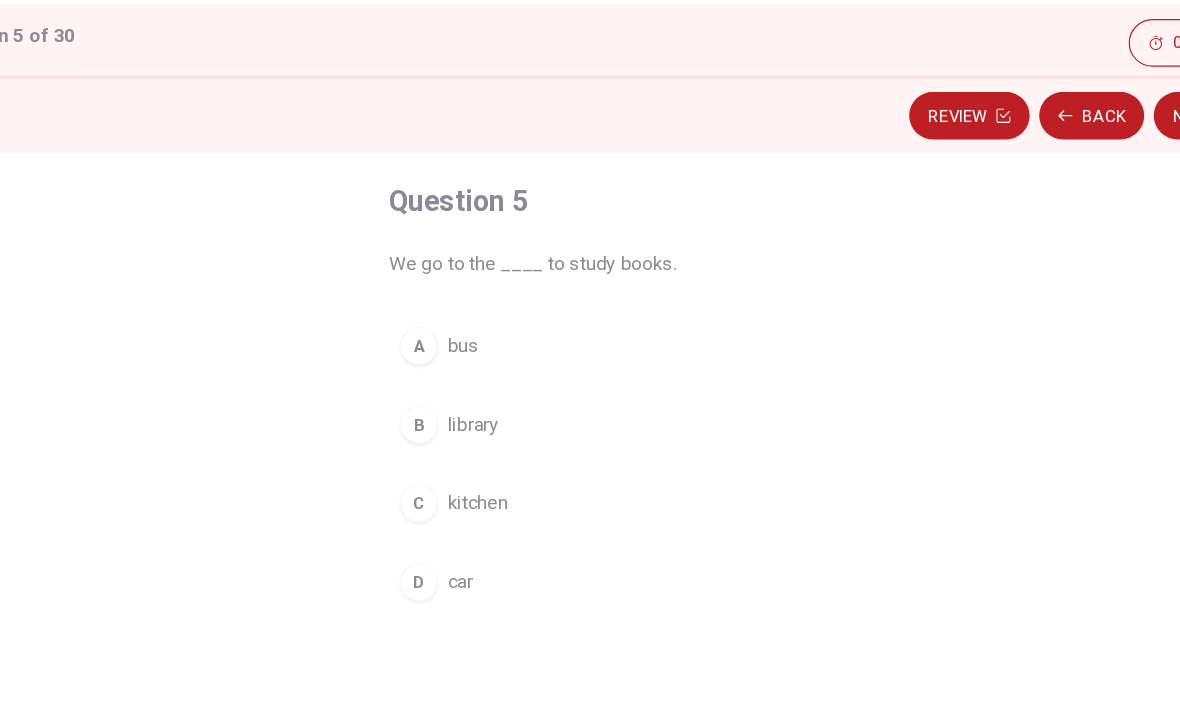 click on "B" at bounding box center [445, 416] 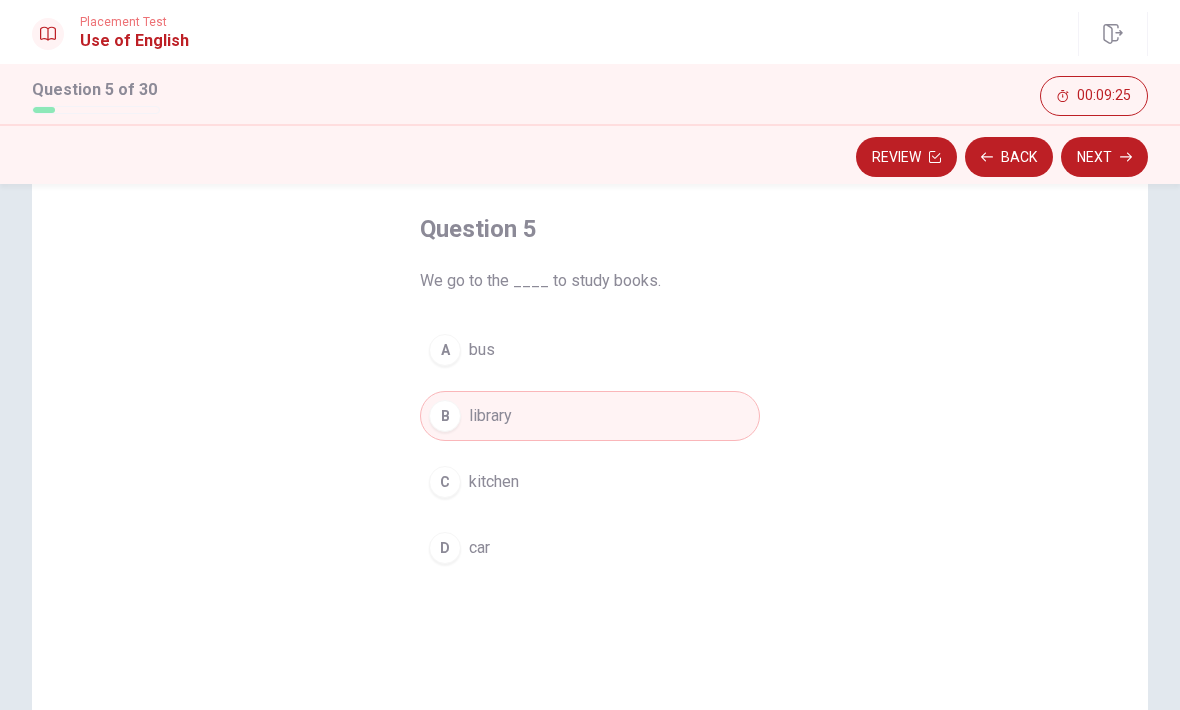 click 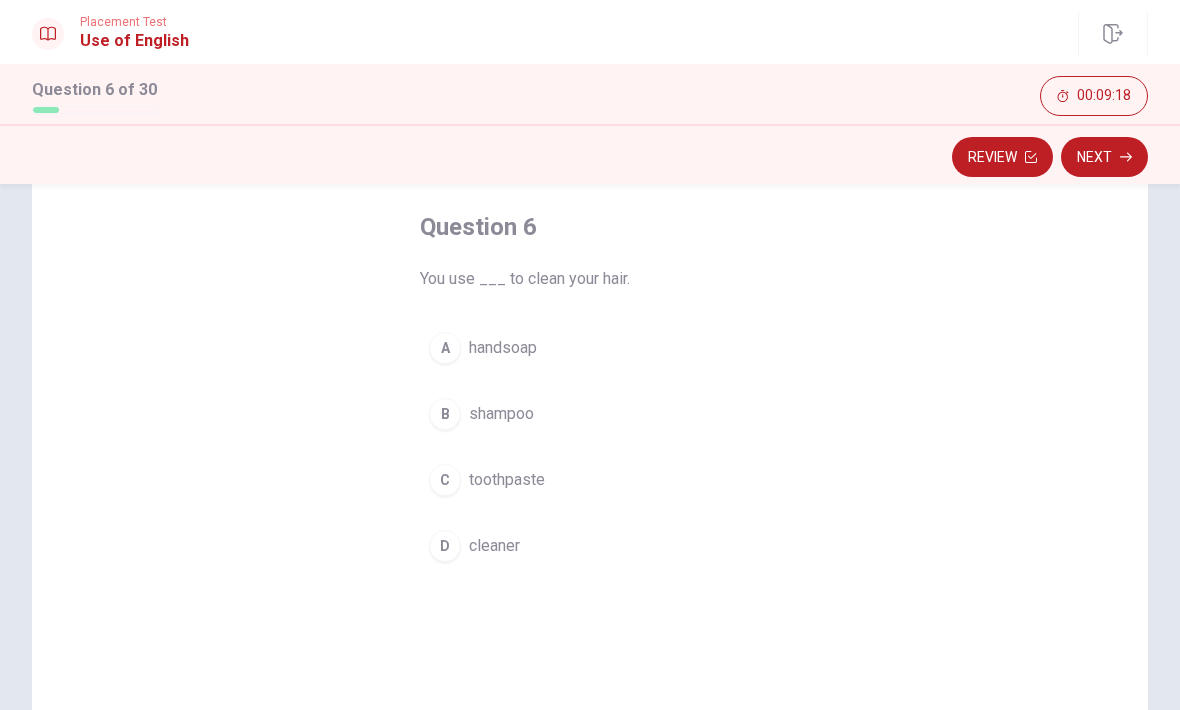 scroll, scrollTop: 92, scrollLeft: 0, axis: vertical 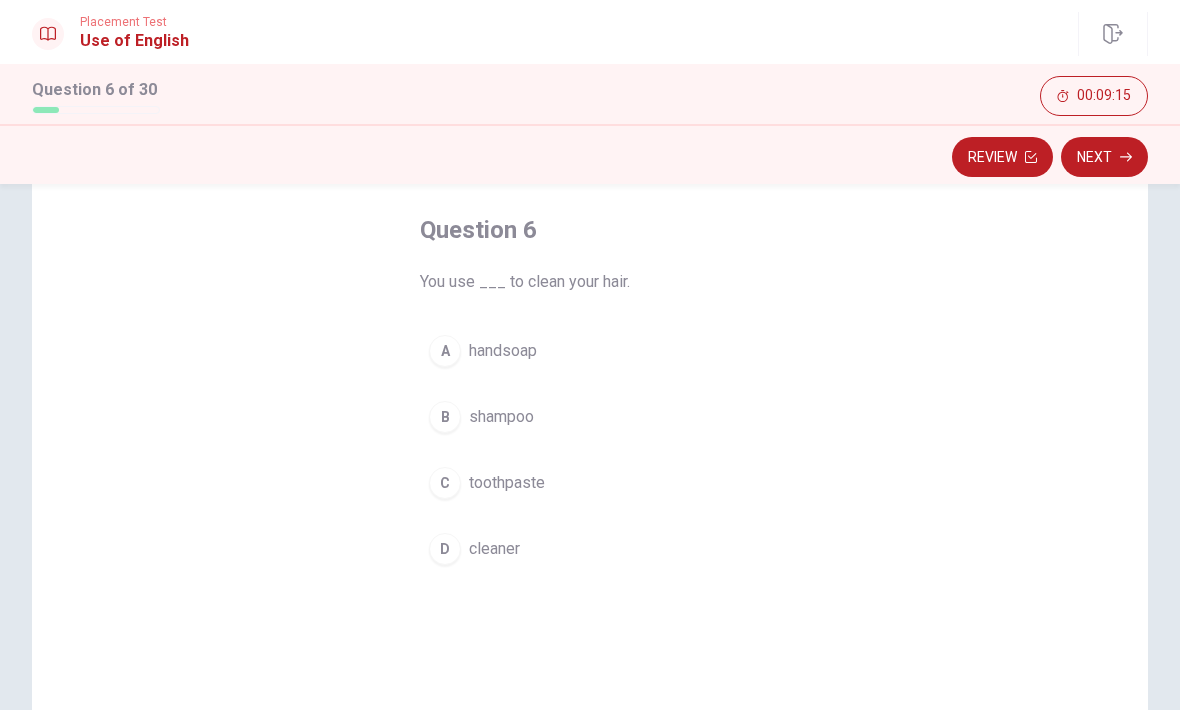 click on "B" at bounding box center (445, 417) 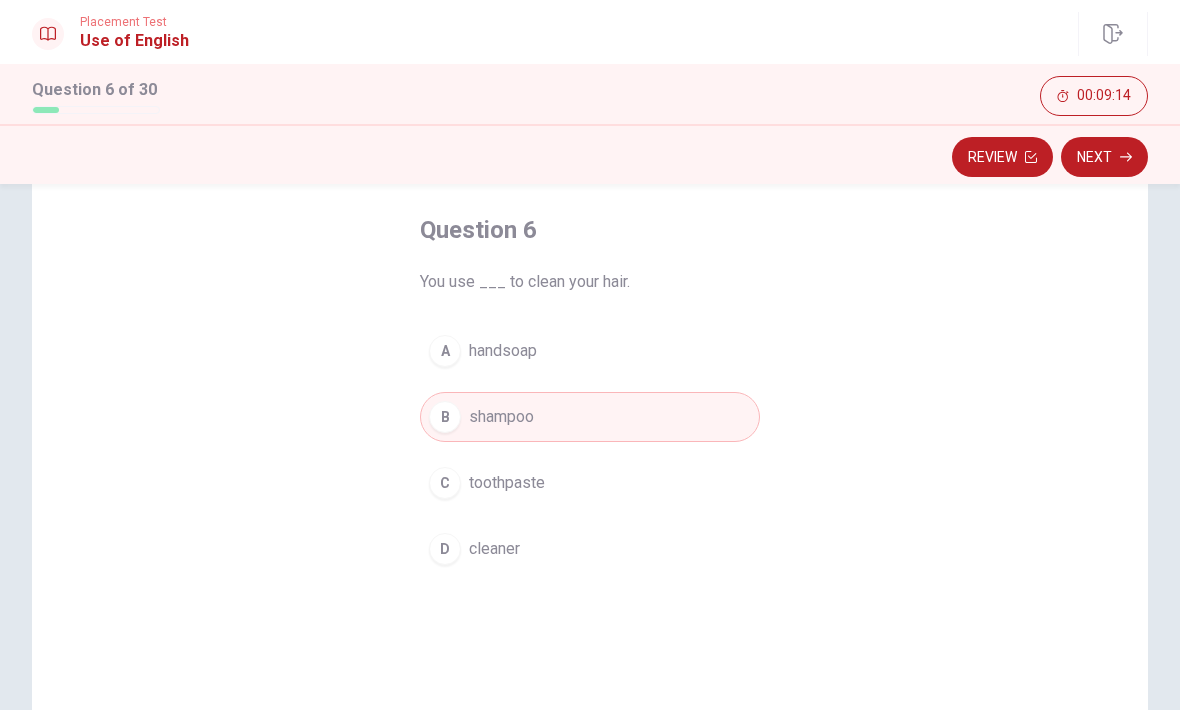 click on "Next" at bounding box center [1104, 157] 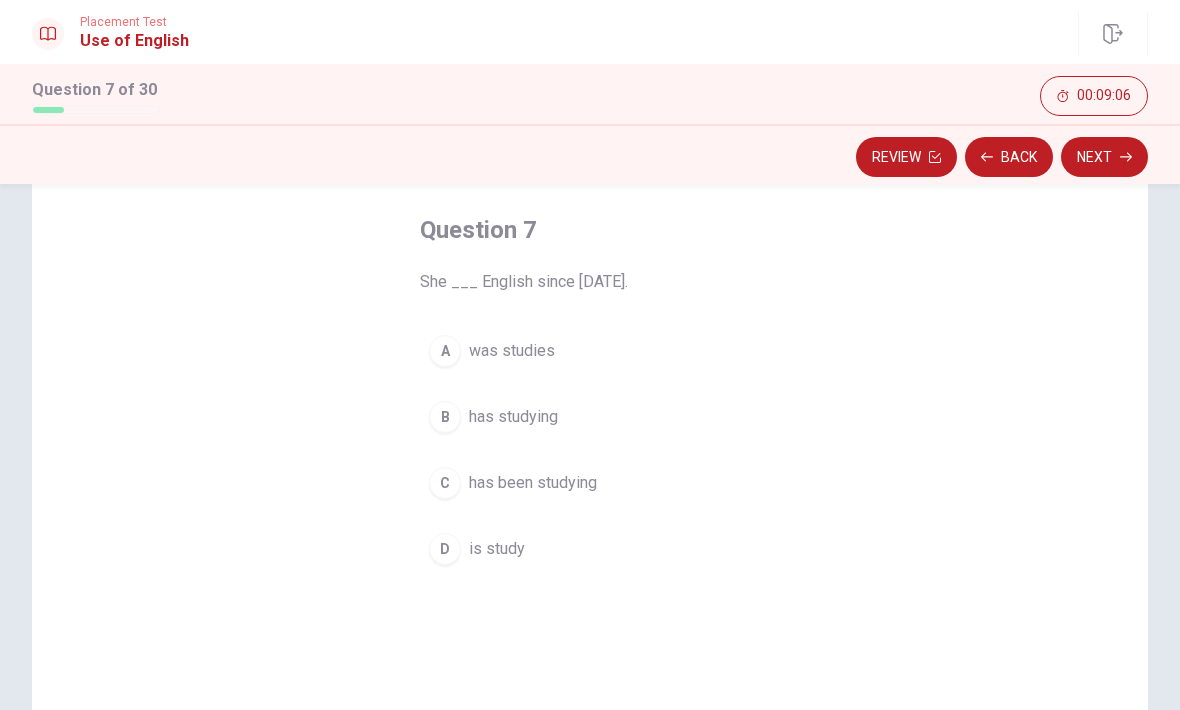 click on "C" at bounding box center [445, 483] 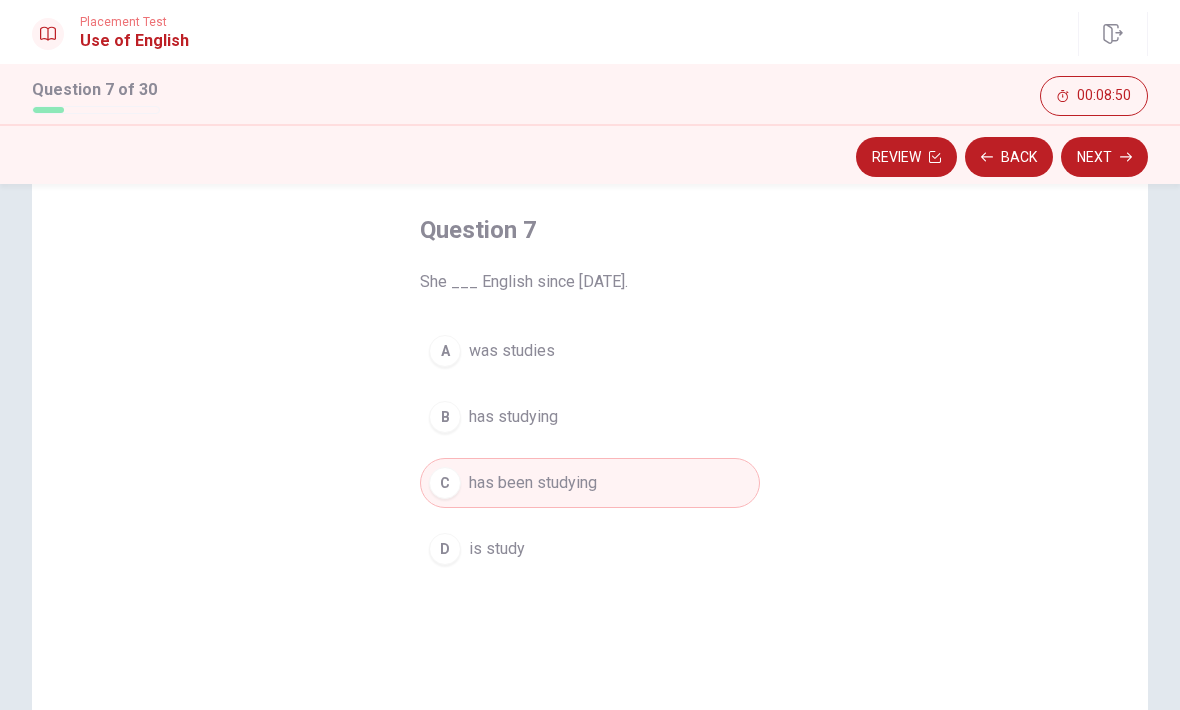 click on "Review Back Next" at bounding box center (590, 154) 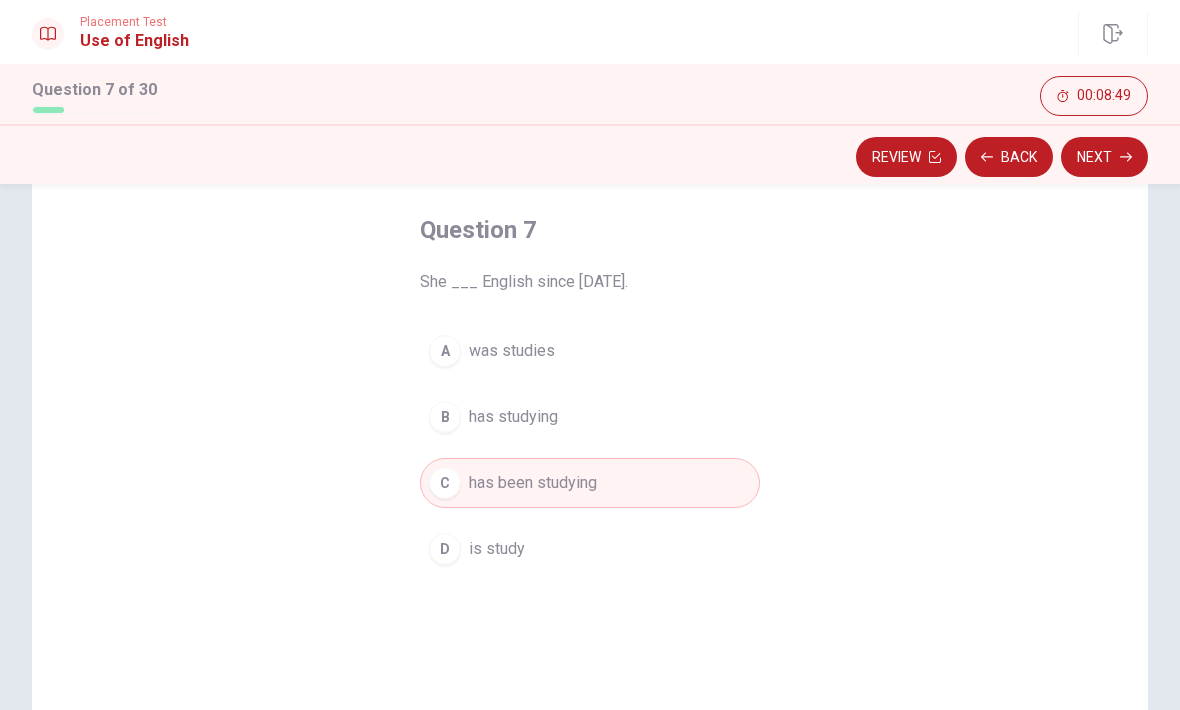 click on "Next" at bounding box center (1104, 157) 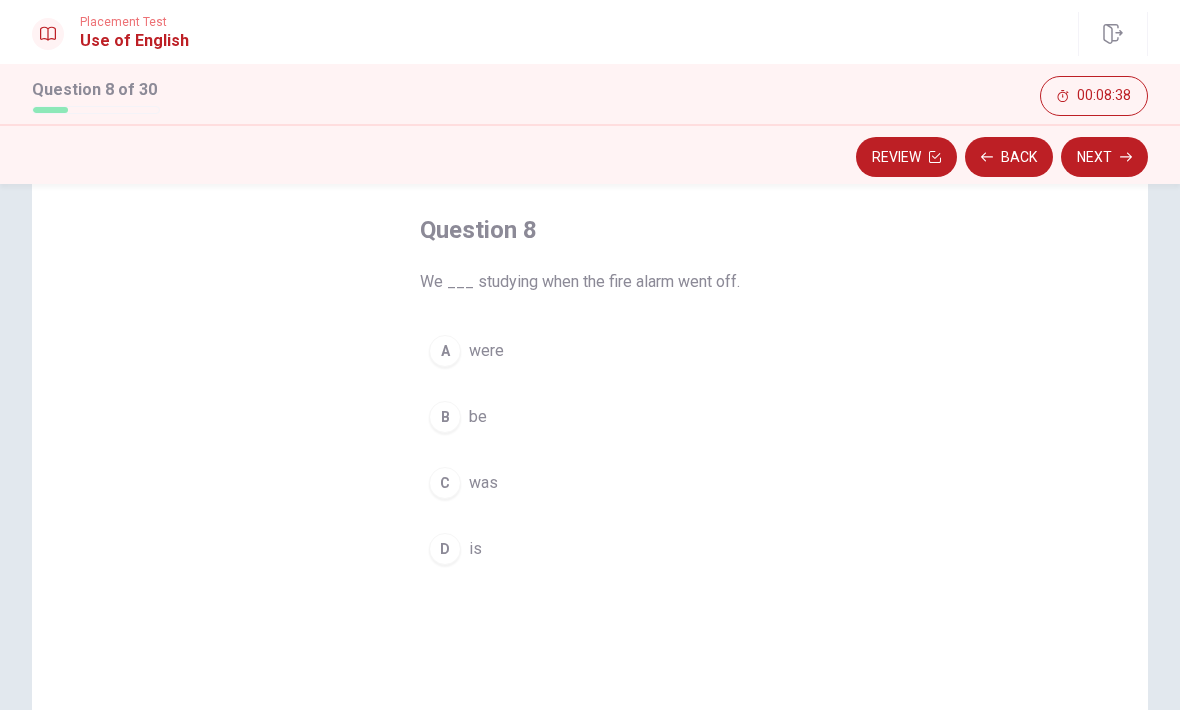 click on "A" at bounding box center [445, 351] 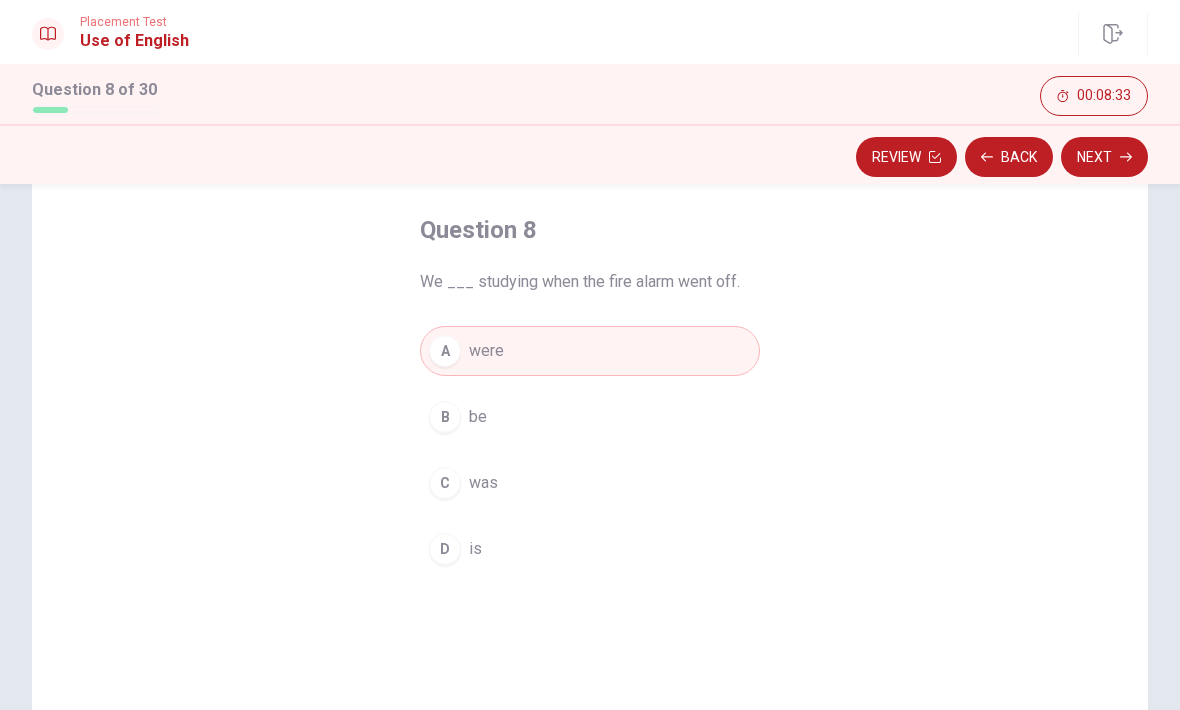 click 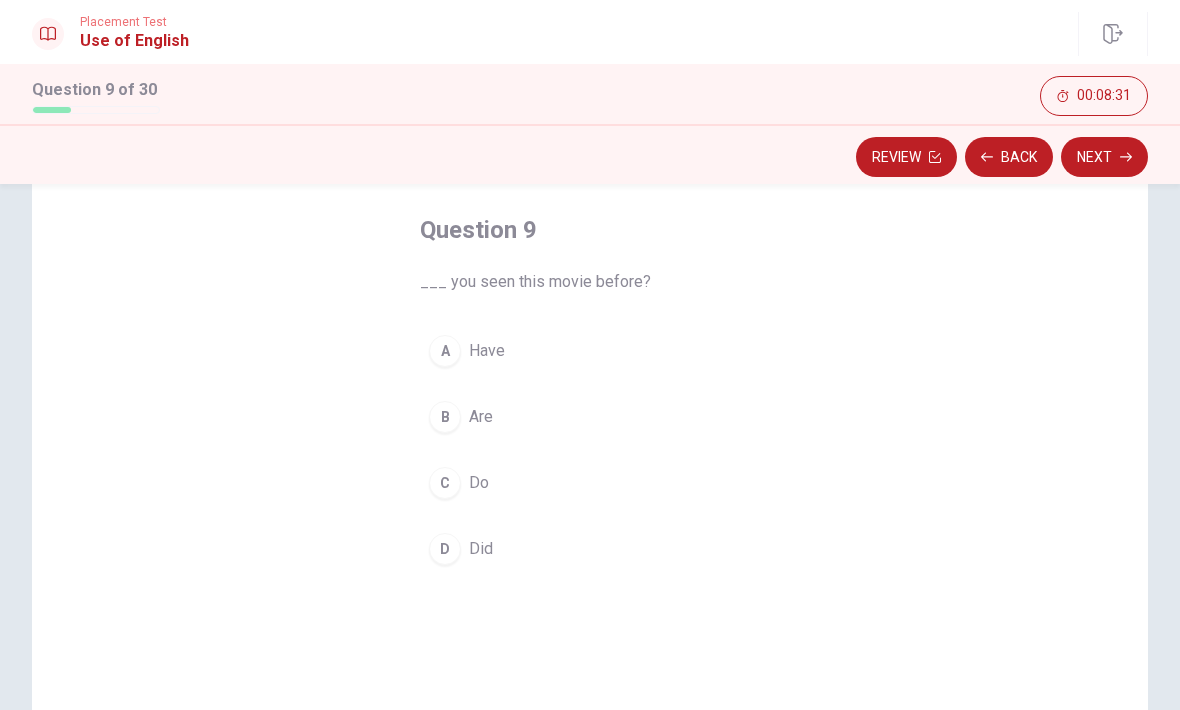 click on "A" at bounding box center [445, 351] 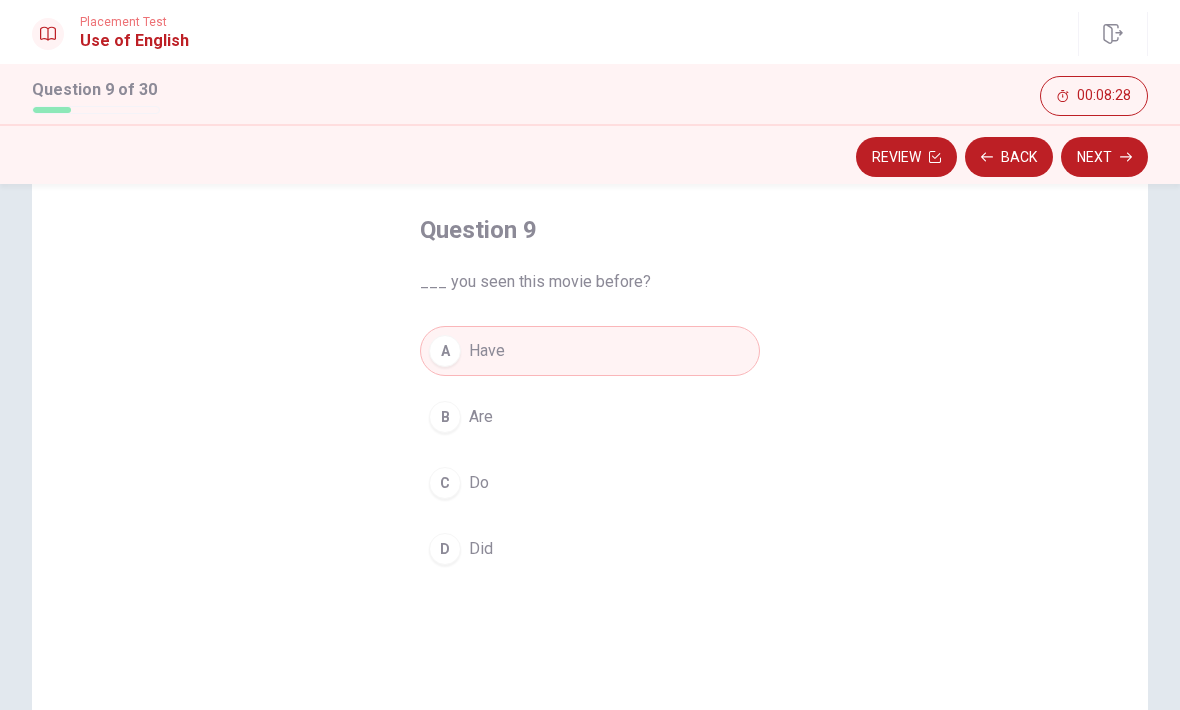 click 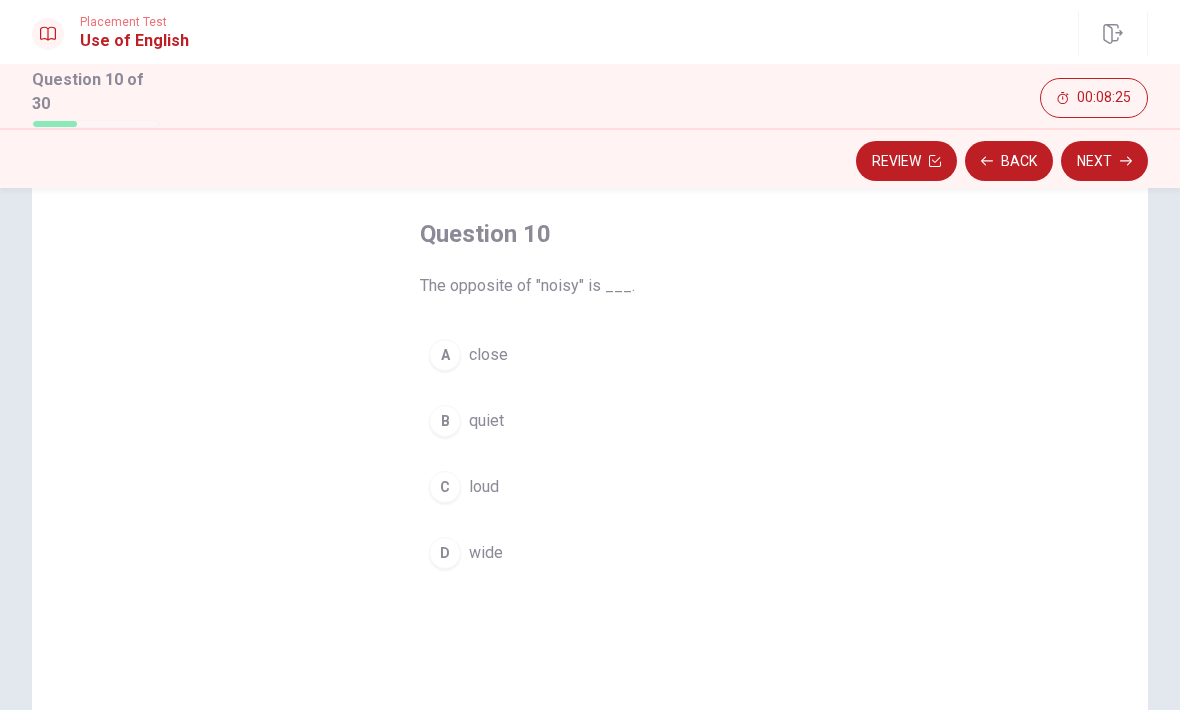 click on "B" at bounding box center (445, 421) 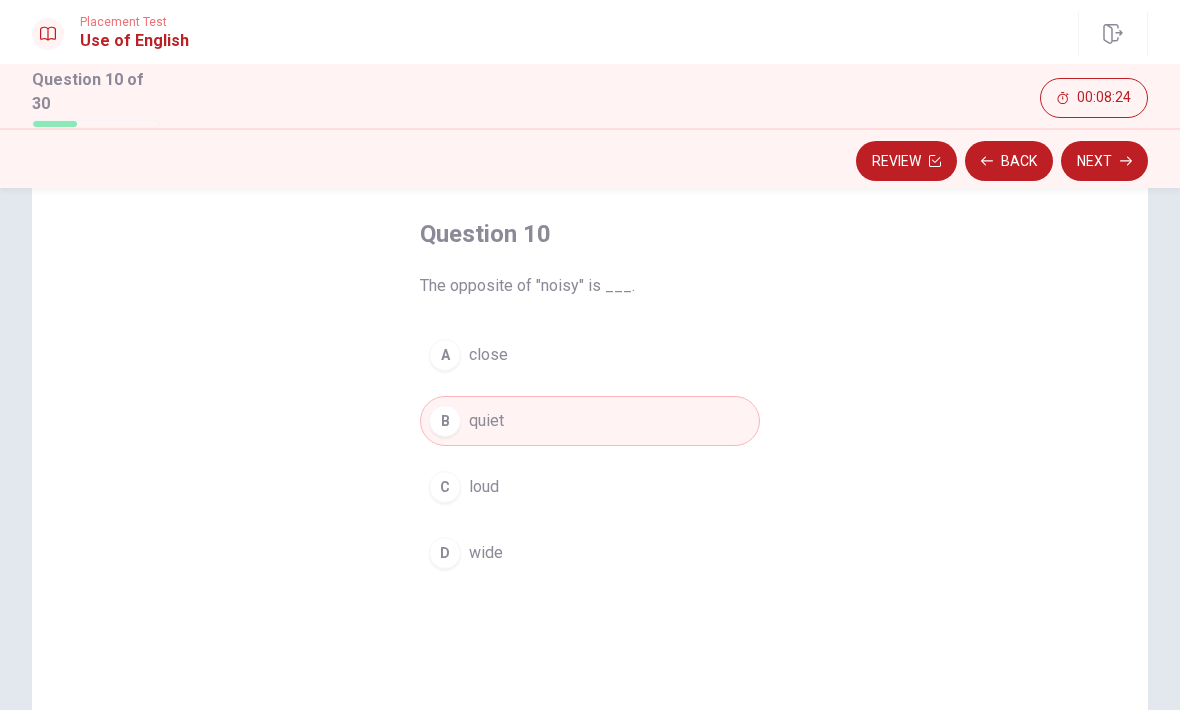 click on "Next" at bounding box center [1104, 161] 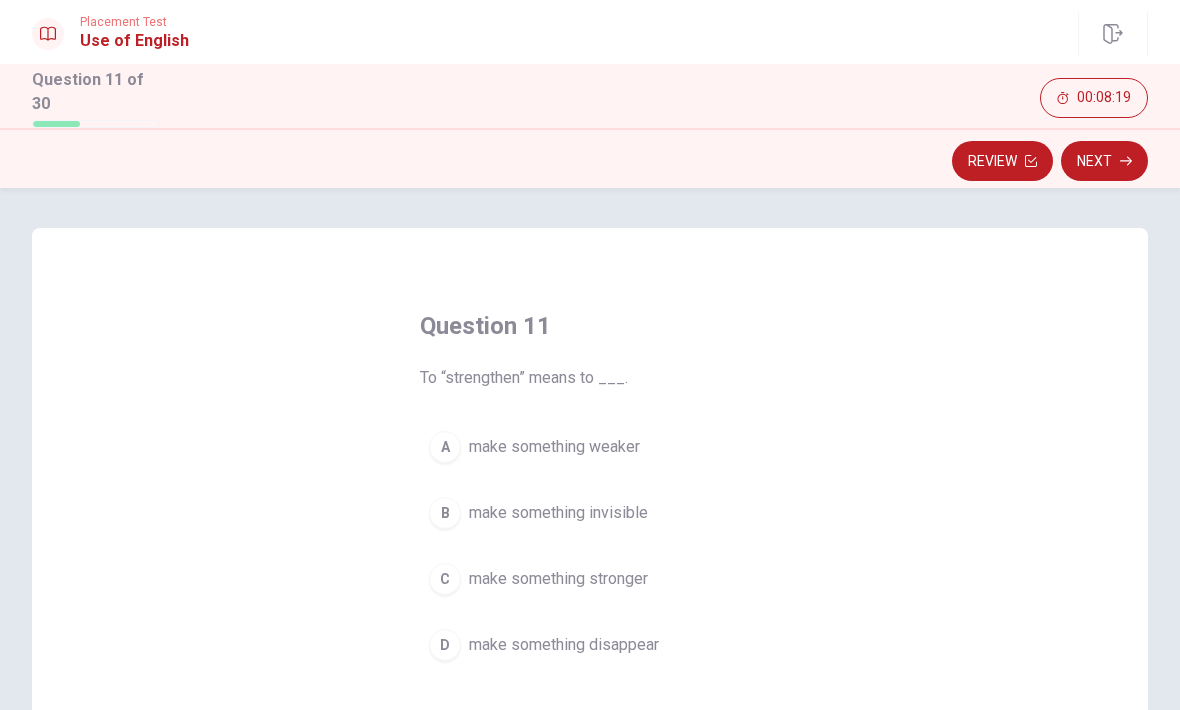 scroll, scrollTop: 70, scrollLeft: 0, axis: vertical 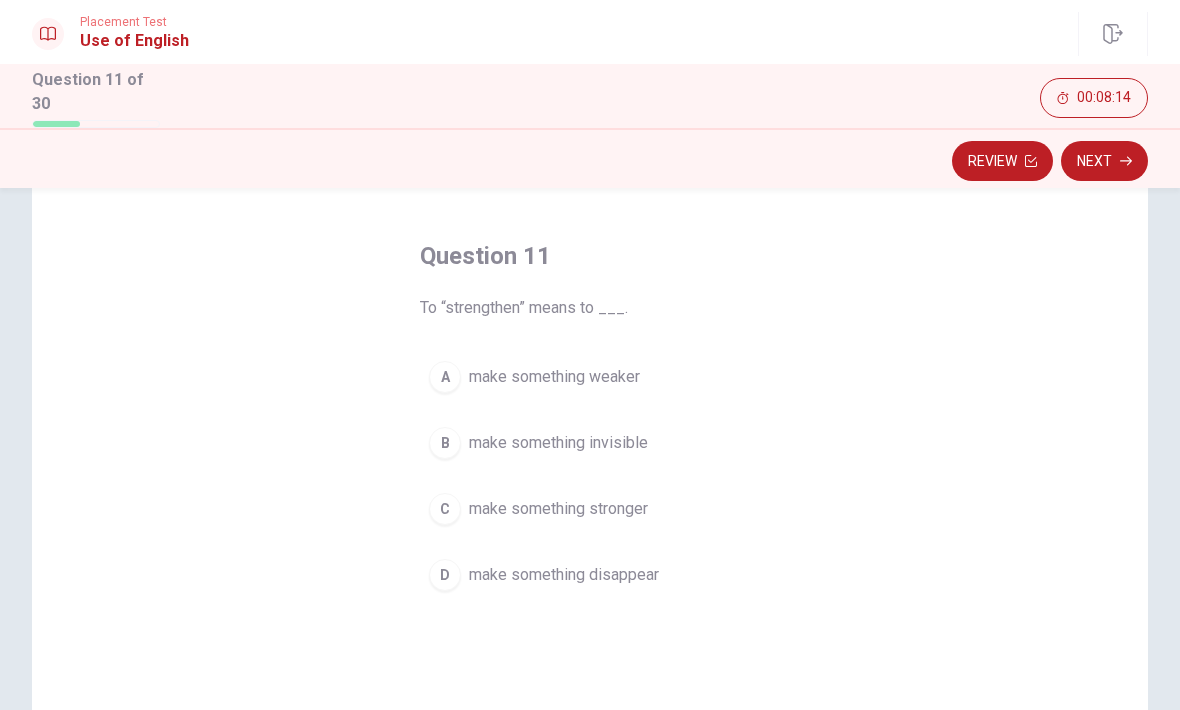 click on "make something stronger" at bounding box center [558, 509] 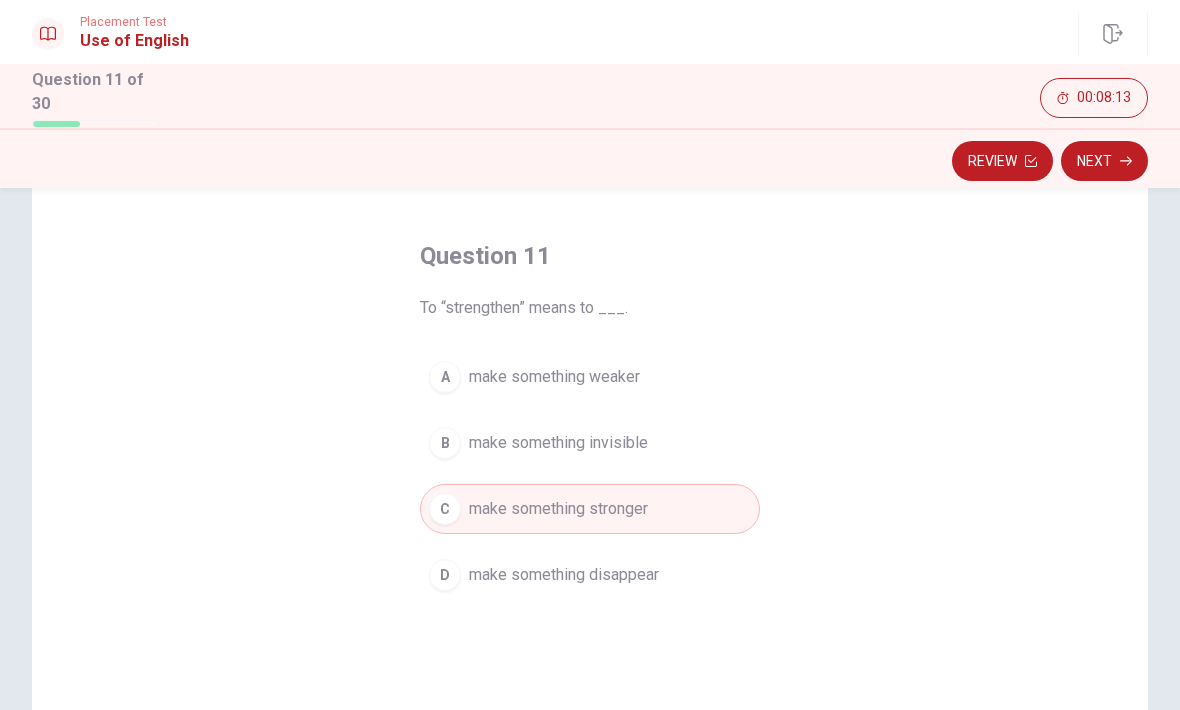 click on "Next" at bounding box center [1104, 161] 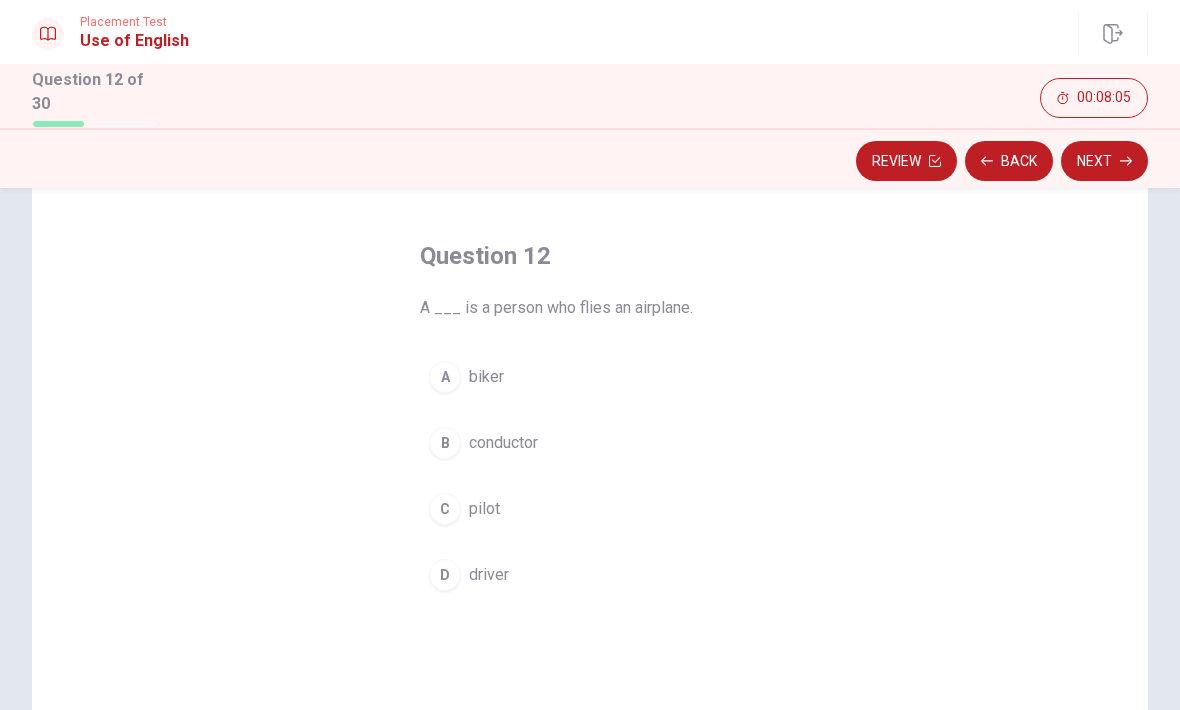 click on "C pilot" at bounding box center [590, 509] 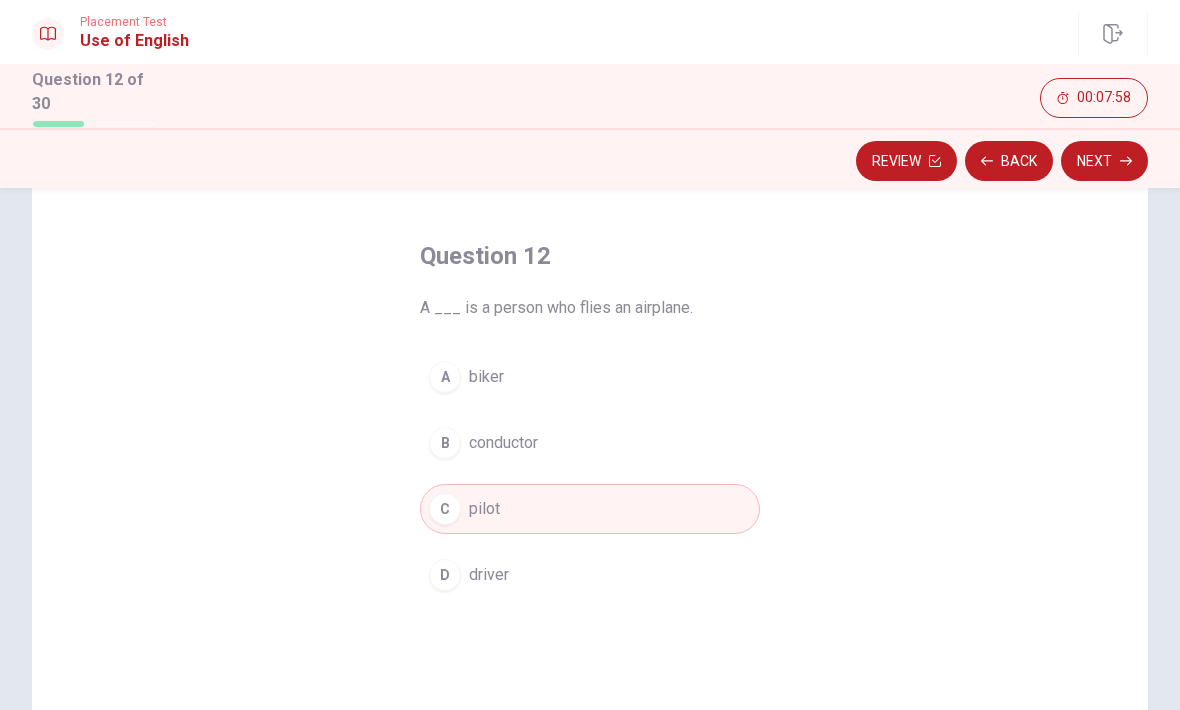 click on "Next" at bounding box center (1104, 161) 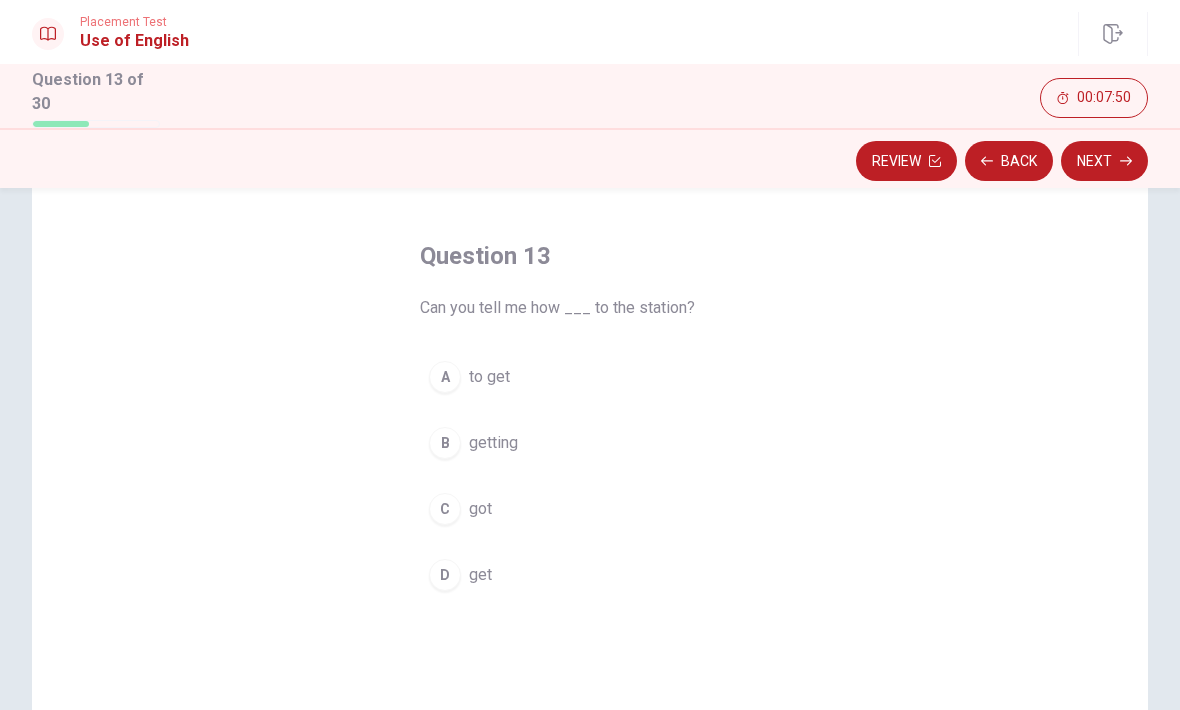 click on "A to get" at bounding box center (590, 377) 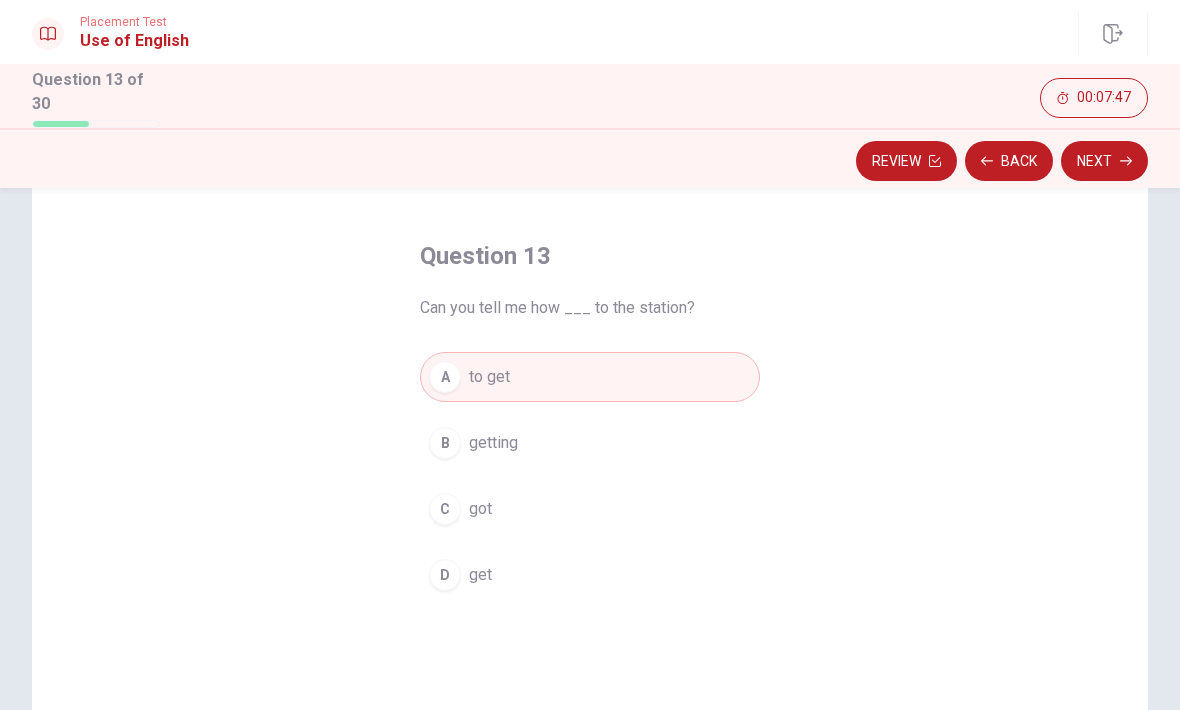 click on "Next" at bounding box center [1104, 161] 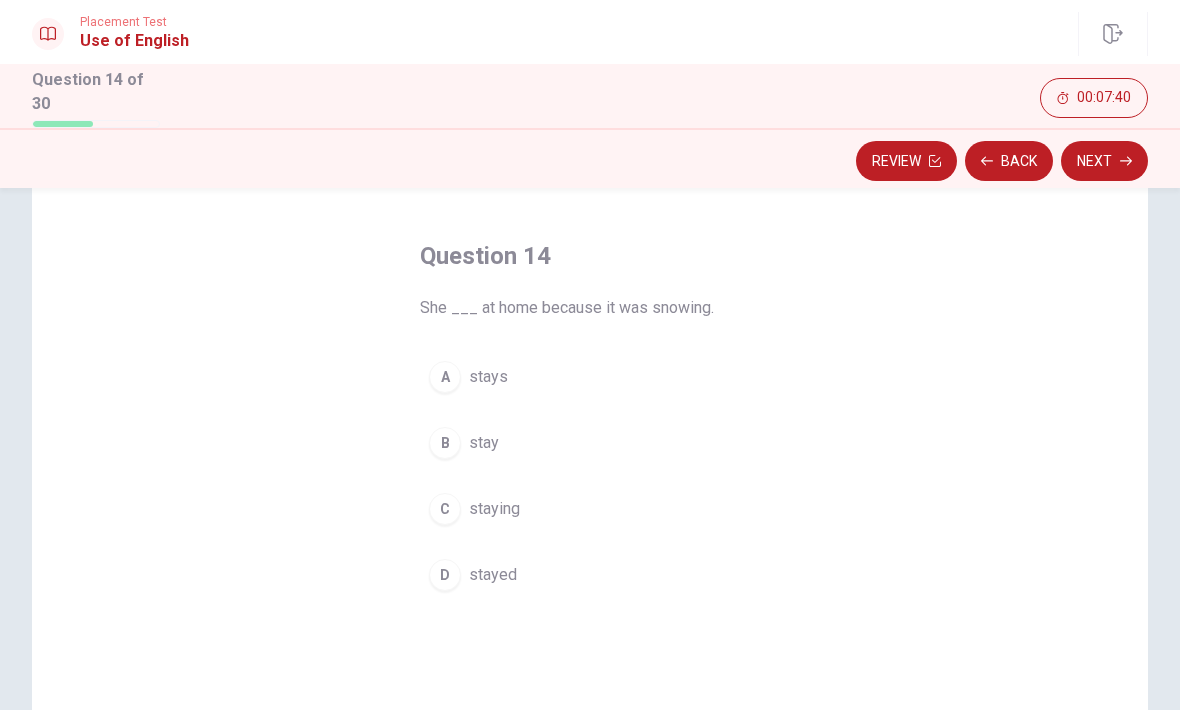 click on "A stays" at bounding box center (590, 377) 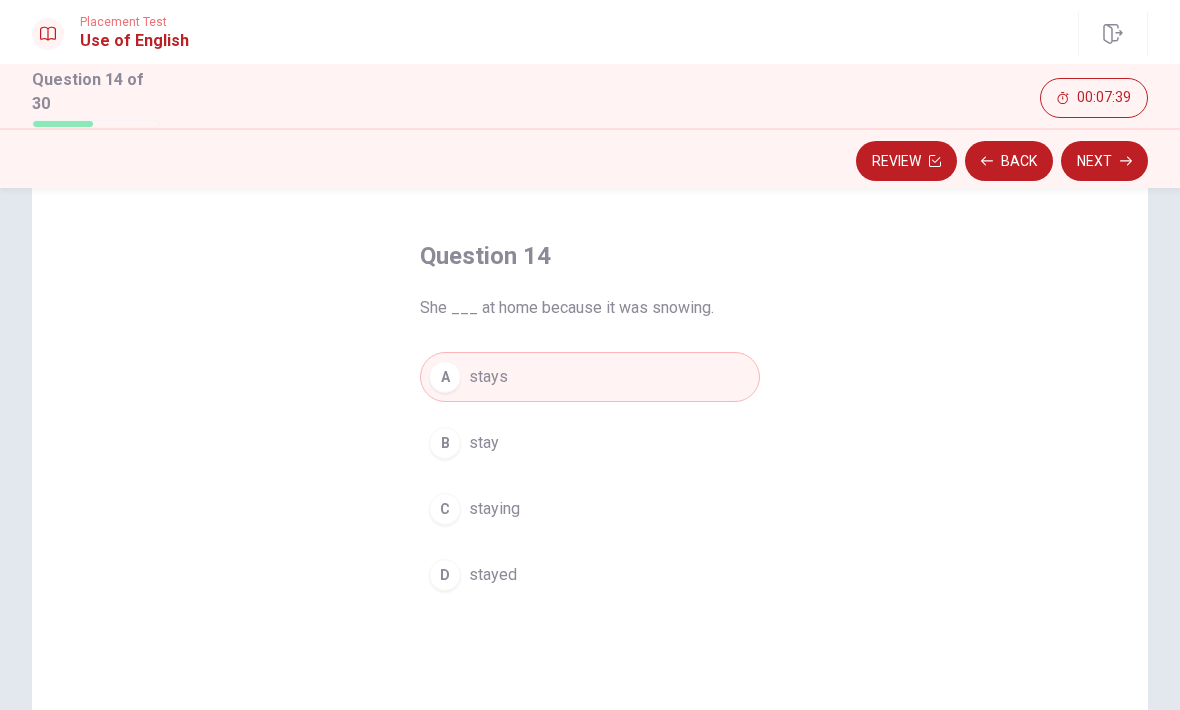 click on "Next" at bounding box center [1104, 161] 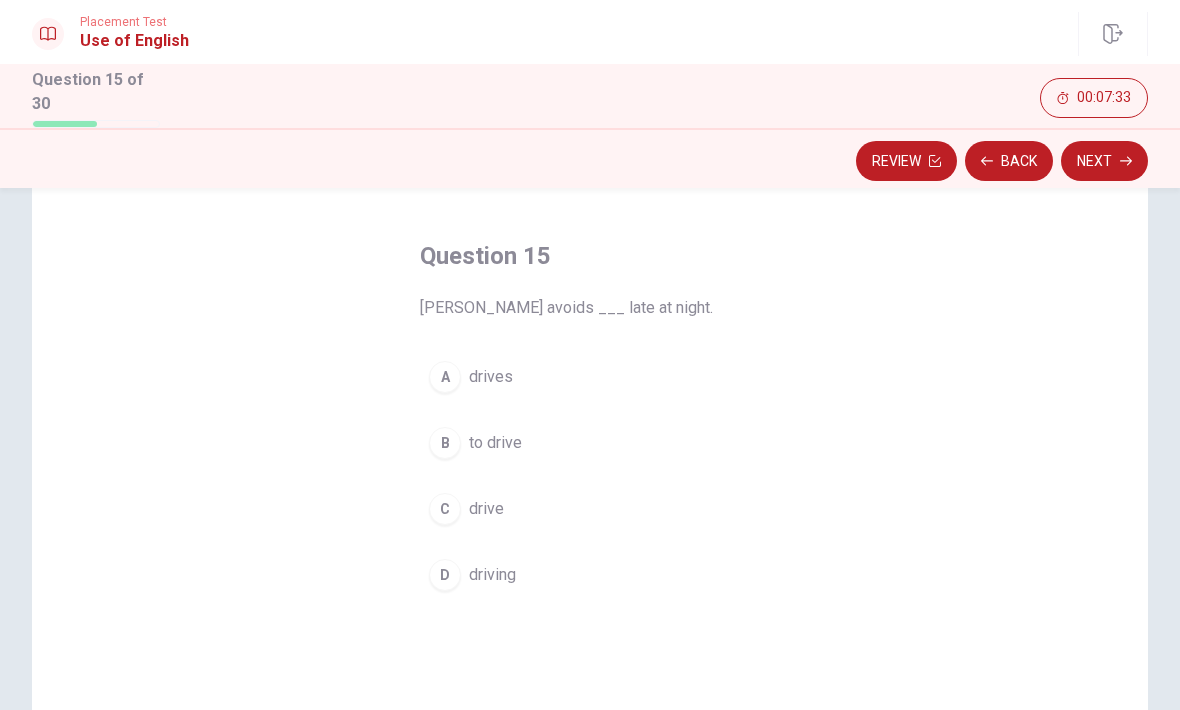 click on "D" at bounding box center (445, 575) 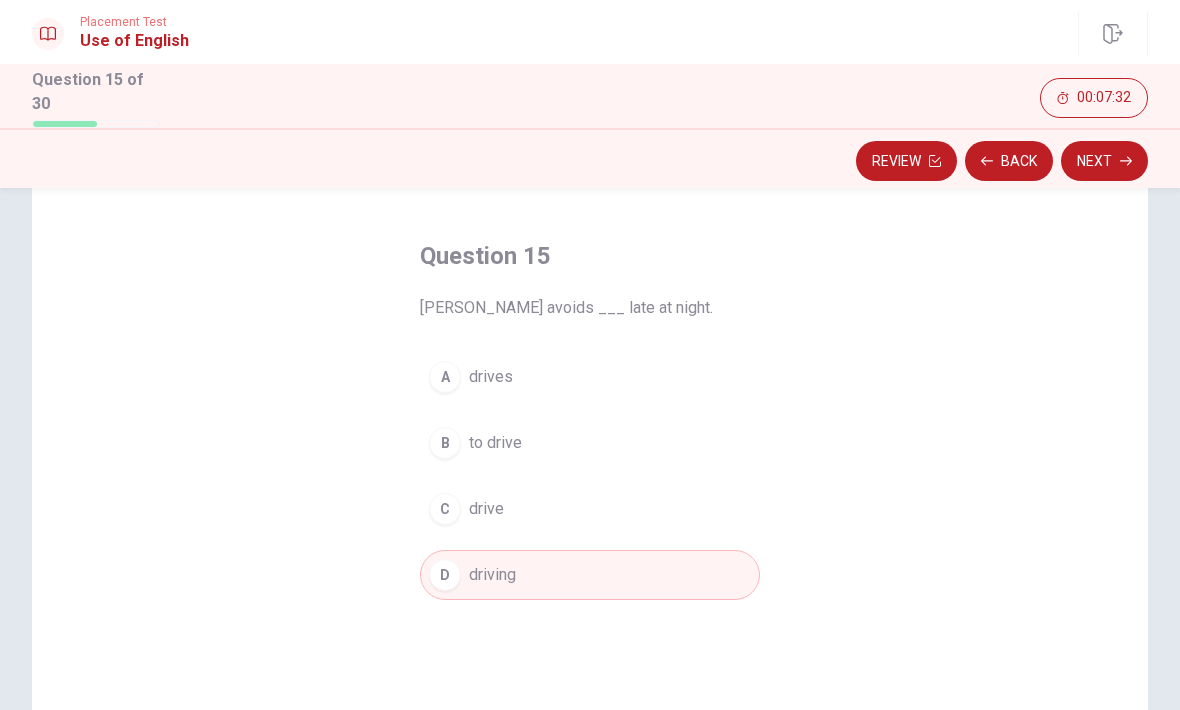click on "Next" at bounding box center (1104, 161) 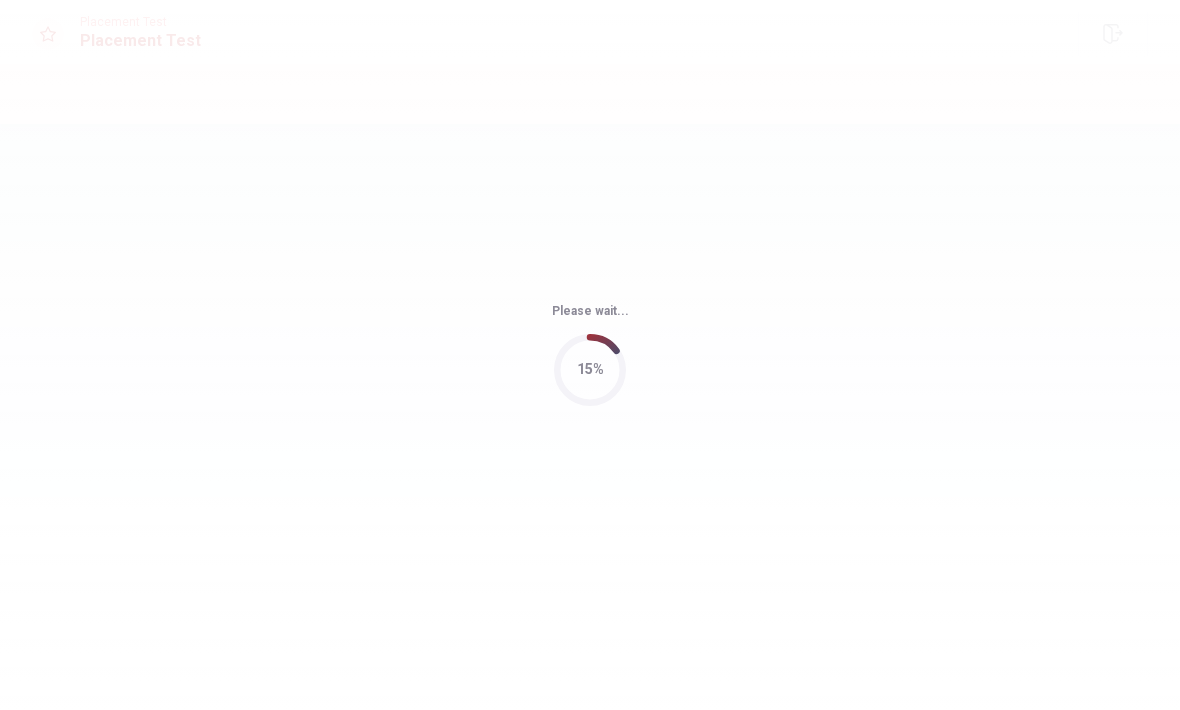 scroll, scrollTop: 0, scrollLeft: 0, axis: both 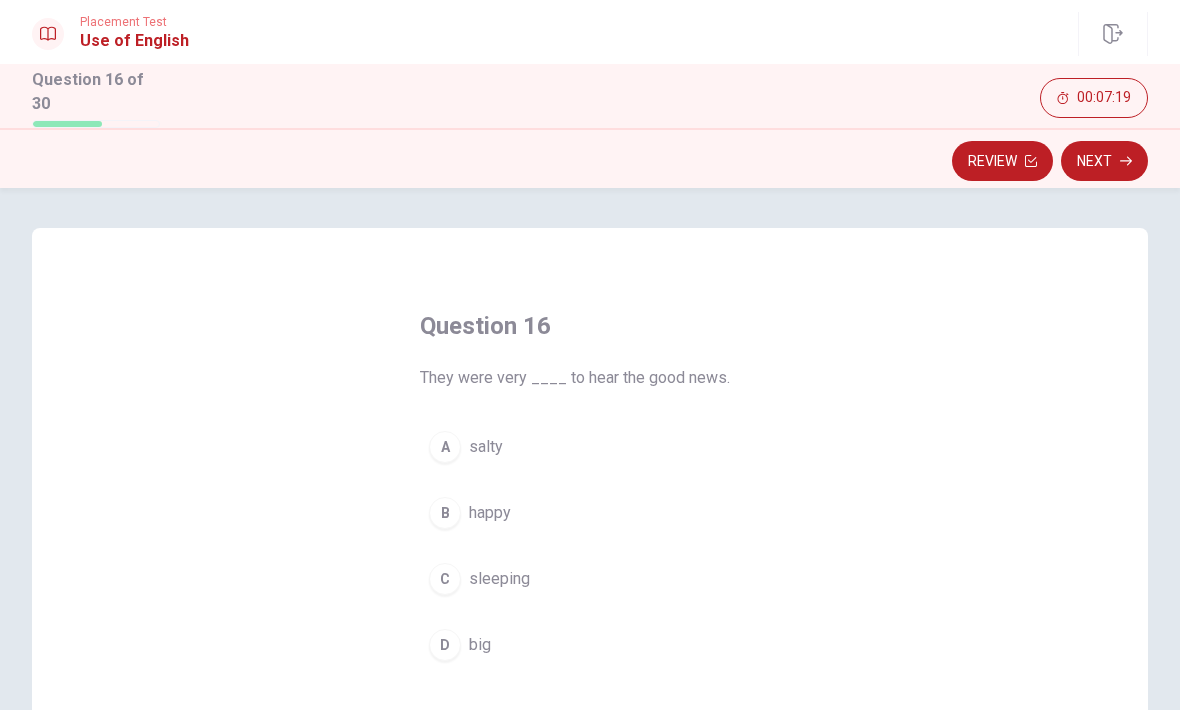 click on "B happy" at bounding box center (590, 513) 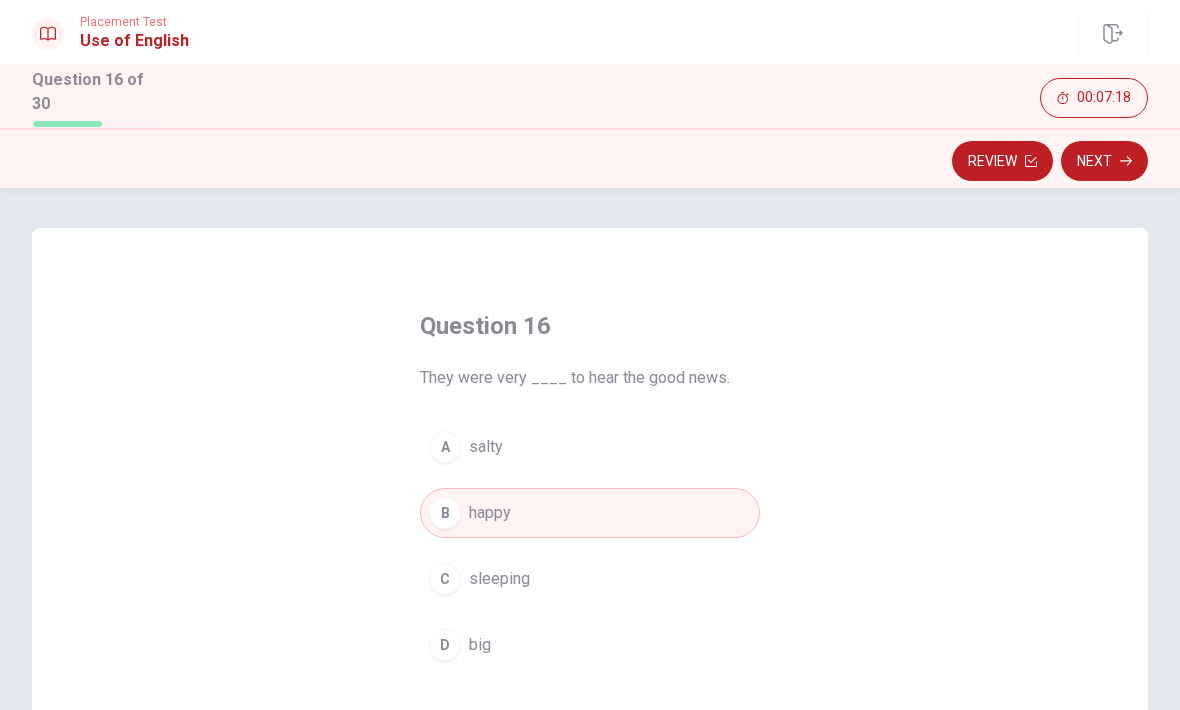 click on "Next" at bounding box center (1104, 161) 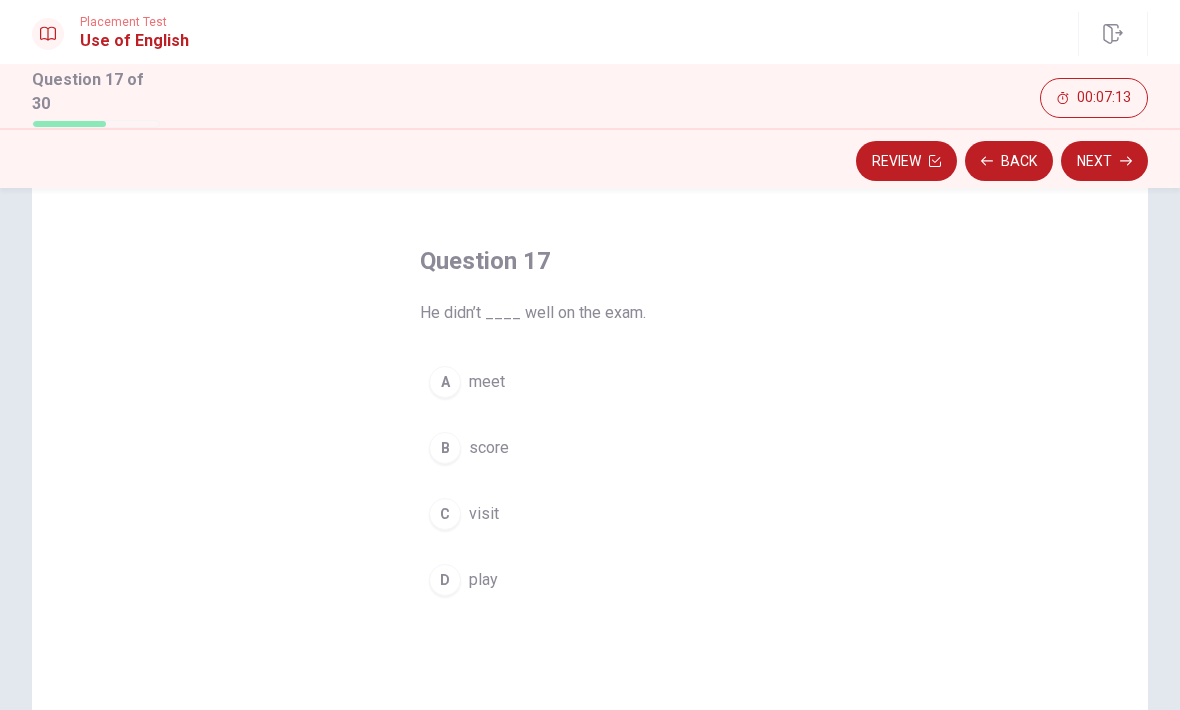 scroll, scrollTop: 79, scrollLeft: 0, axis: vertical 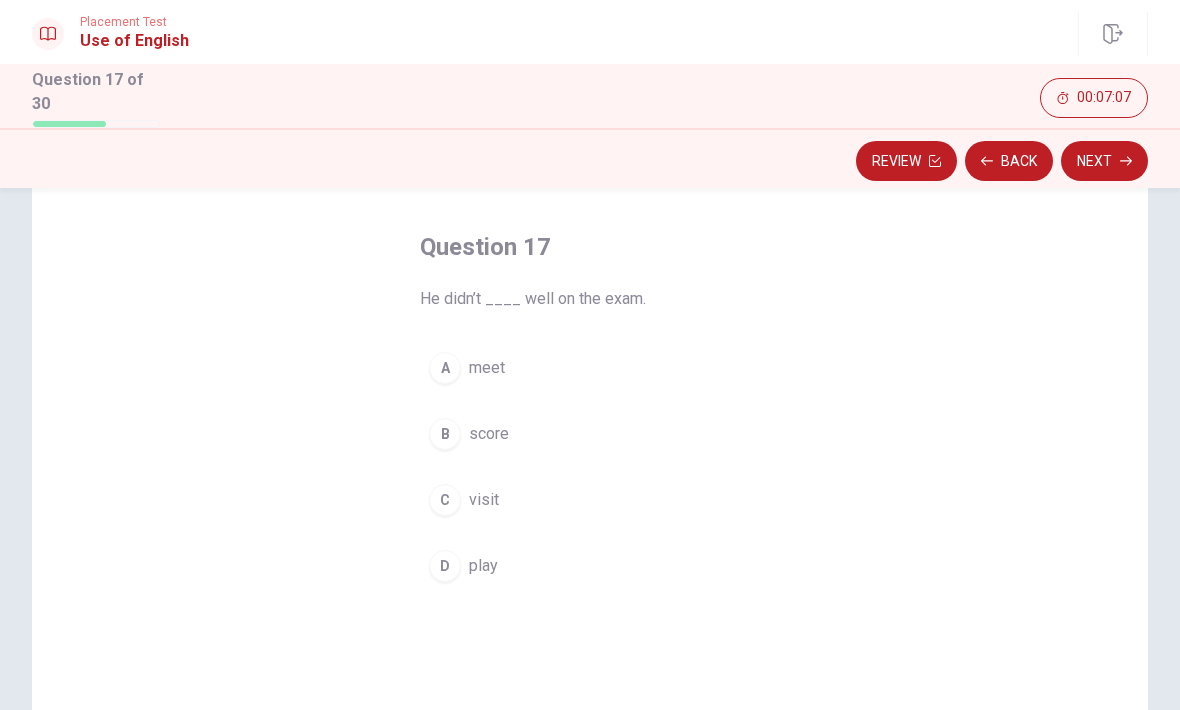 click on "B score" at bounding box center [590, 434] 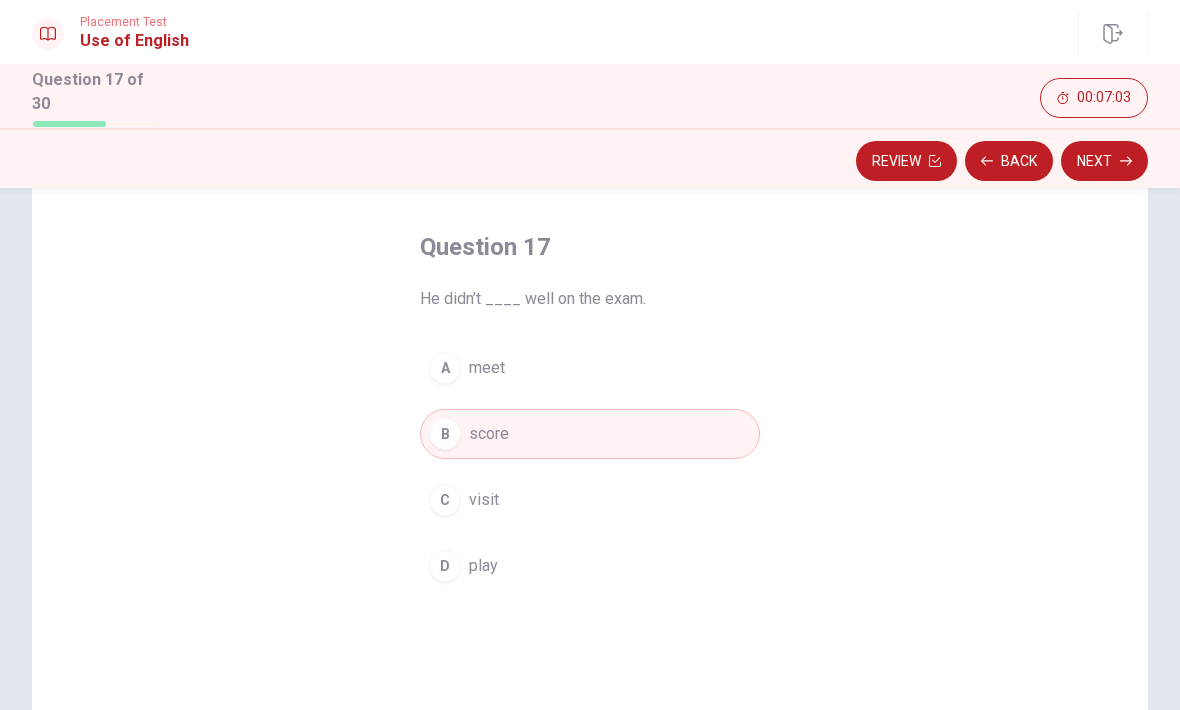 click on "Next" at bounding box center [1104, 161] 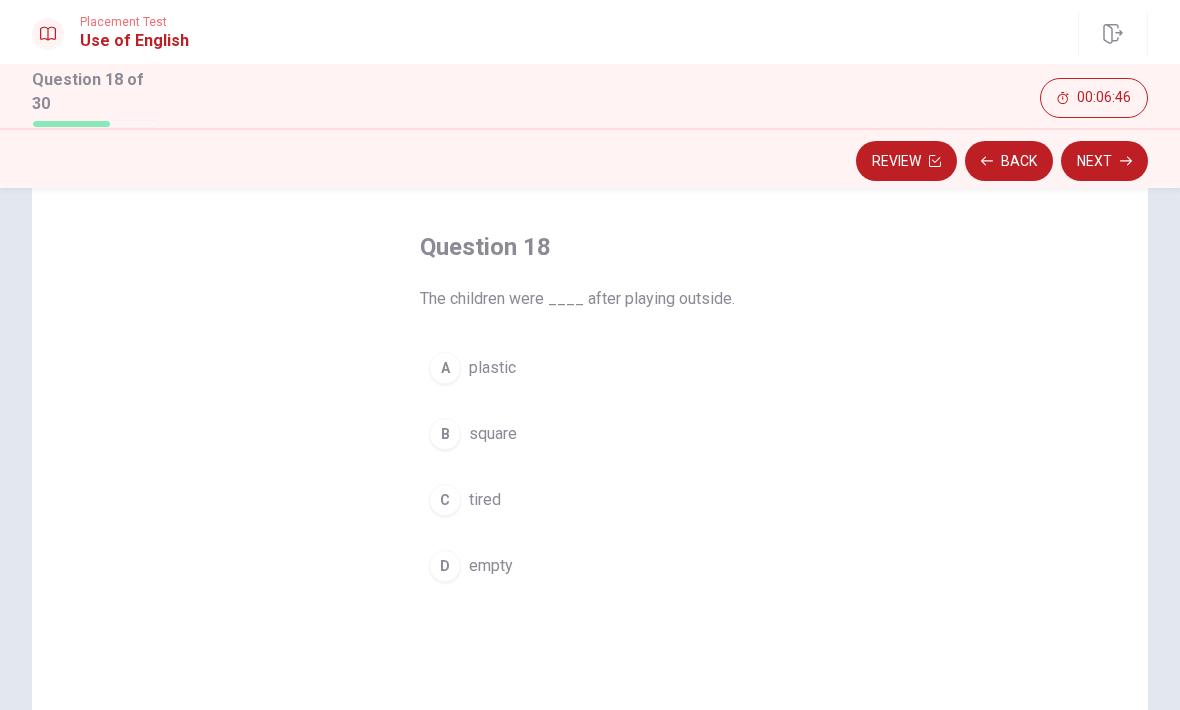 click on "Question 18 The children were ____ after playing outside. A plastic B square C tired D empty" at bounding box center [590, 496] 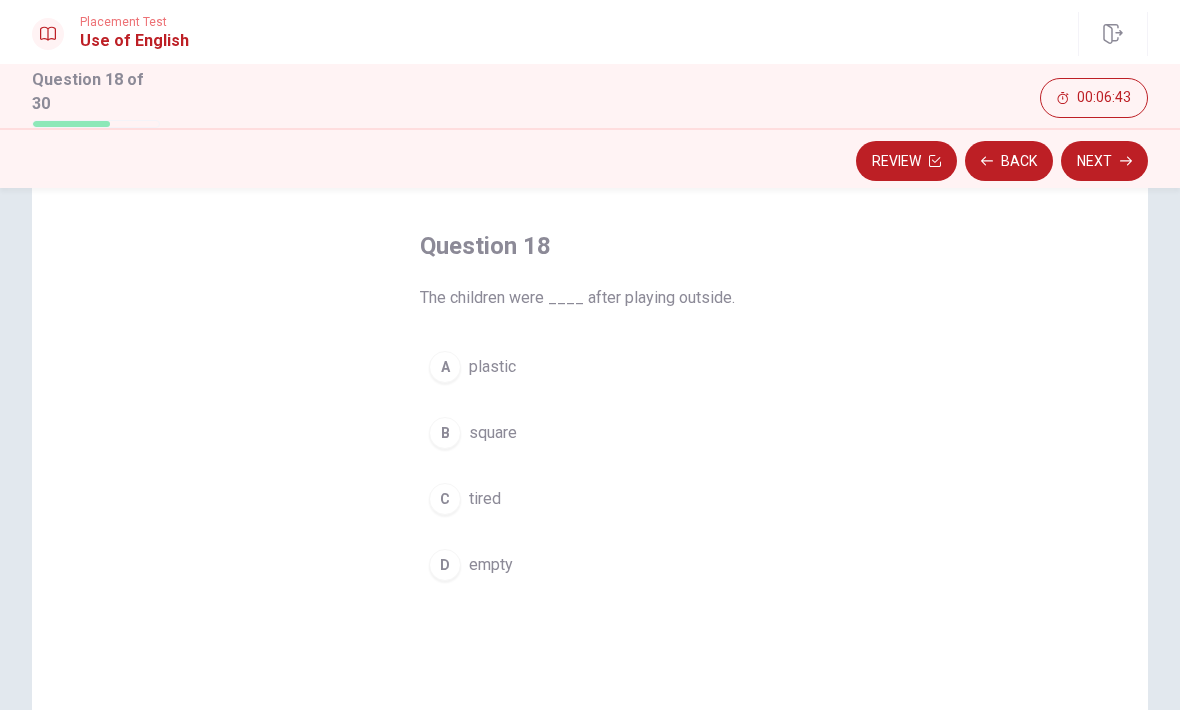 scroll, scrollTop: 74, scrollLeft: 0, axis: vertical 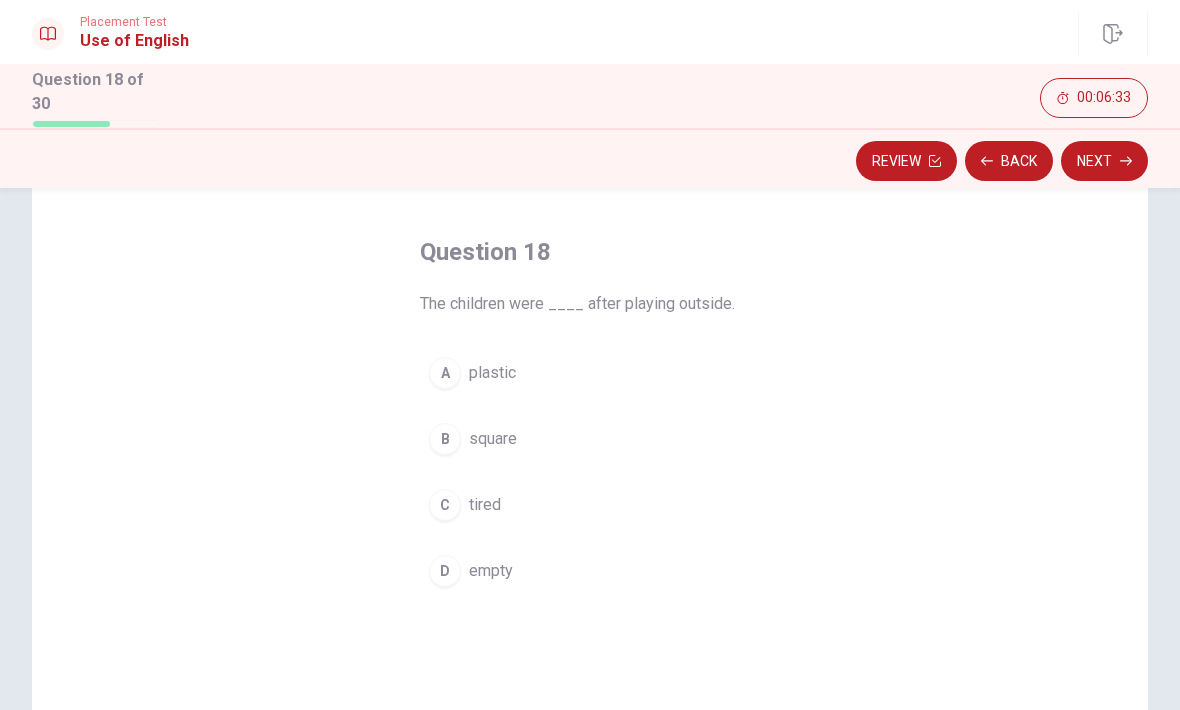 click on "tired" at bounding box center [485, 505] 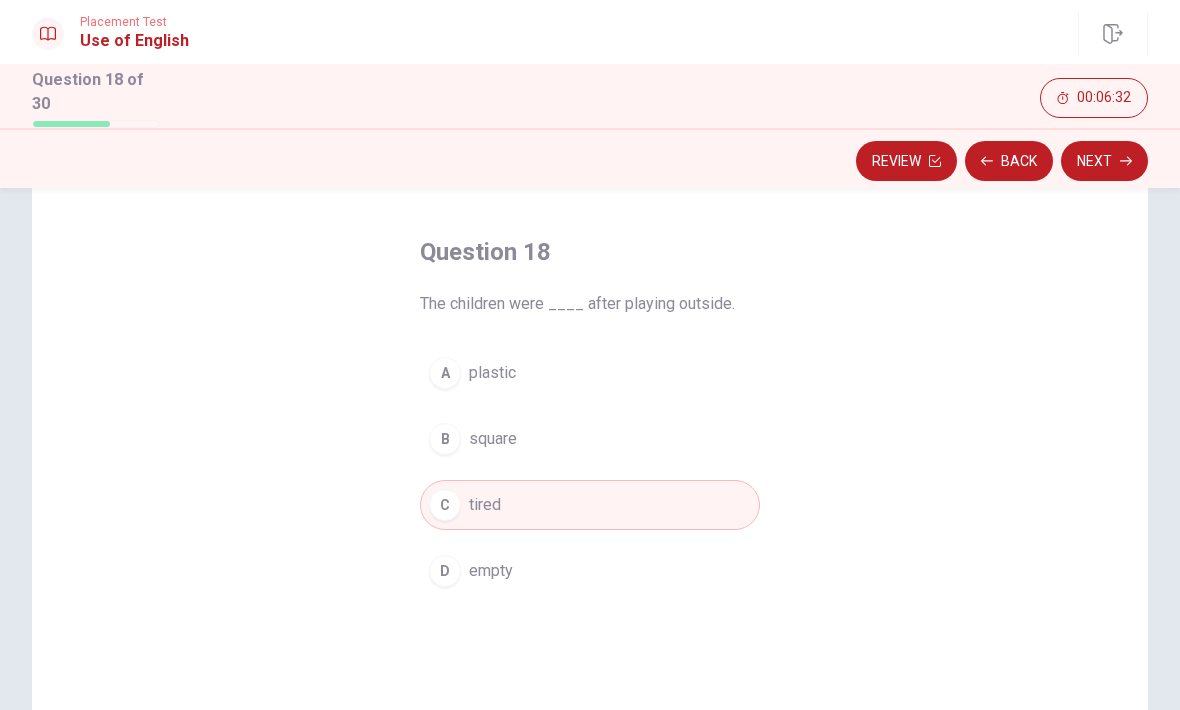 click on "Next" at bounding box center (1104, 161) 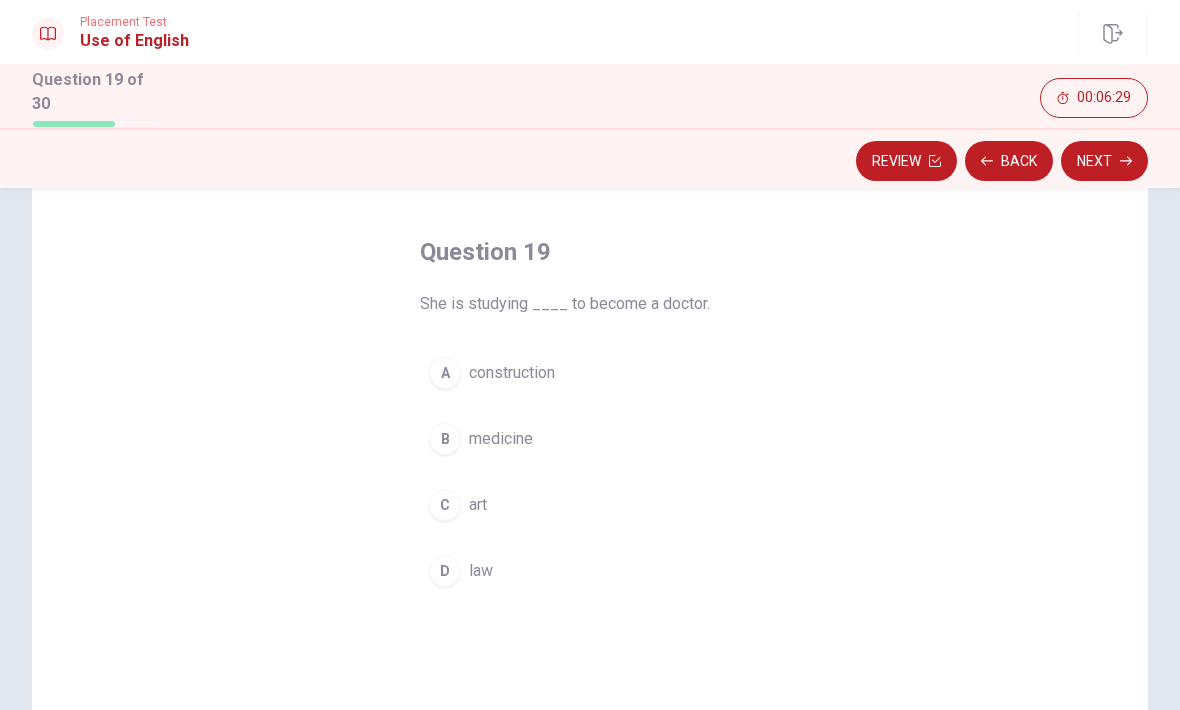 click on "B medicine" at bounding box center (590, 439) 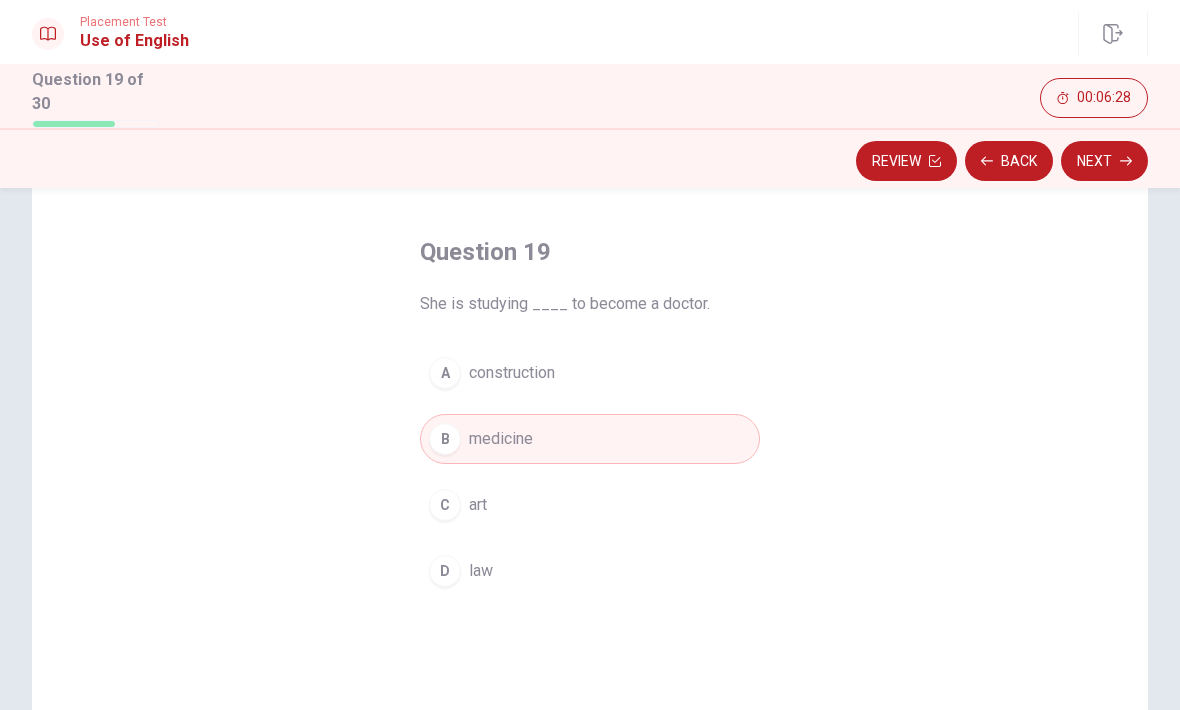 click on "Next" at bounding box center [1104, 161] 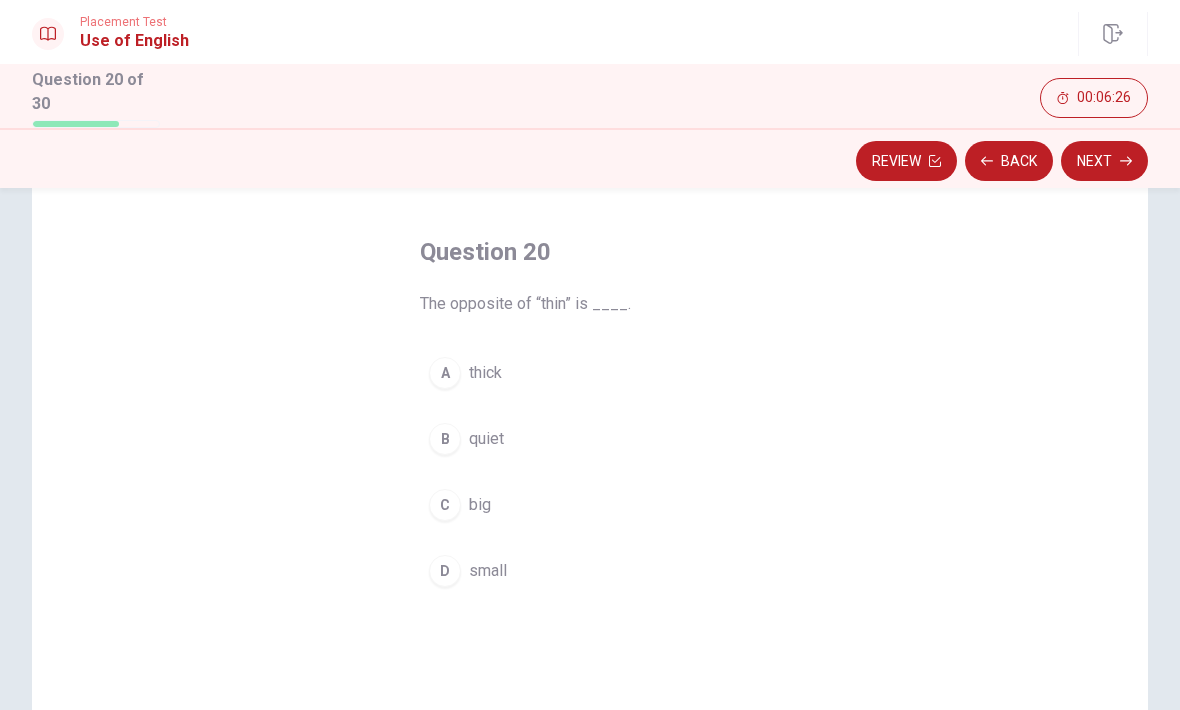 click on "A thick" at bounding box center [590, 373] 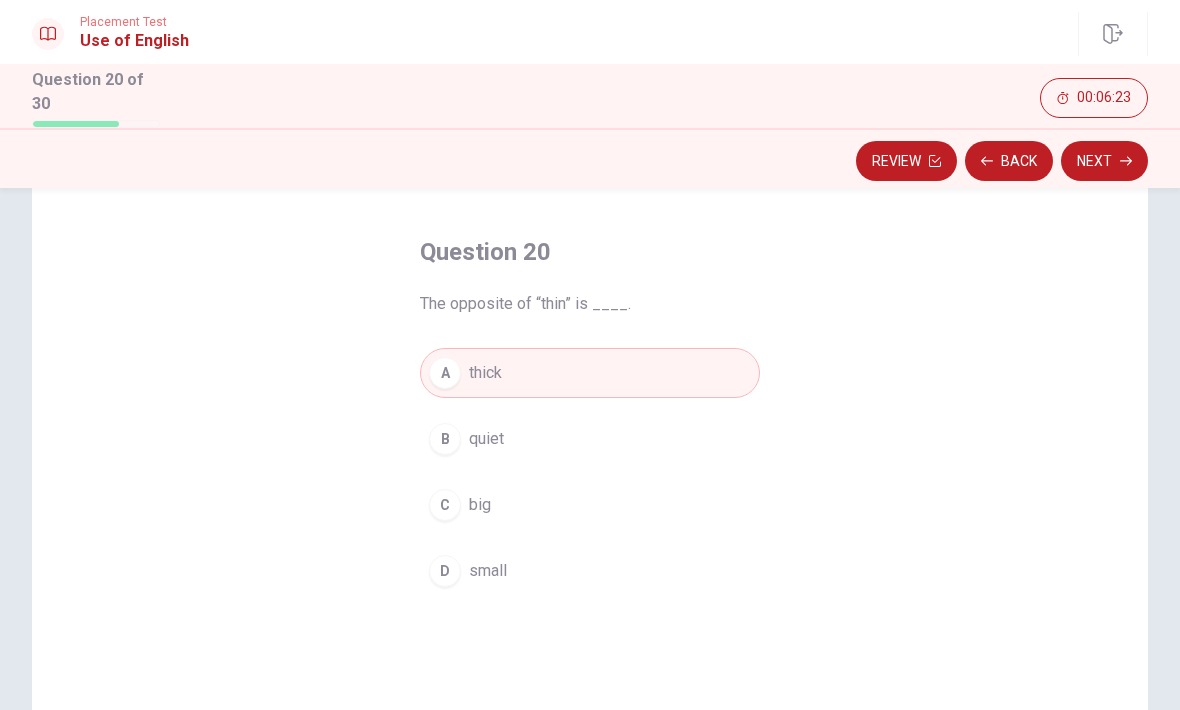 click on "Next" at bounding box center (1104, 161) 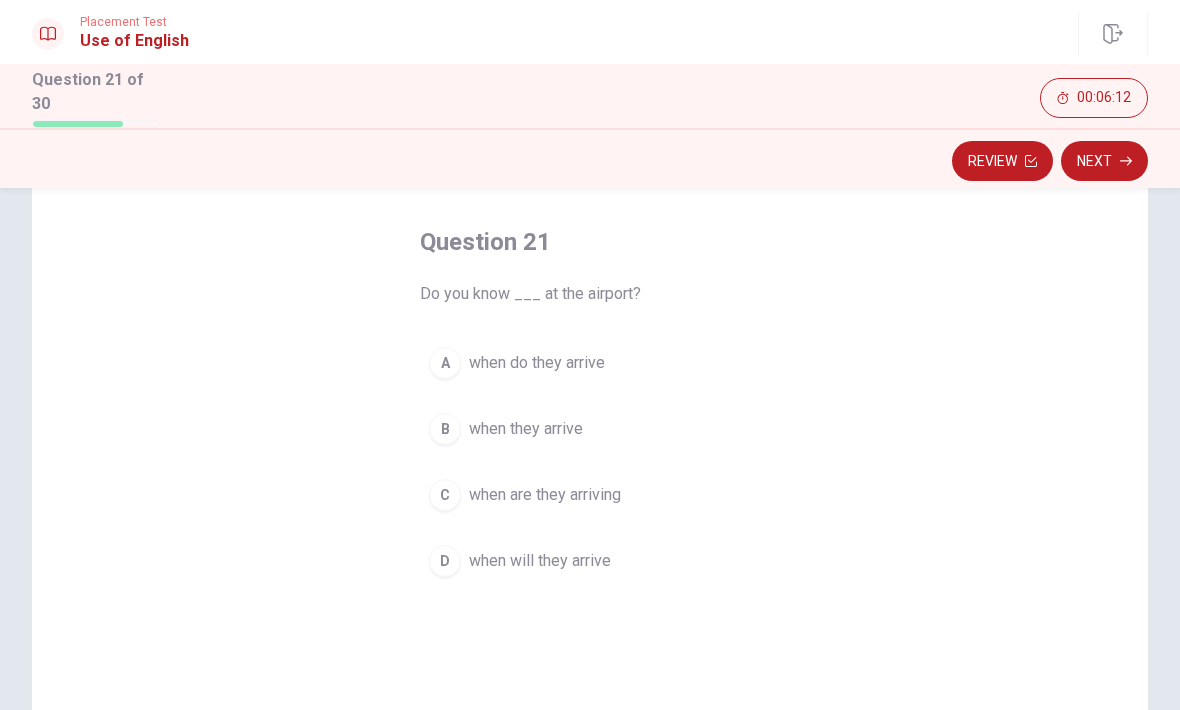 scroll, scrollTop: 83, scrollLeft: 0, axis: vertical 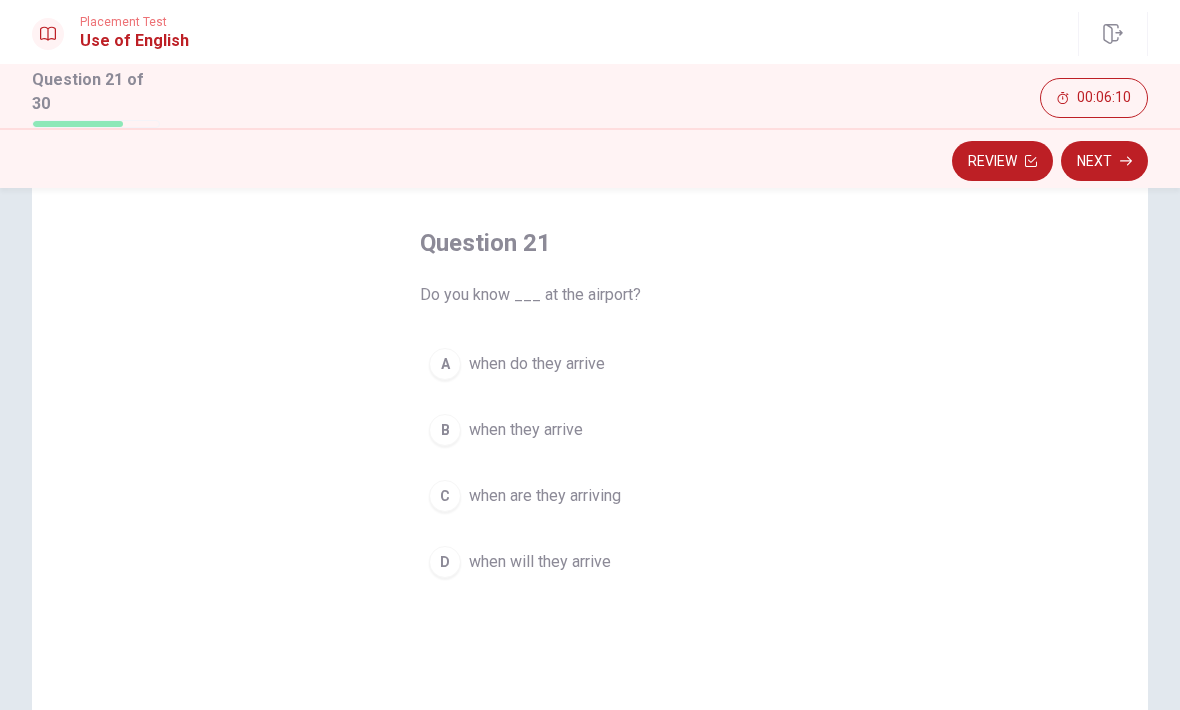 click on "D" at bounding box center (445, 562) 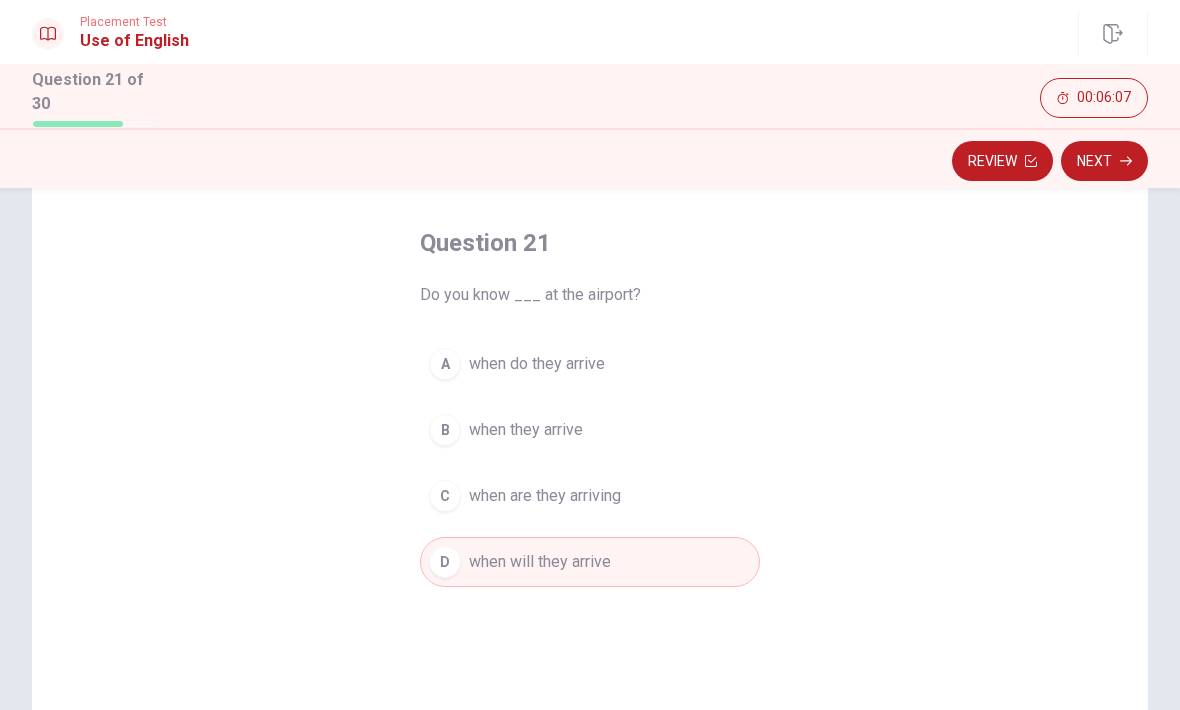 click on "Next" at bounding box center [1104, 161] 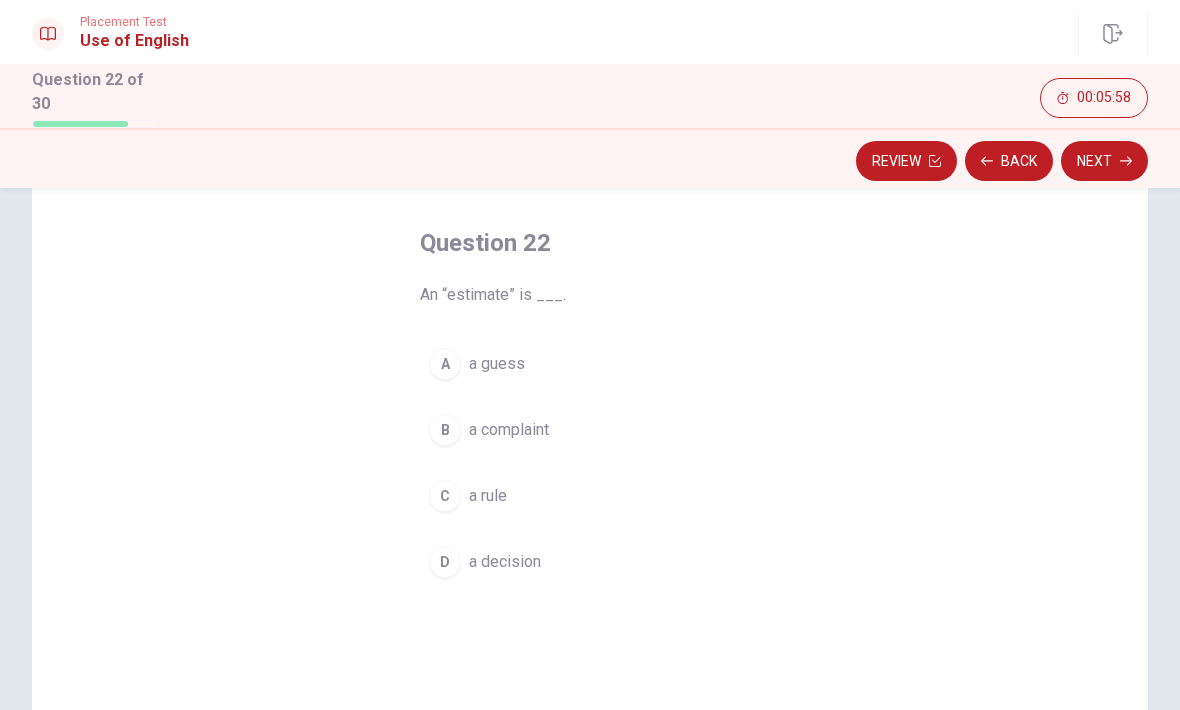 click on "C a rule" at bounding box center [590, 496] 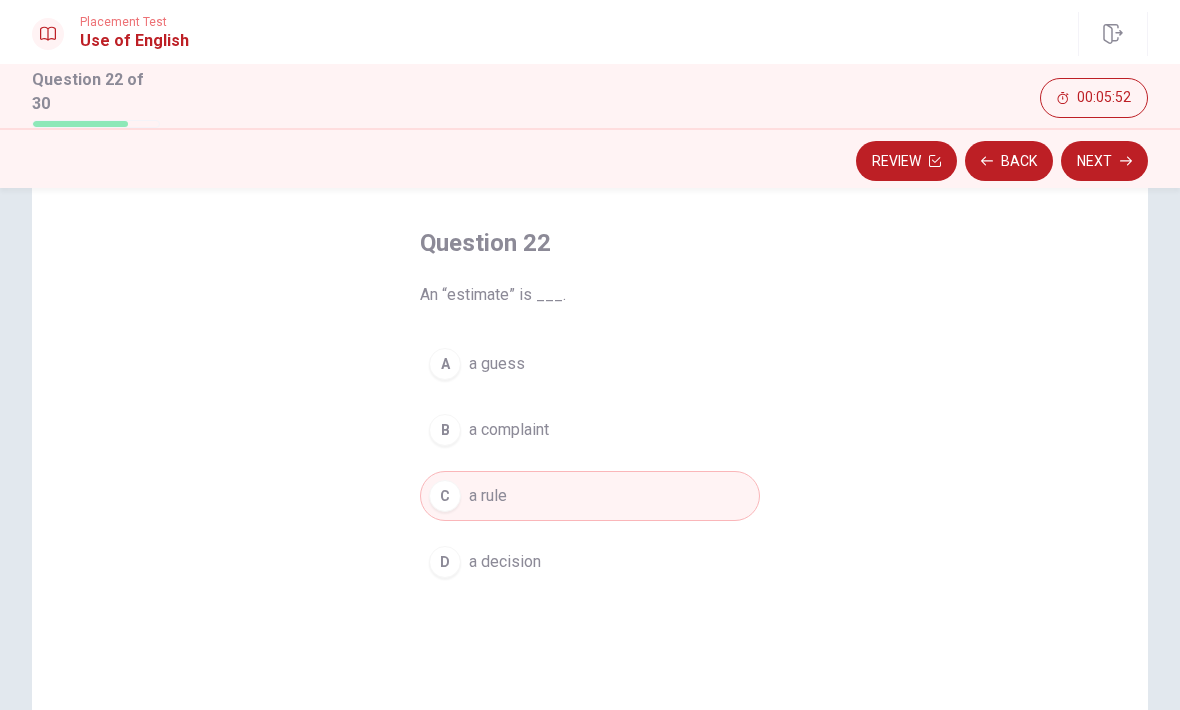 click on "A" at bounding box center (445, 364) 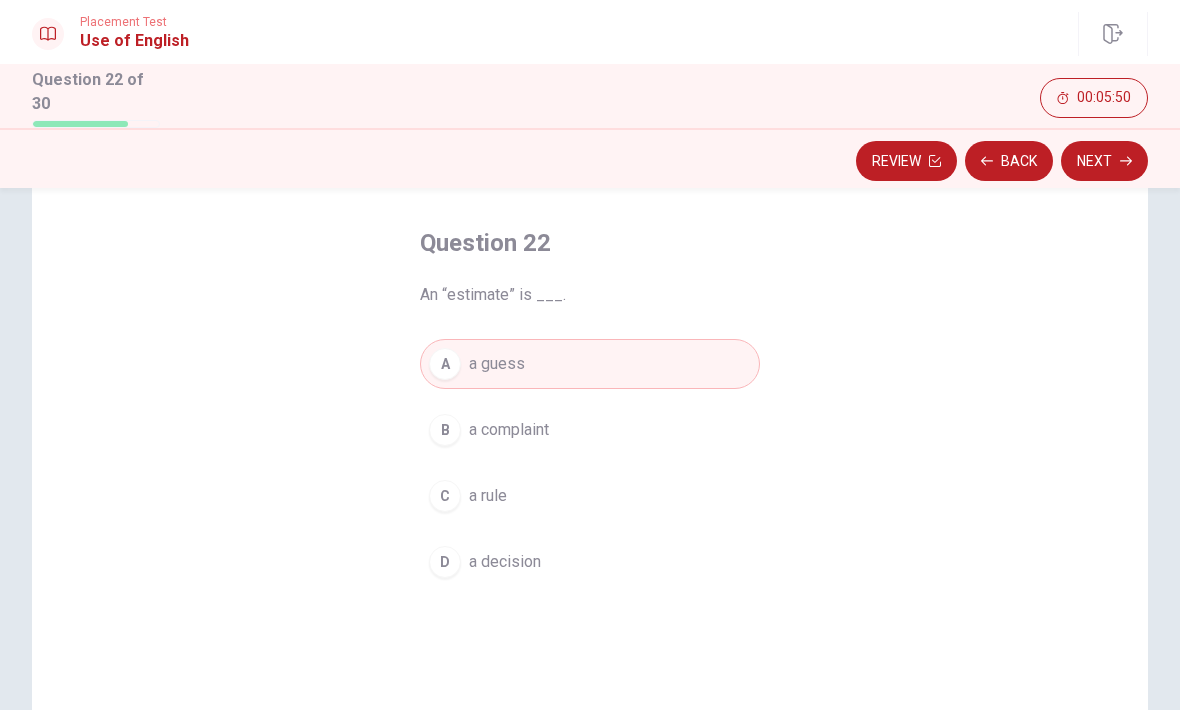 click on "Next" at bounding box center [1104, 161] 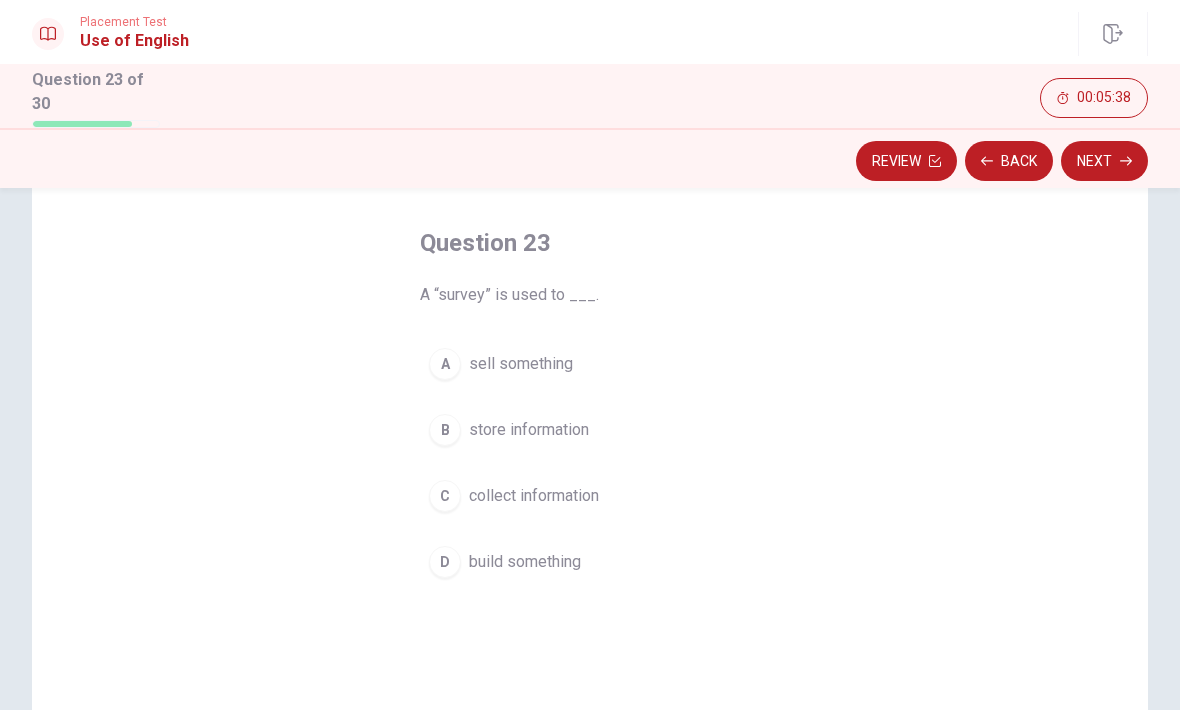 click on "C collect information" at bounding box center [590, 496] 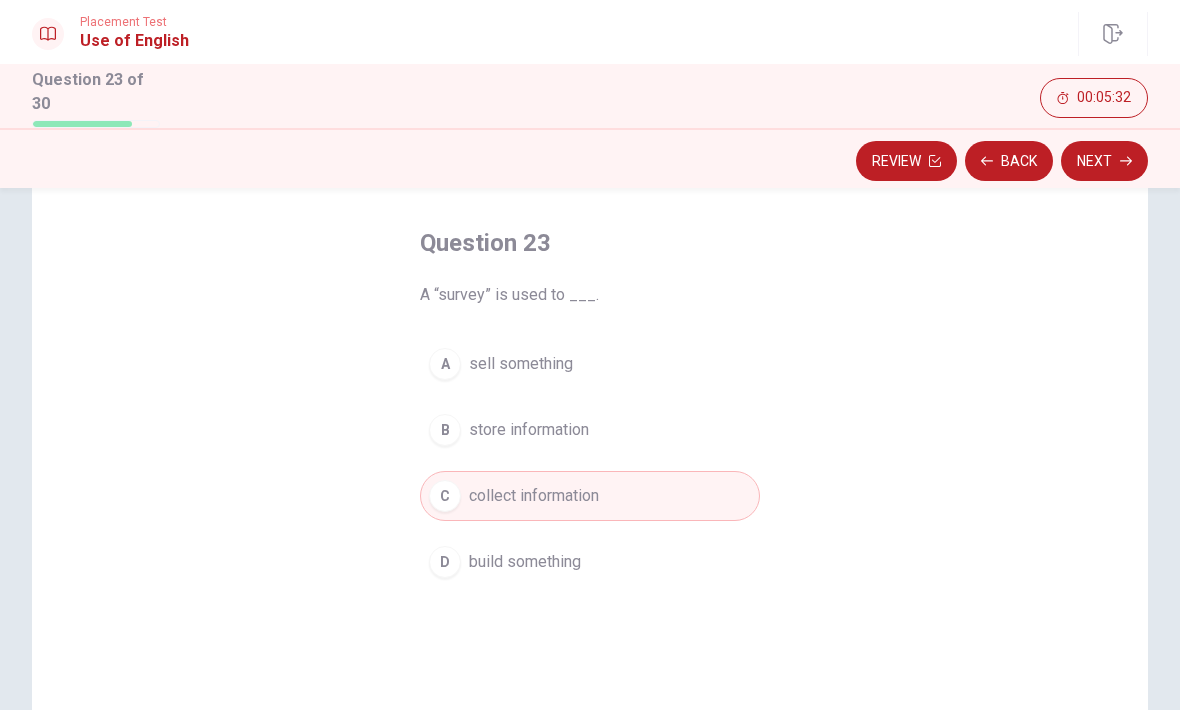 click on "Next" at bounding box center (1104, 161) 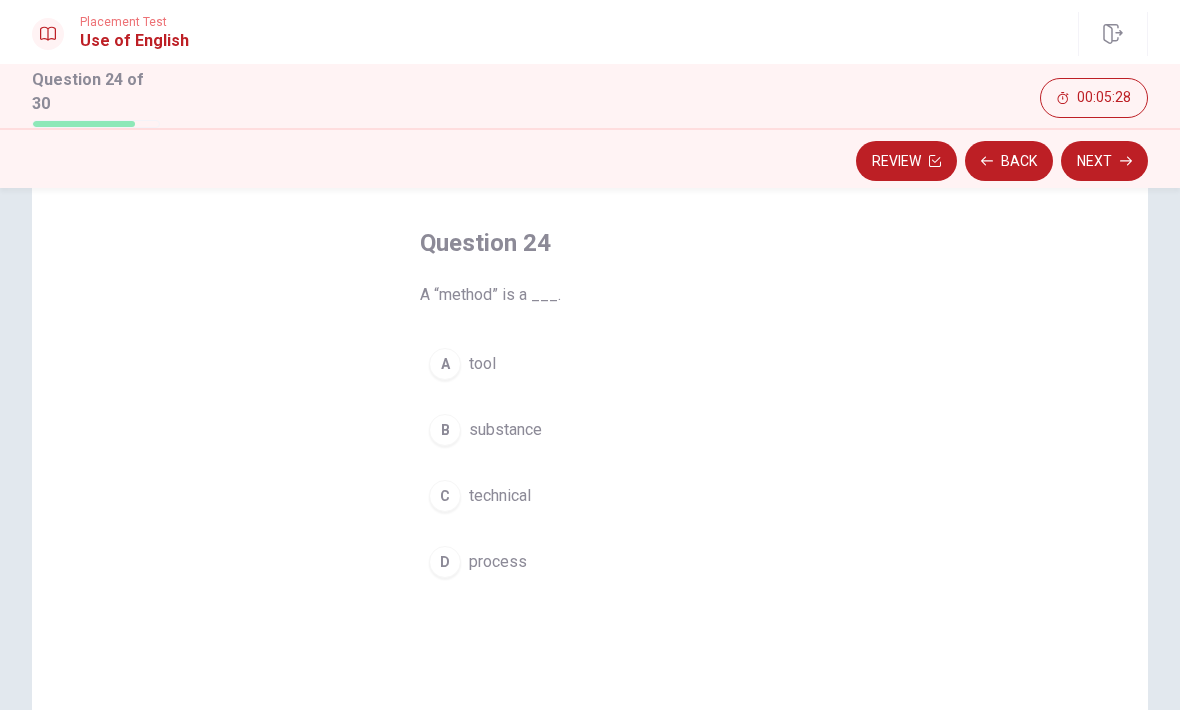 click on "D" at bounding box center [445, 562] 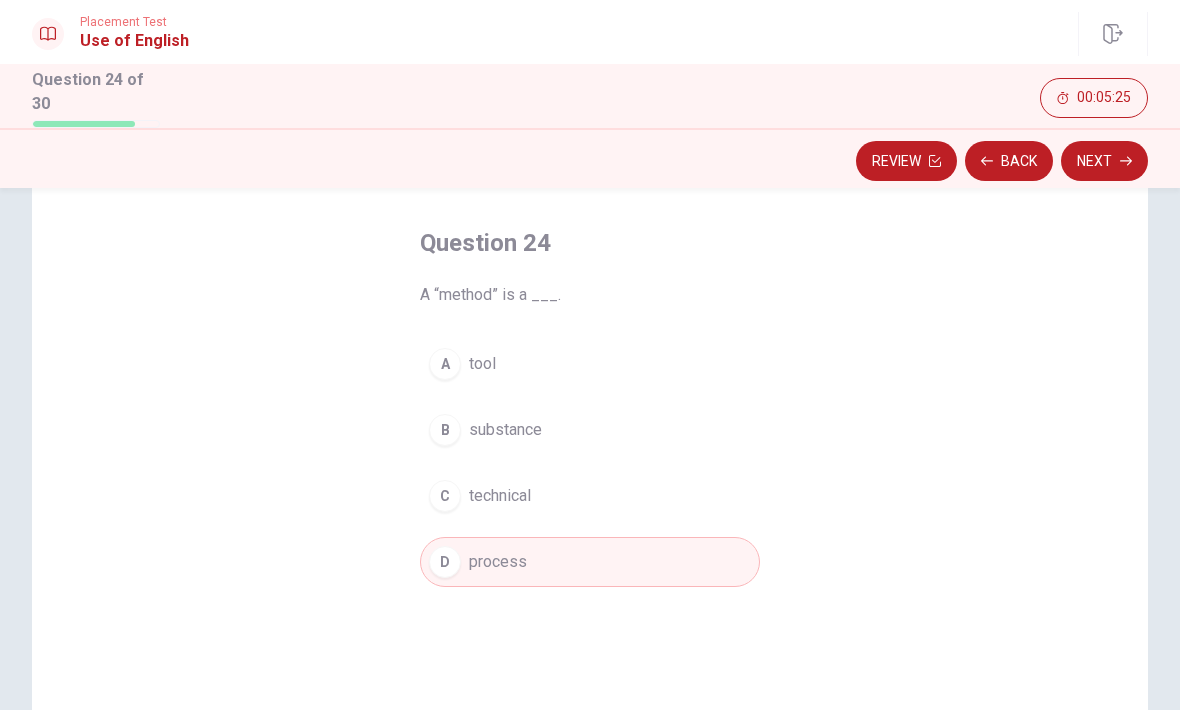 click on "A" at bounding box center (445, 364) 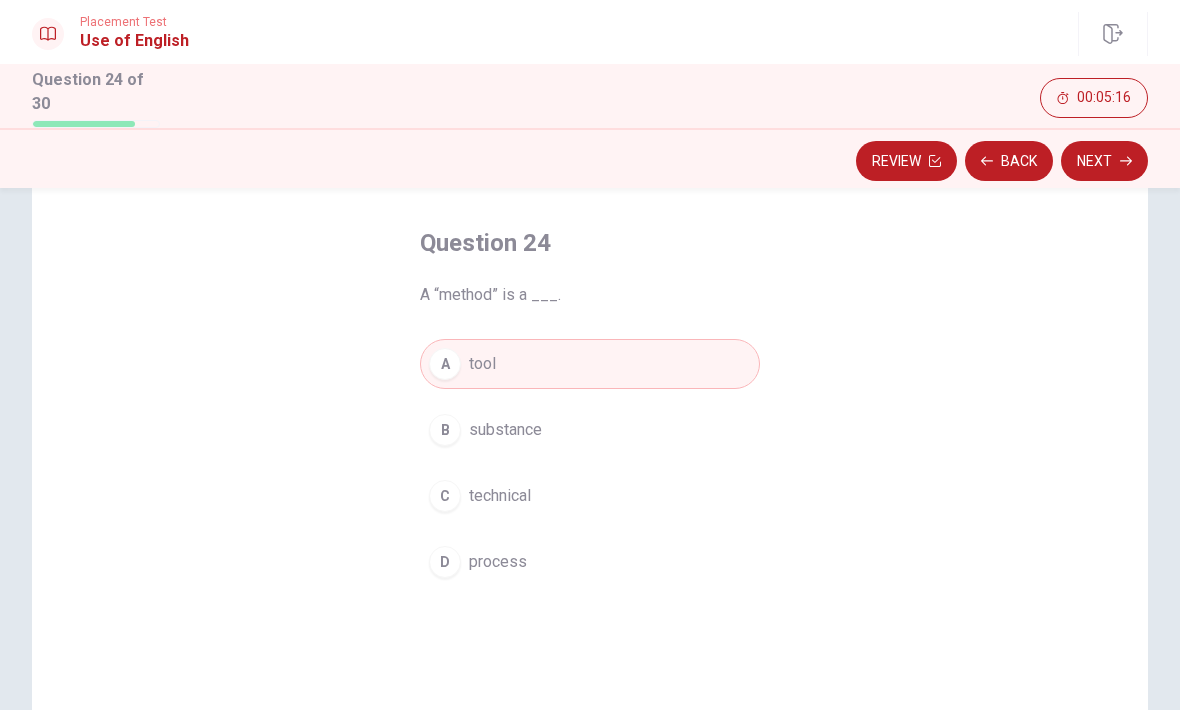 click on "C" at bounding box center [445, 496] 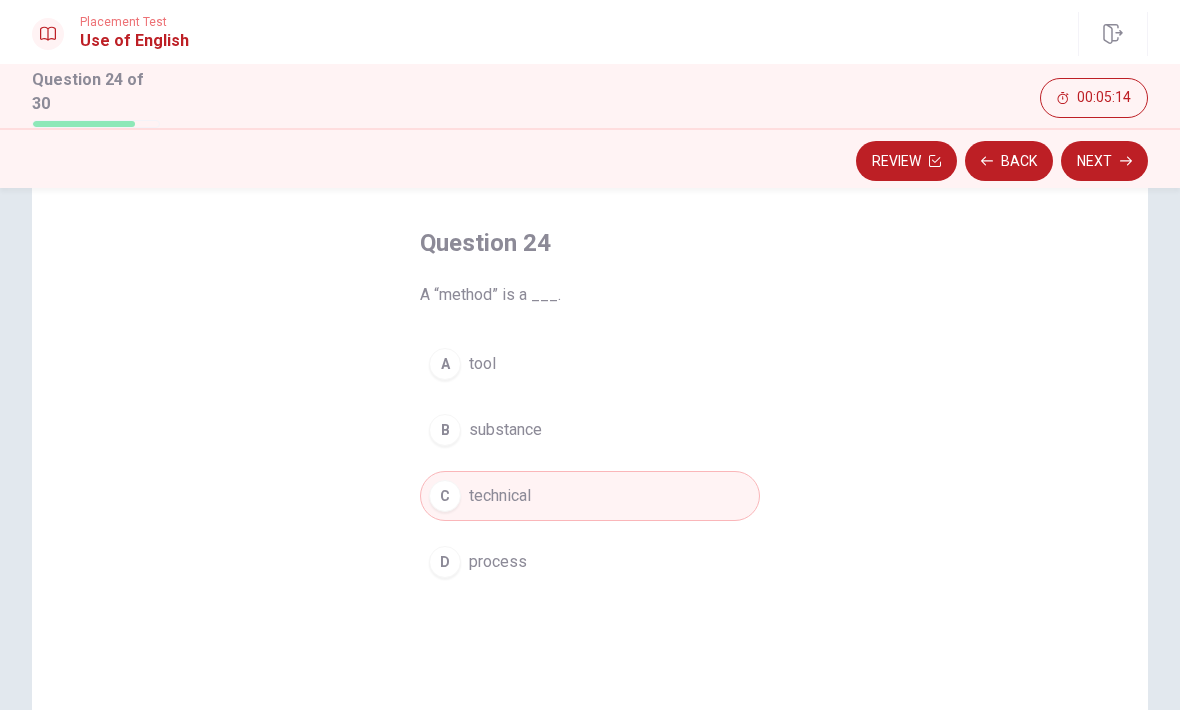 click on "Next" at bounding box center (1104, 161) 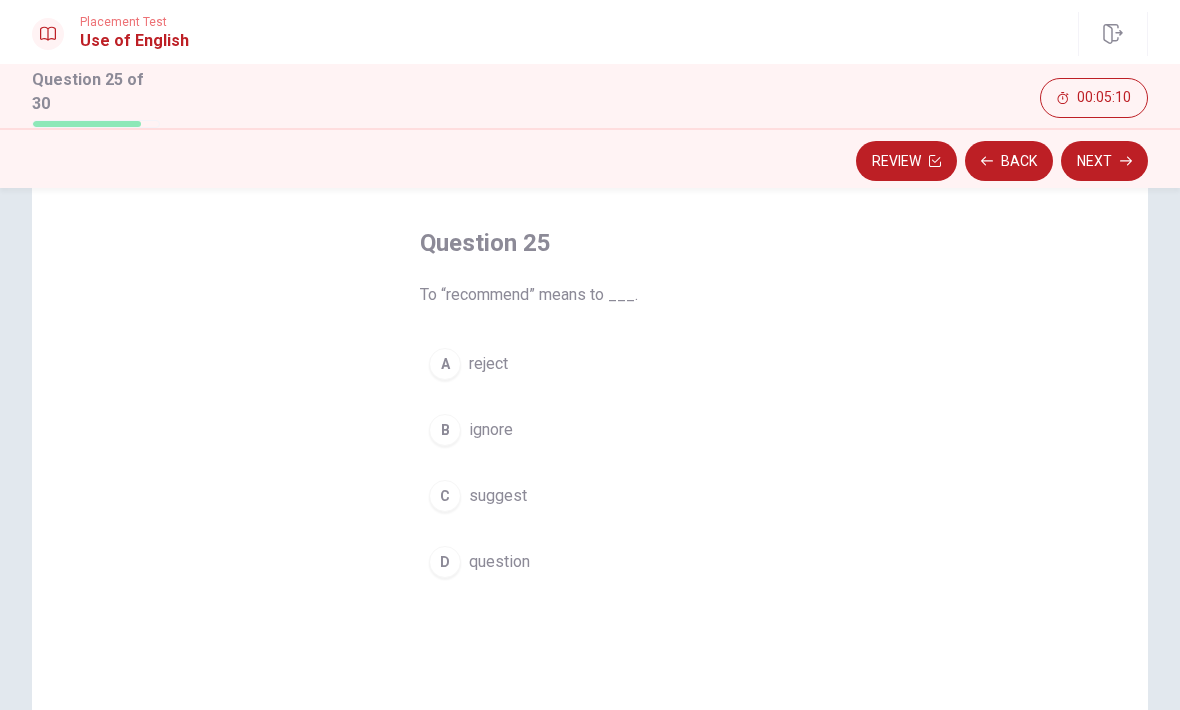 click on "C suggest" at bounding box center (590, 496) 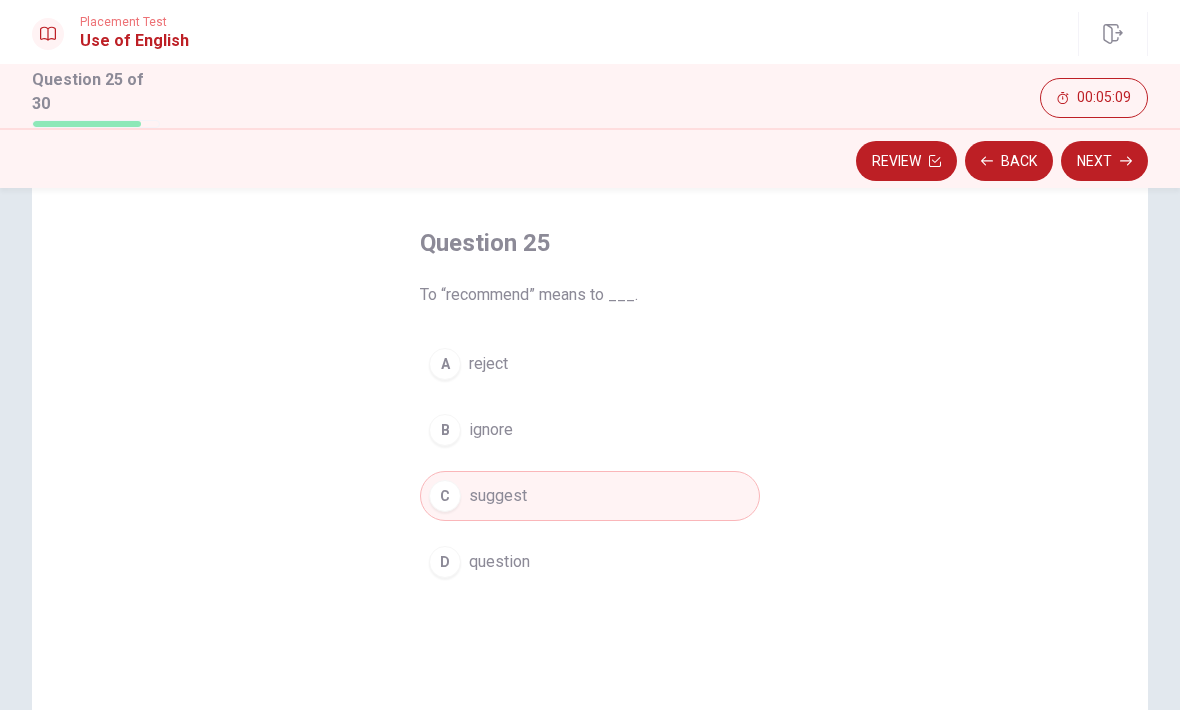 click 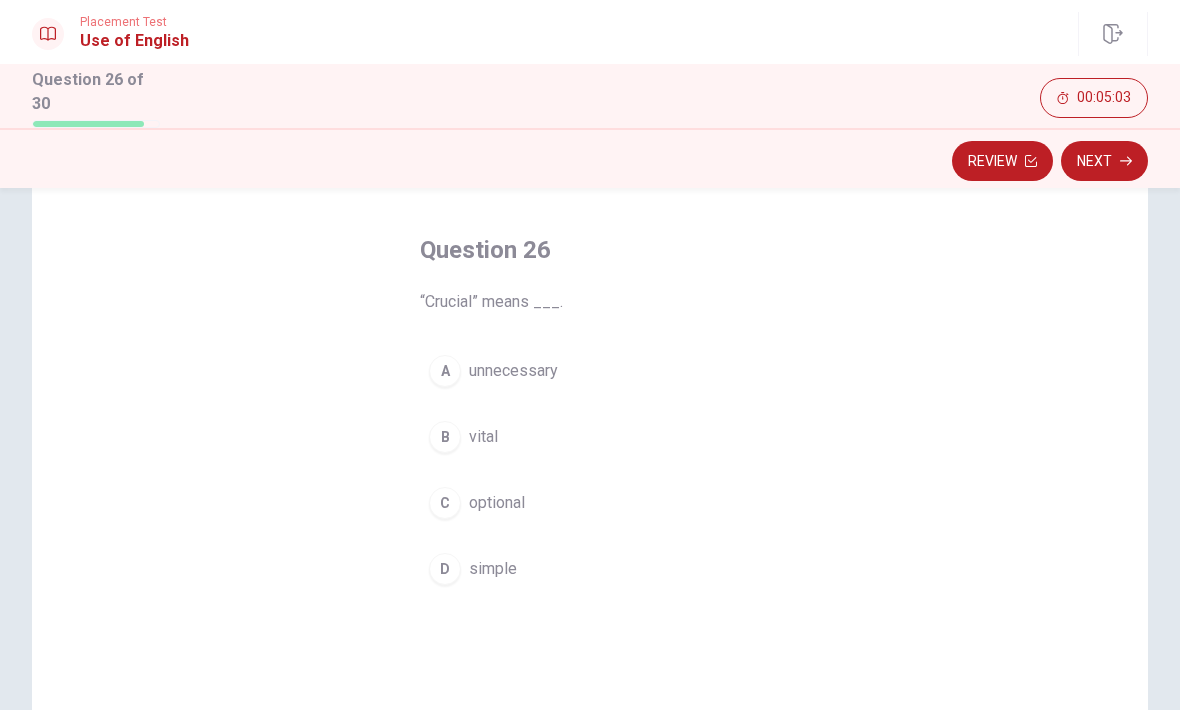 scroll, scrollTop: 80, scrollLeft: 0, axis: vertical 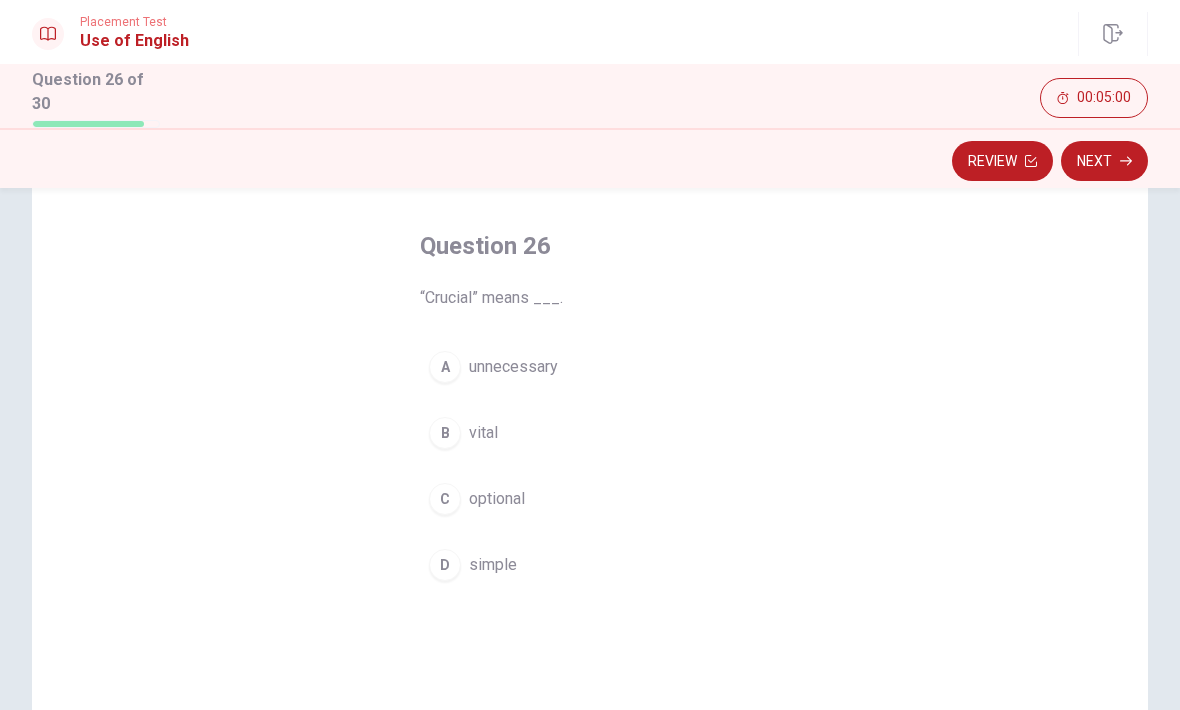 click on "B vital" at bounding box center (590, 433) 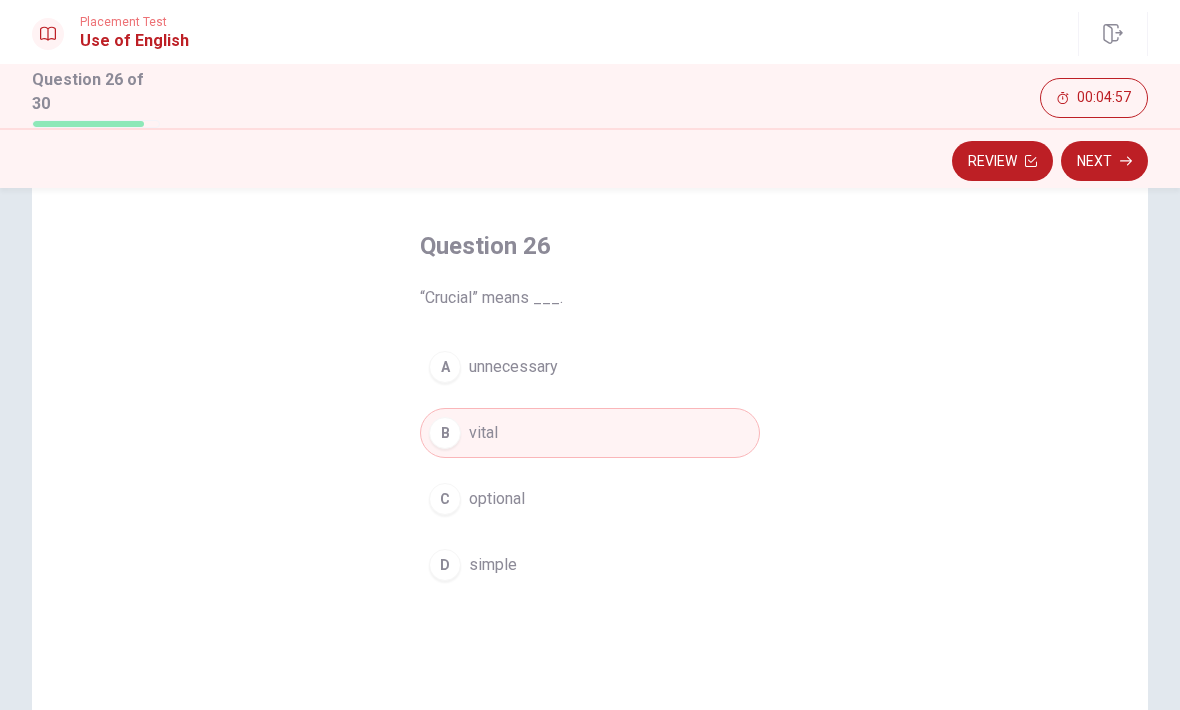 click 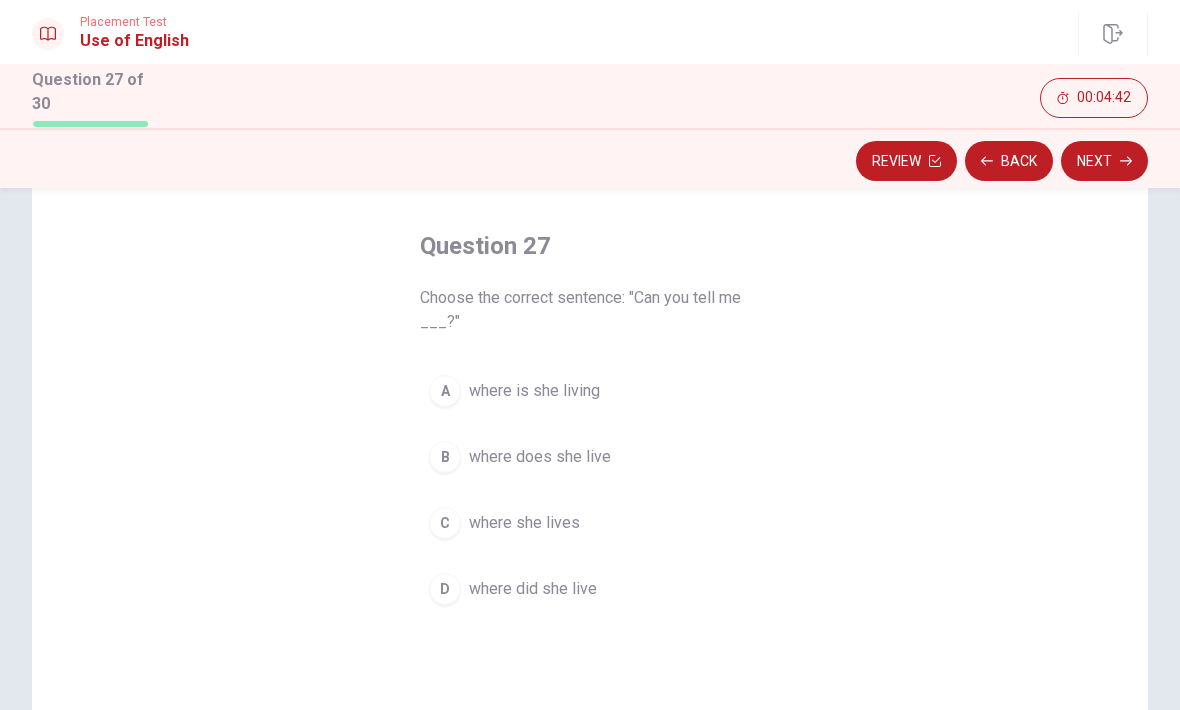 click on "C" at bounding box center [445, 523] 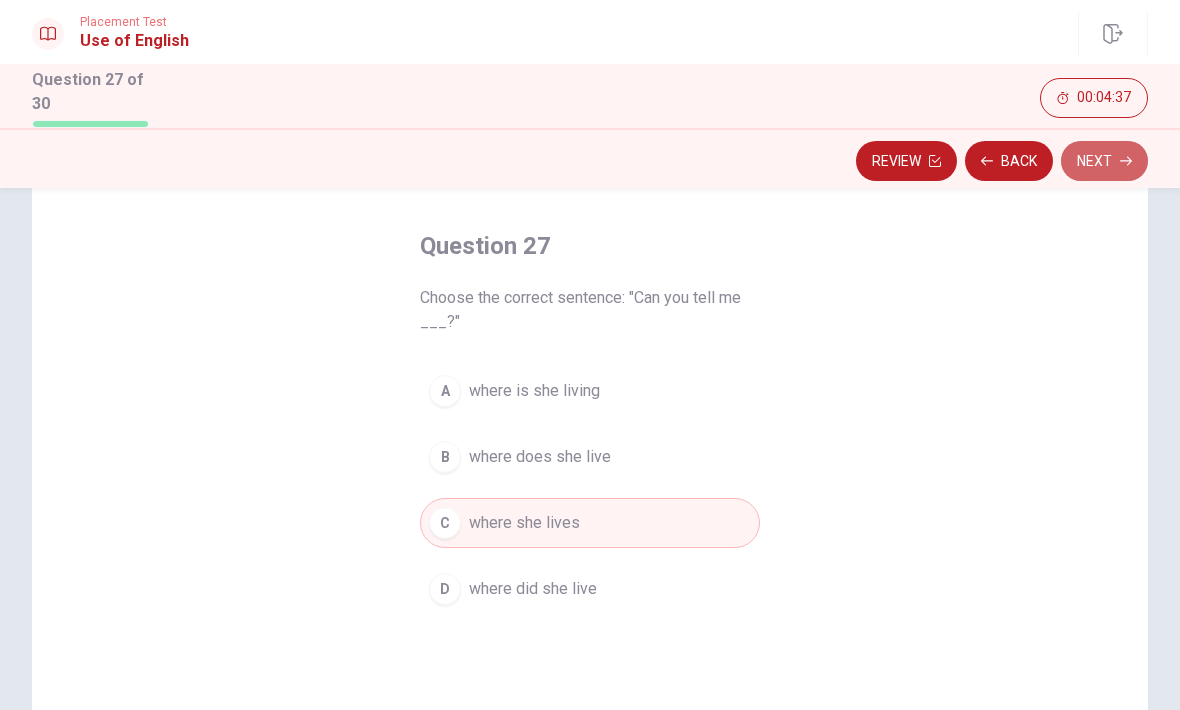 click on "Next" at bounding box center [1104, 161] 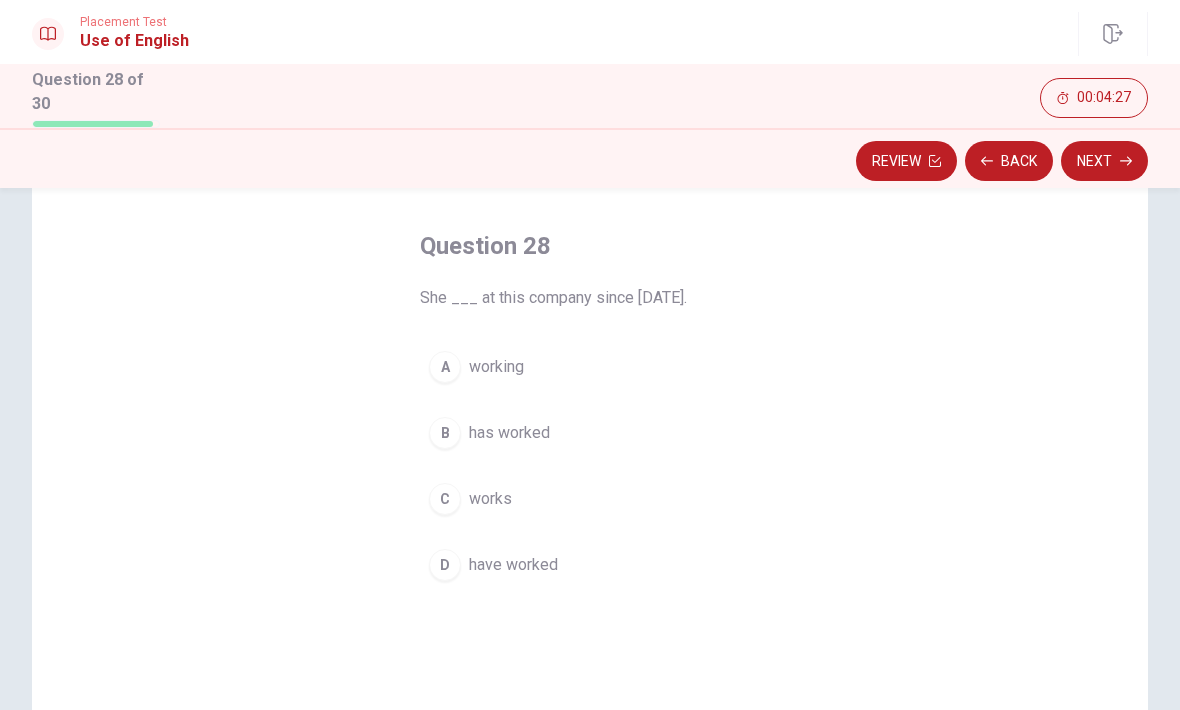 click on "D" at bounding box center (445, 565) 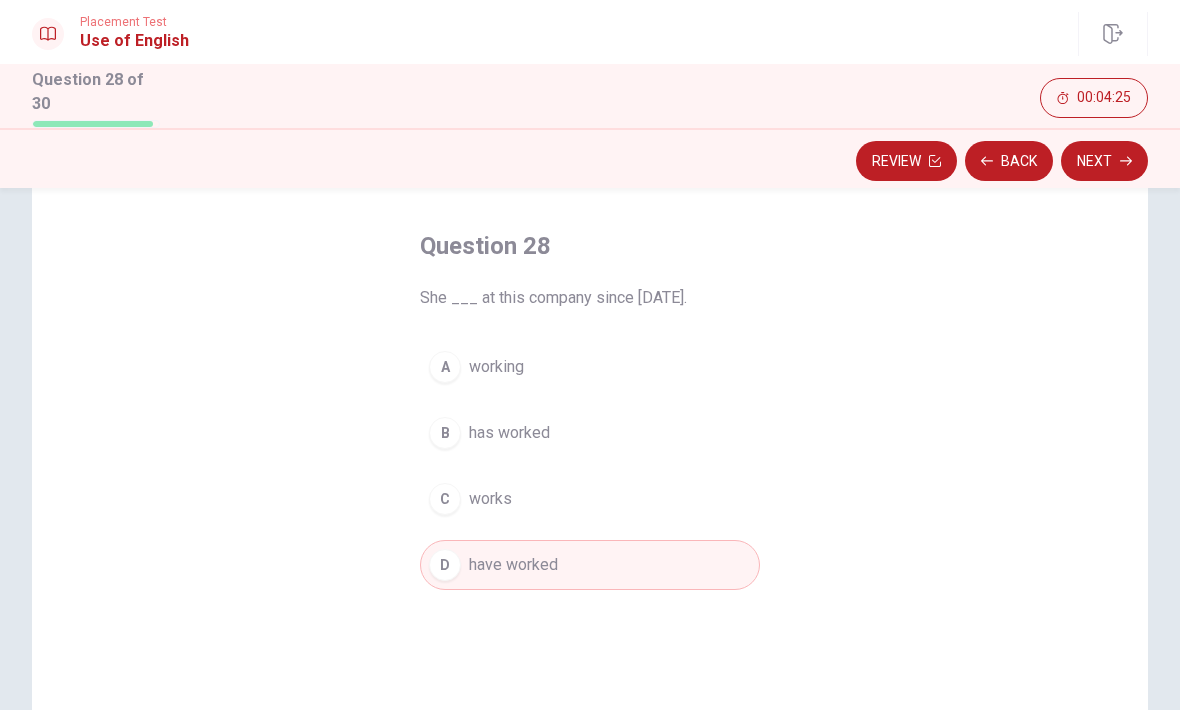 click on "B has worked" at bounding box center (590, 433) 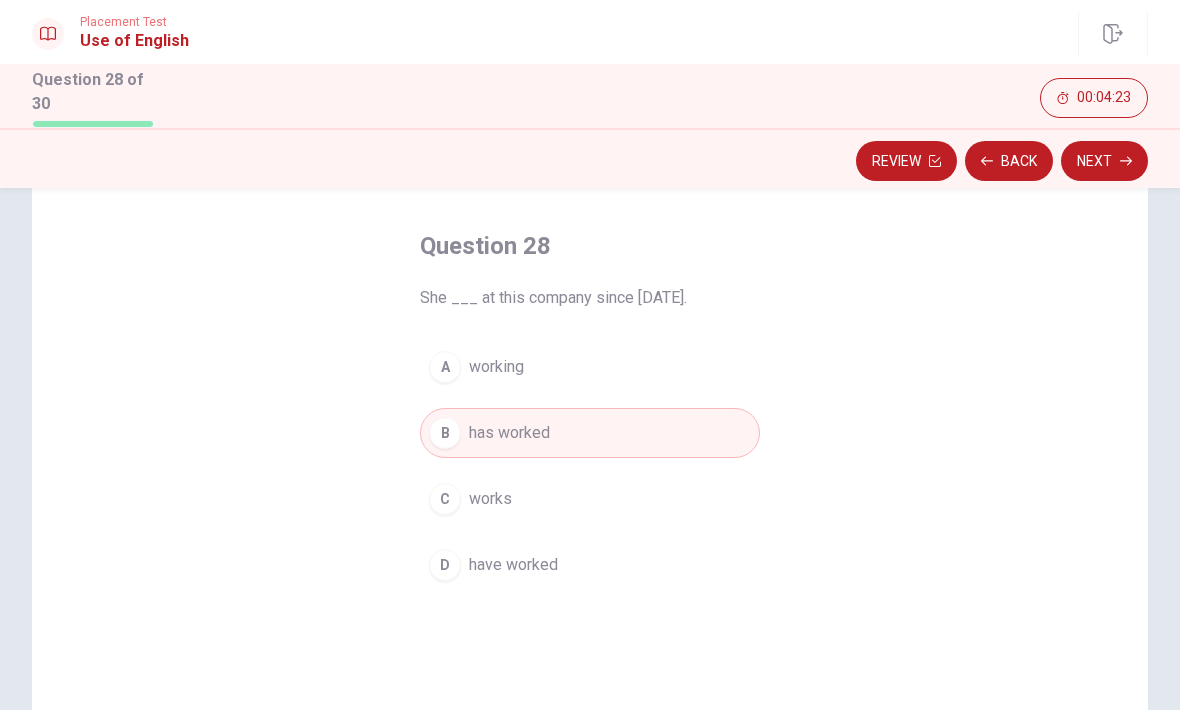 click 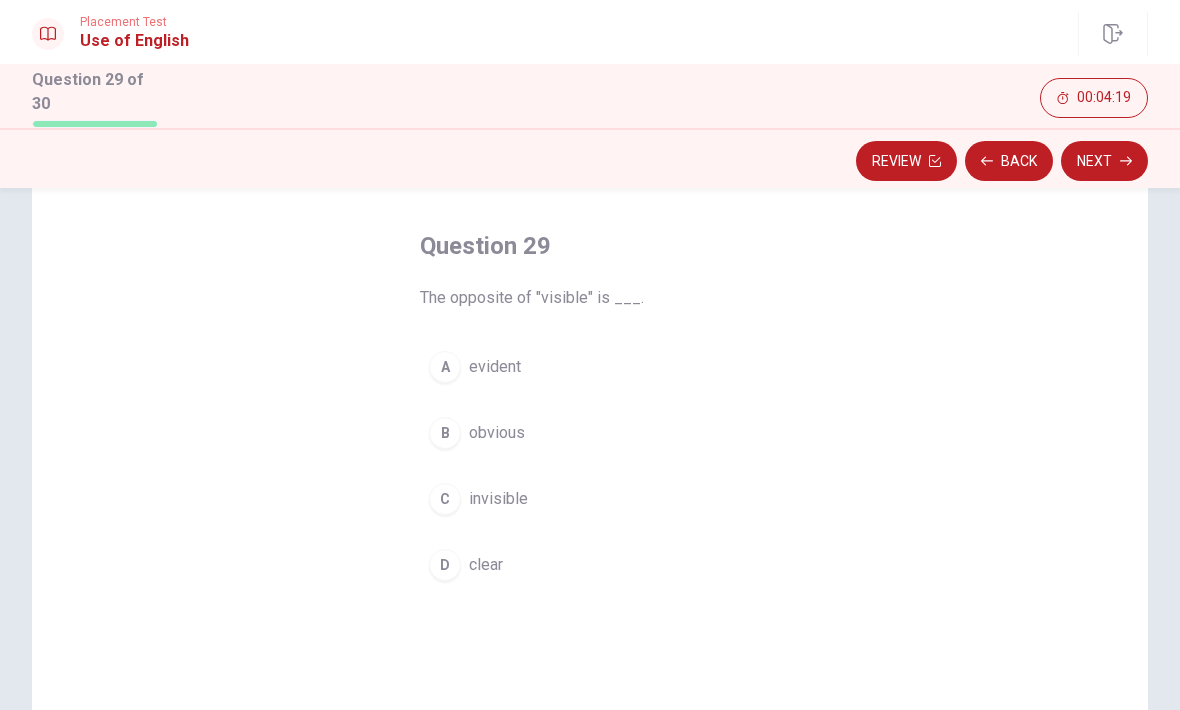 click on "C invisible" at bounding box center [590, 499] 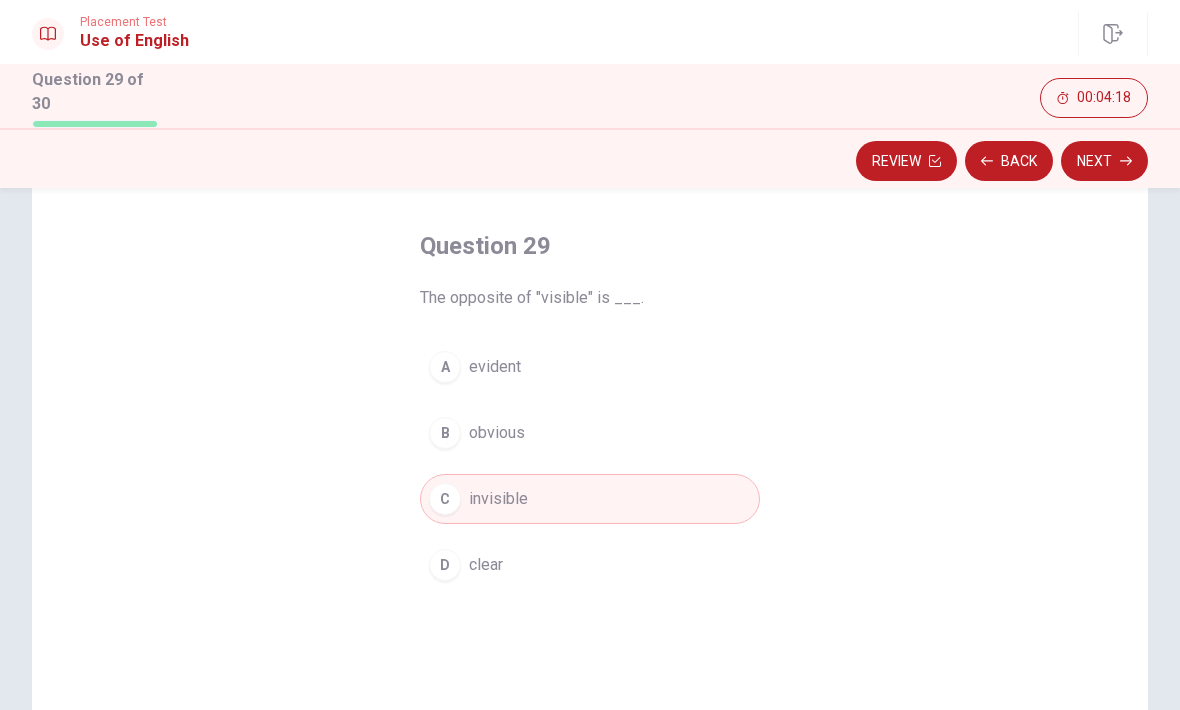 click 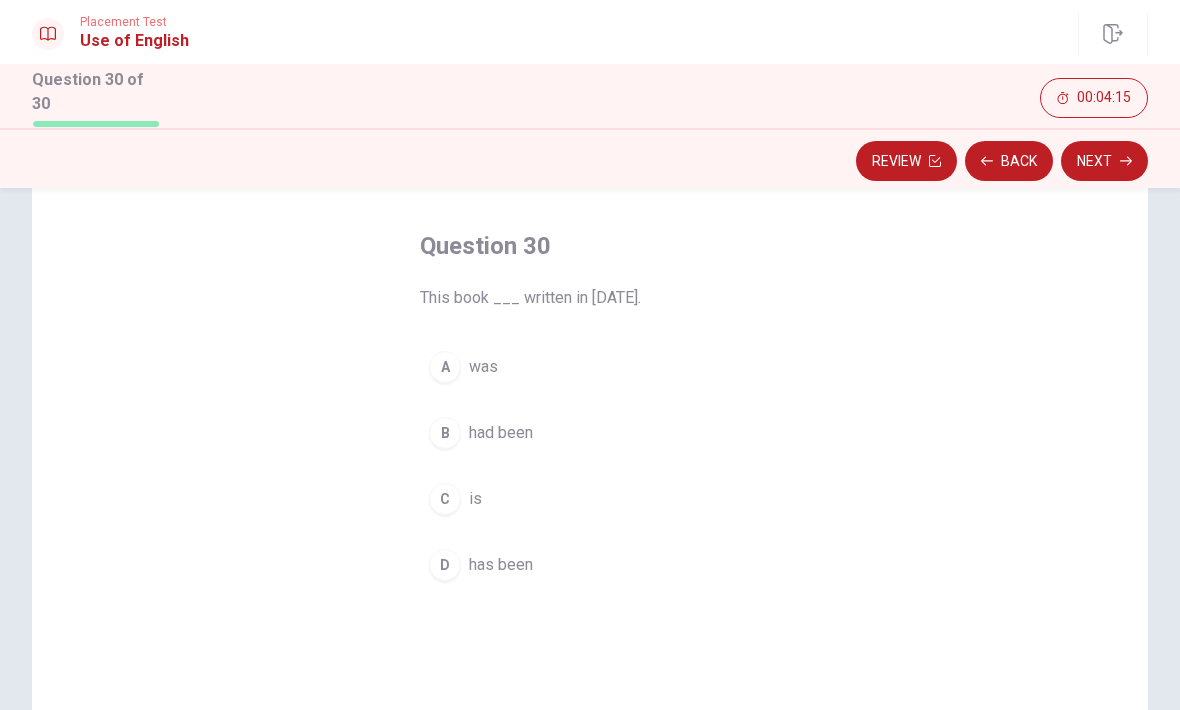 click on "A was" at bounding box center (590, 367) 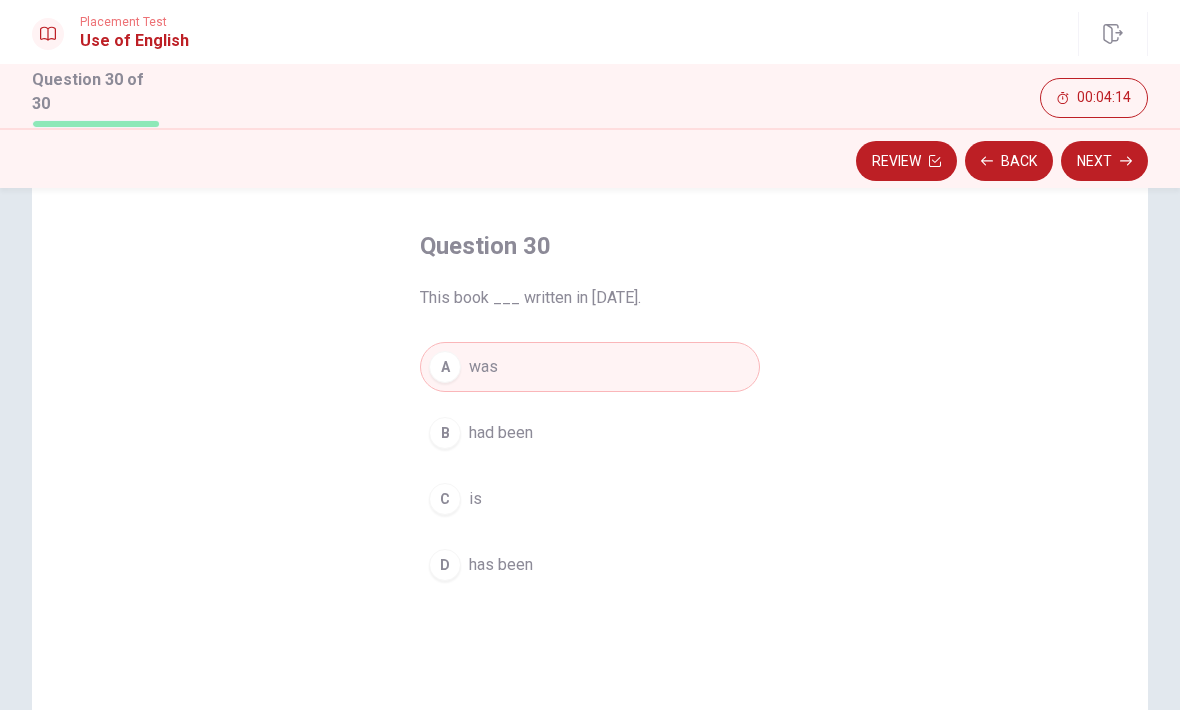 click on "Next" at bounding box center [1104, 161] 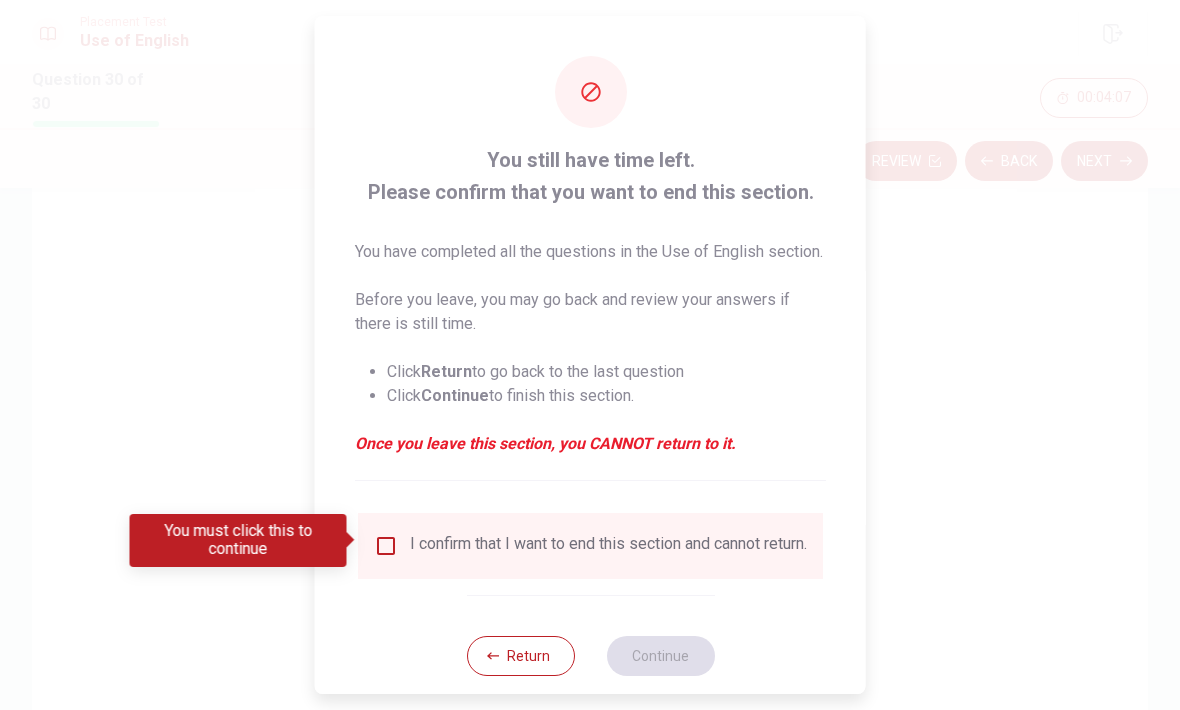 click at bounding box center (386, 546) 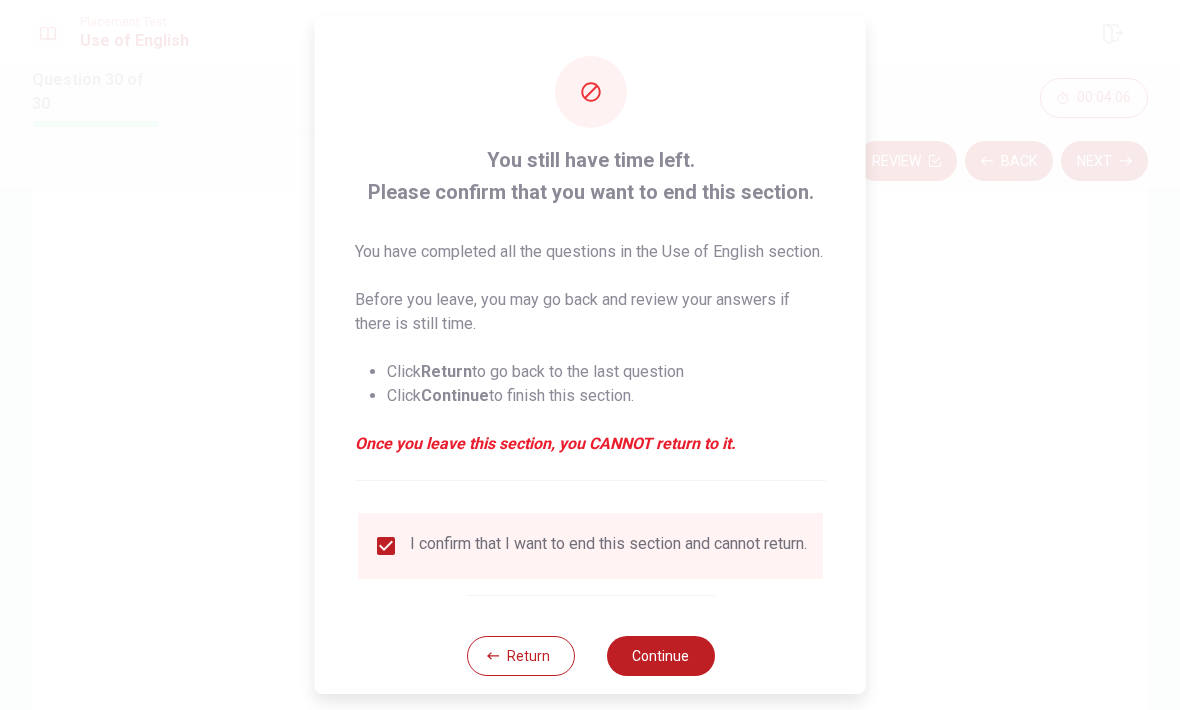 click on "Return" at bounding box center [520, 656] 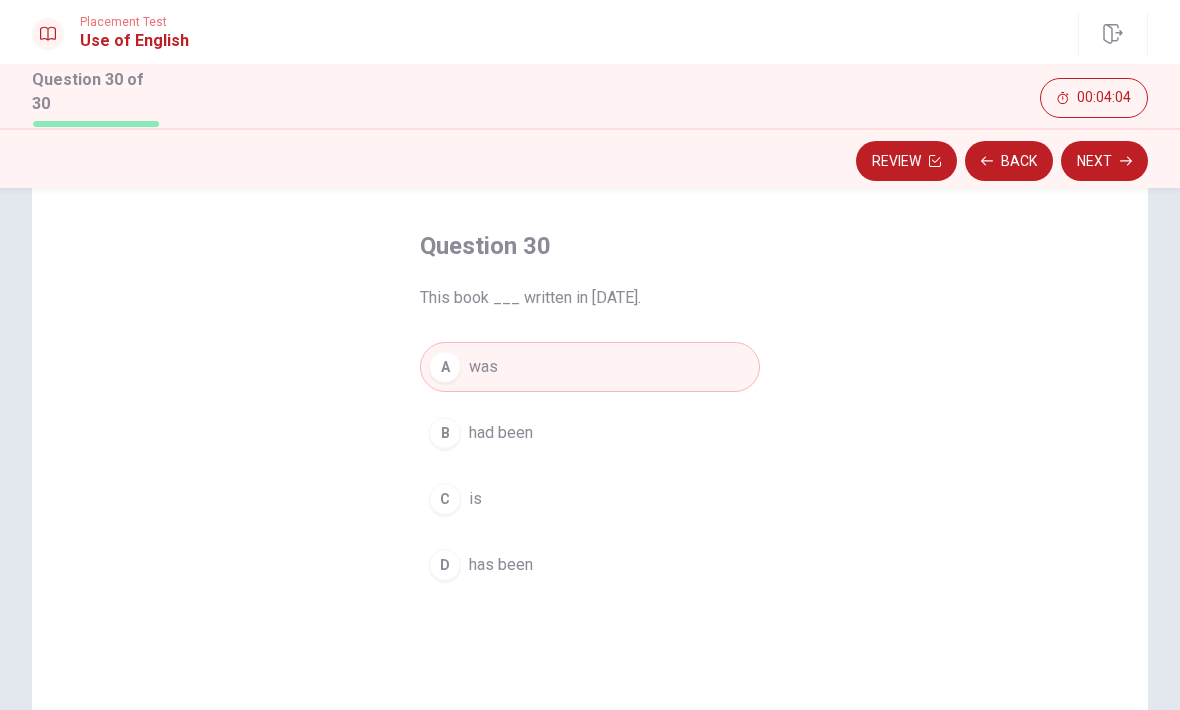 click 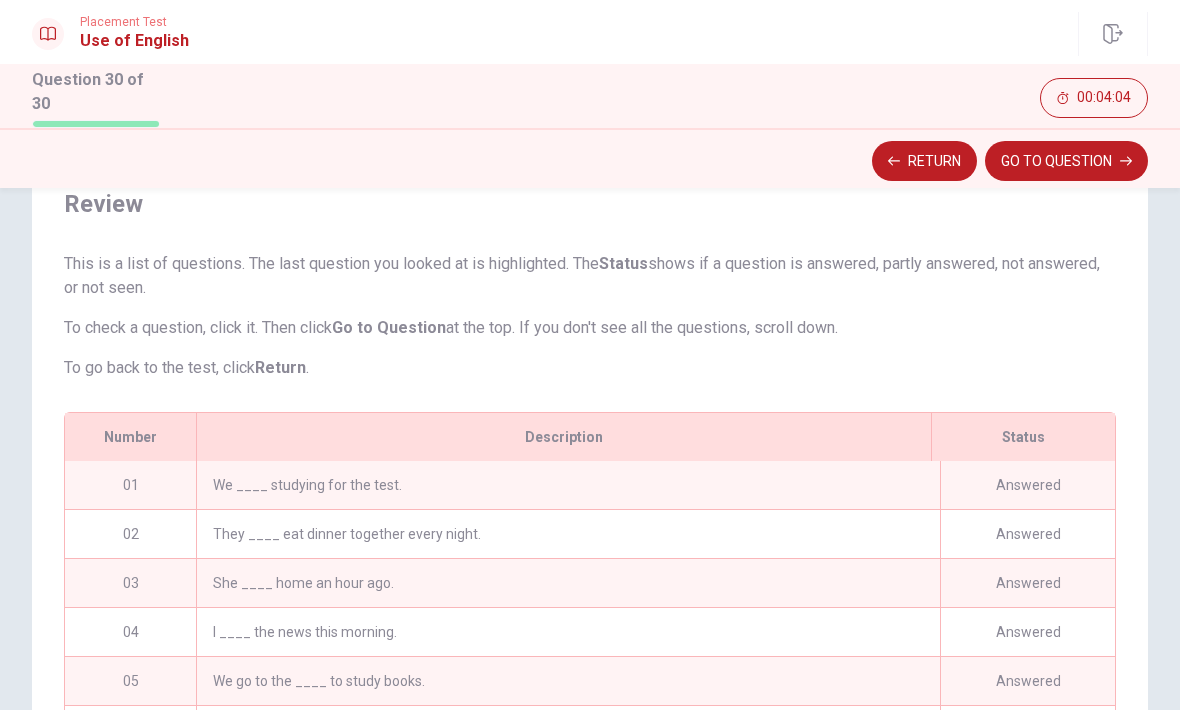 scroll, scrollTop: 862, scrollLeft: 0, axis: vertical 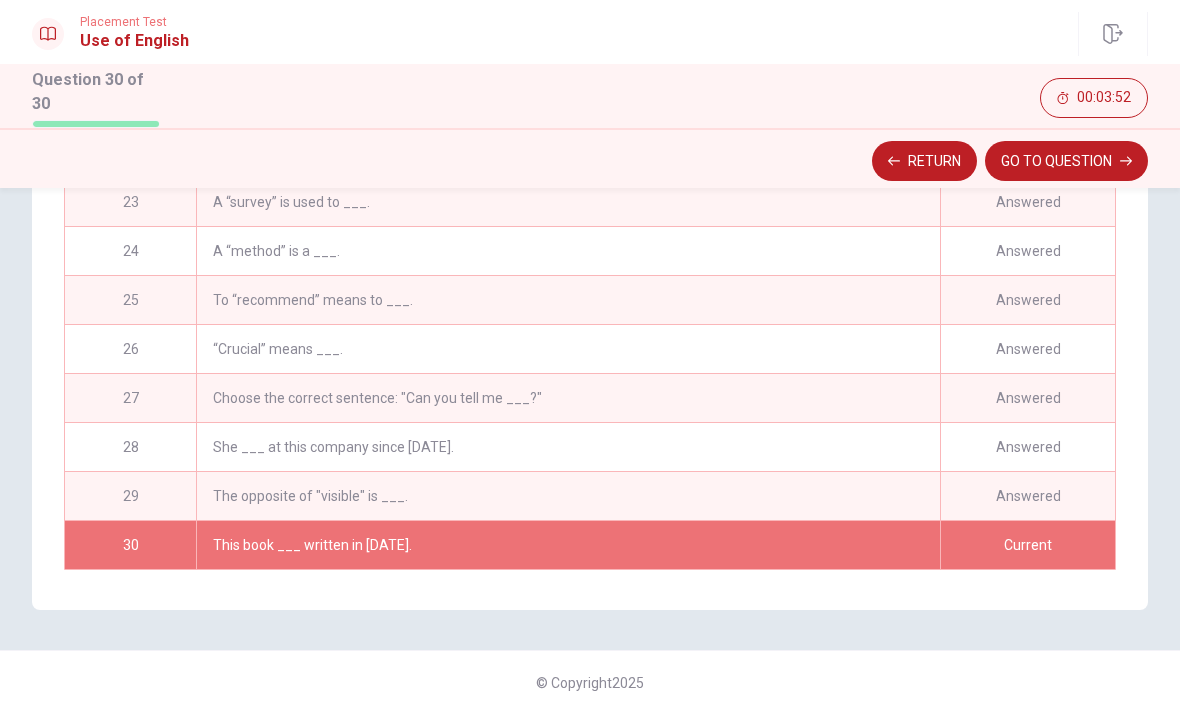 click on "Return" at bounding box center [924, 161] 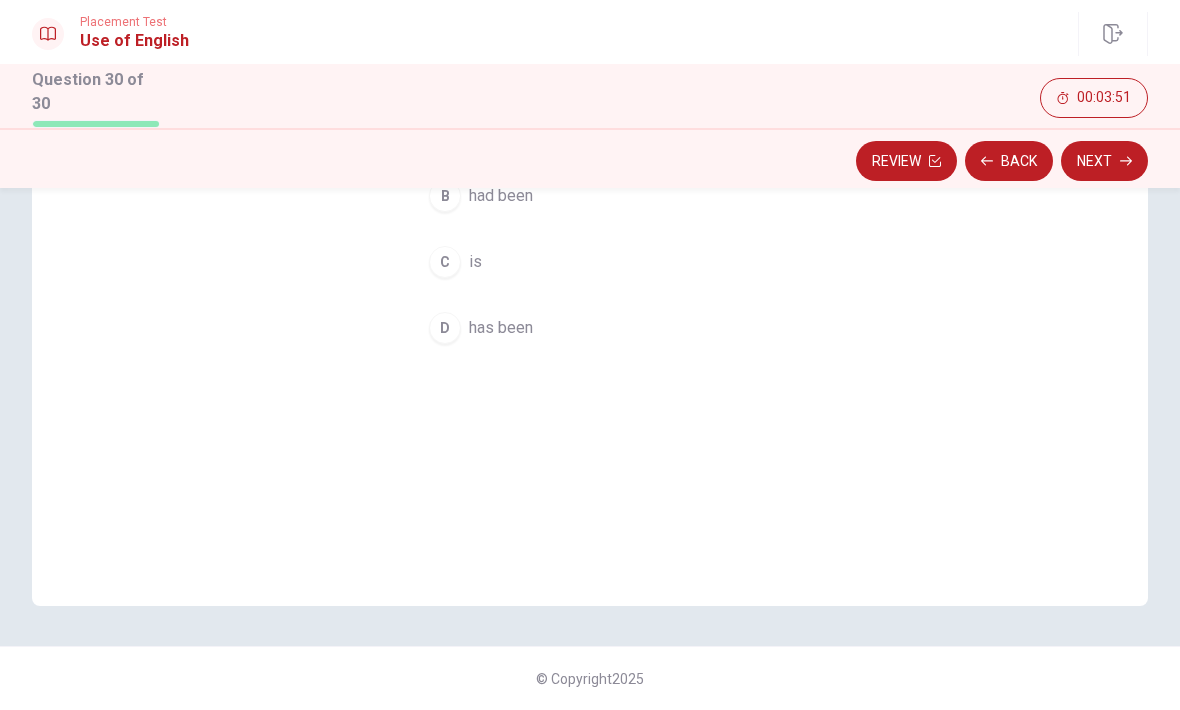 scroll, scrollTop: 313, scrollLeft: 0, axis: vertical 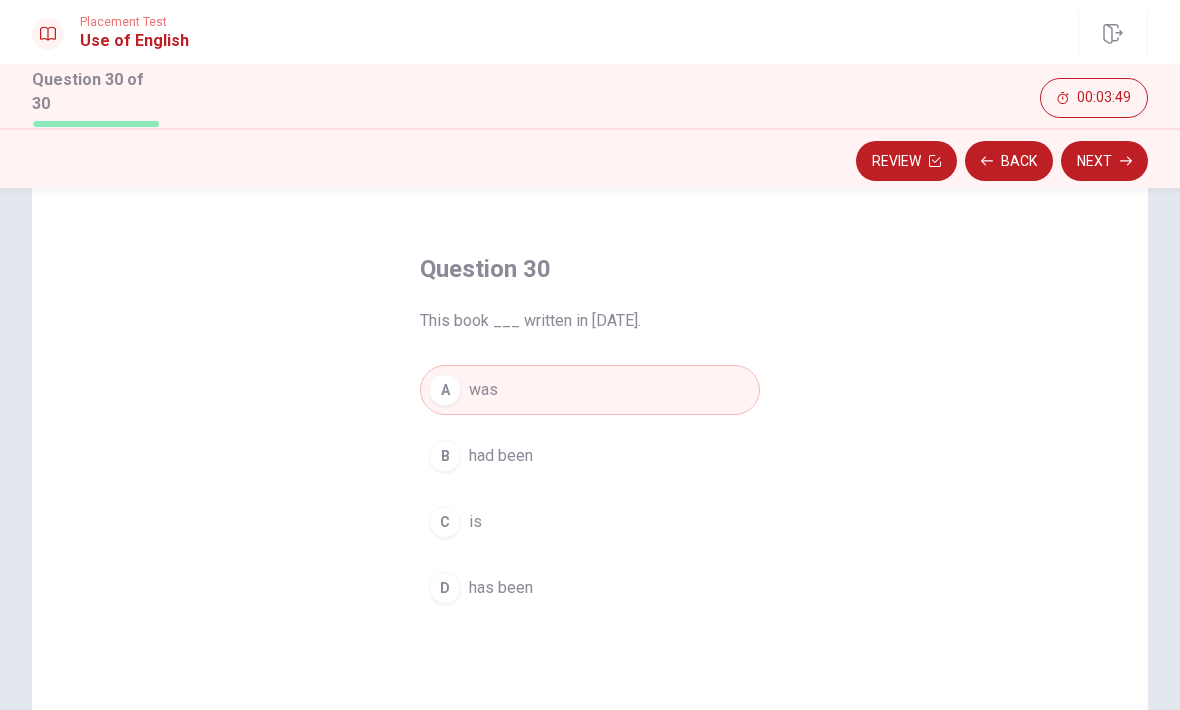 click on "Review" at bounding box center [906, 161] 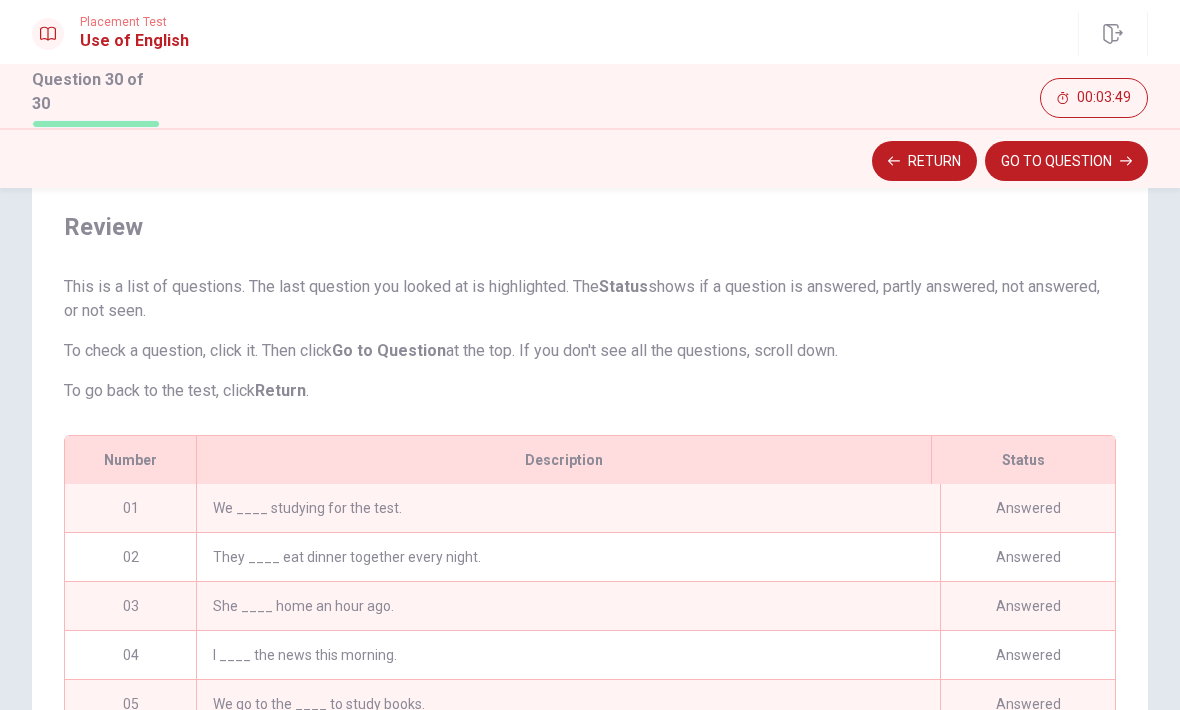 scroll, scrollTop: 286, scrollLeft: 0, axis: vertical 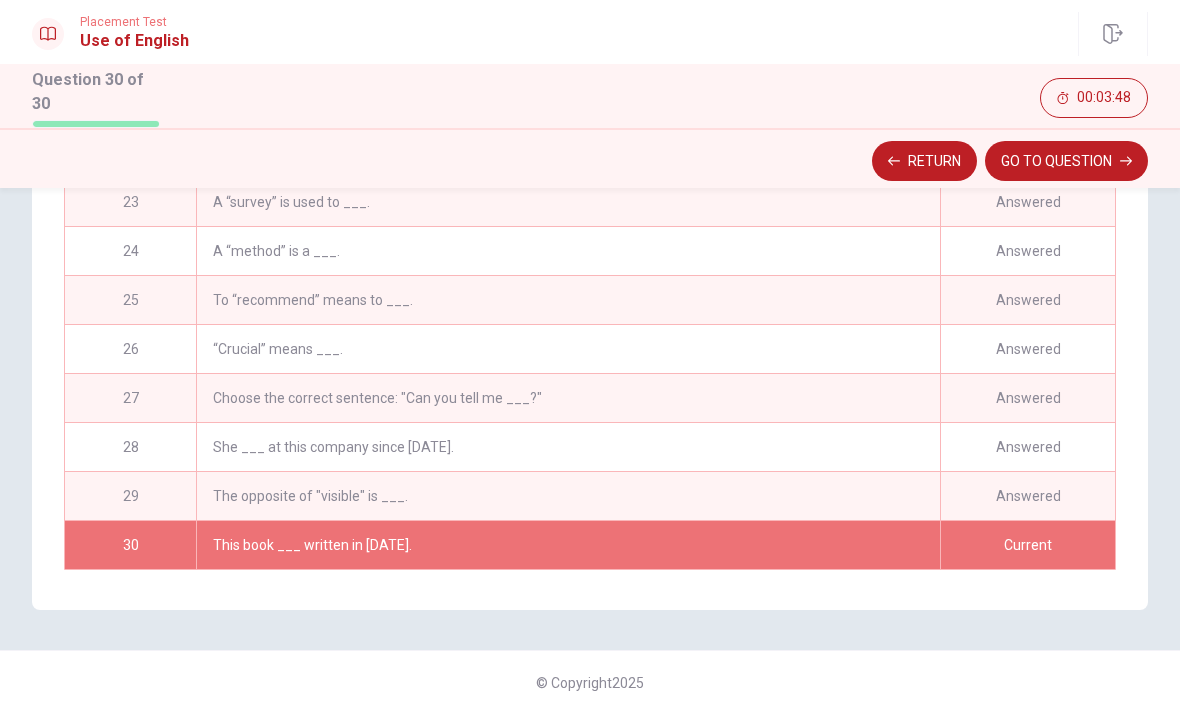 click on "Return" at bounding box center (924, 161) 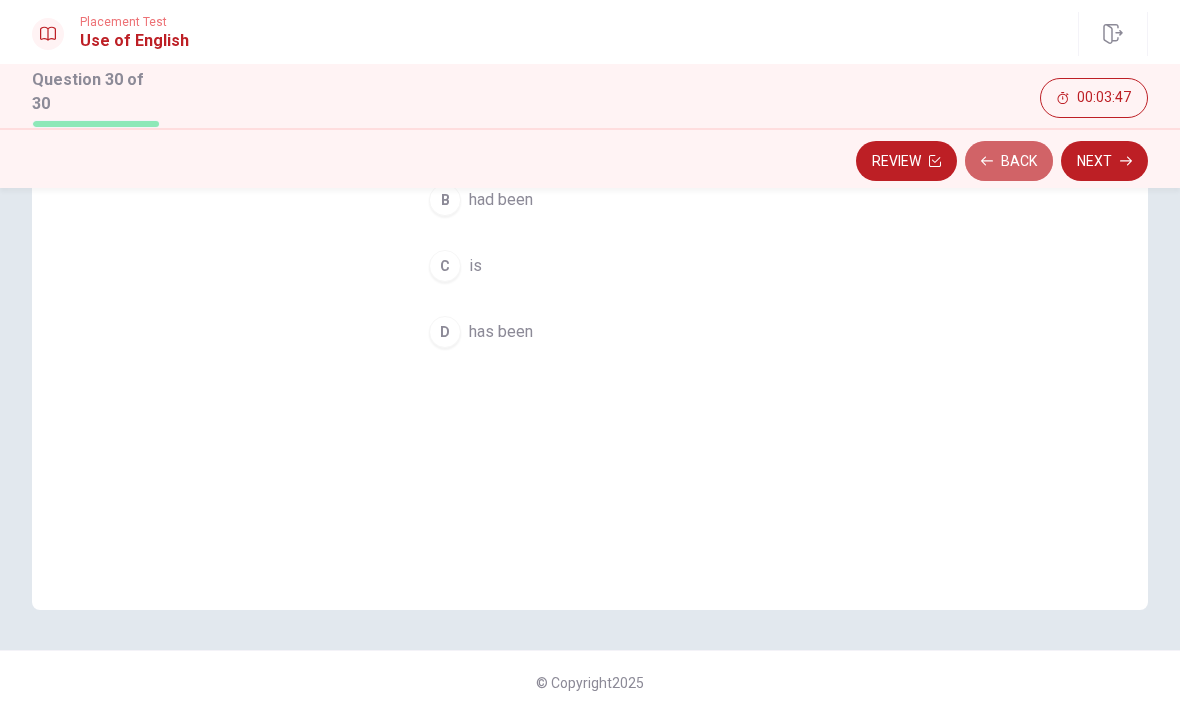 click on "Back" at bounding box center [1009, 161] 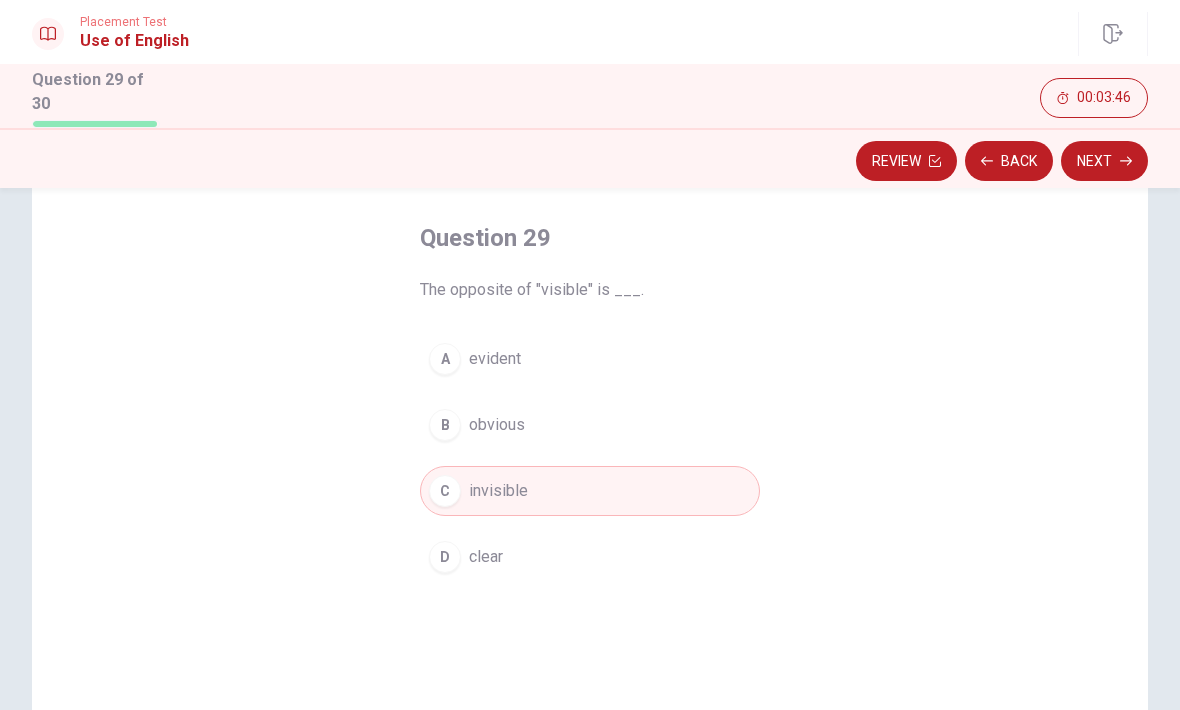 scroll, scrollTop: 85, scrollLeft: 0, axis: vertical 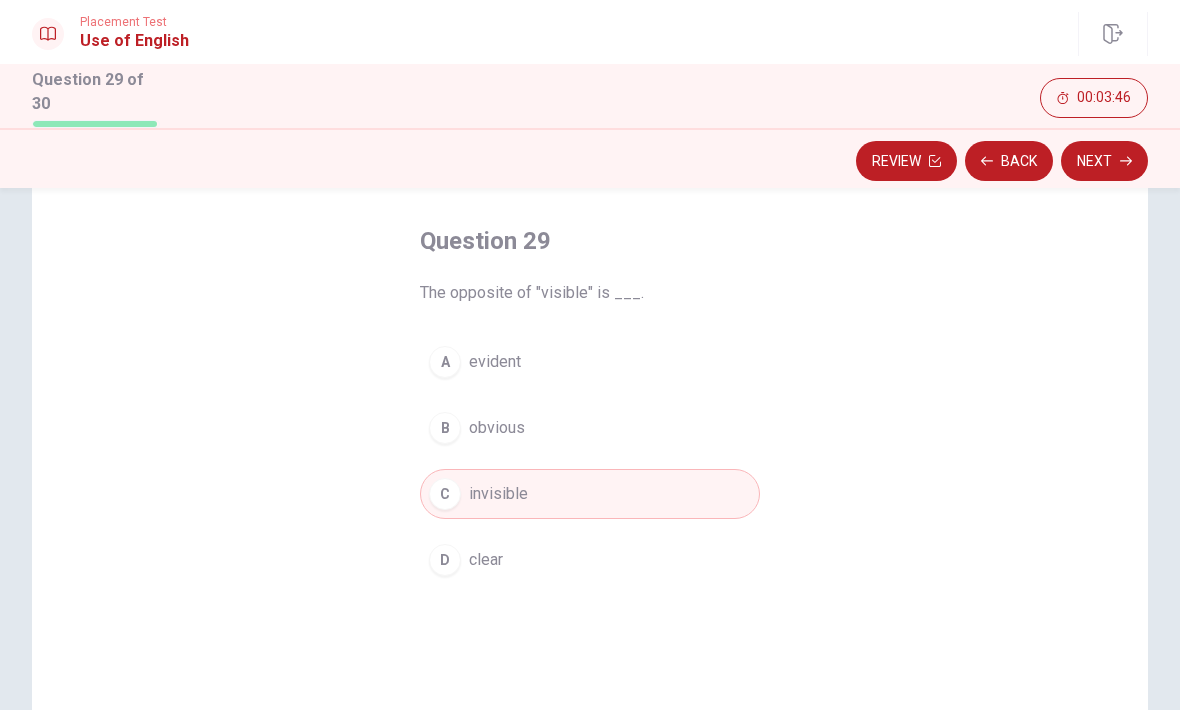 click on "Back" at bounding box center [1009, 161] 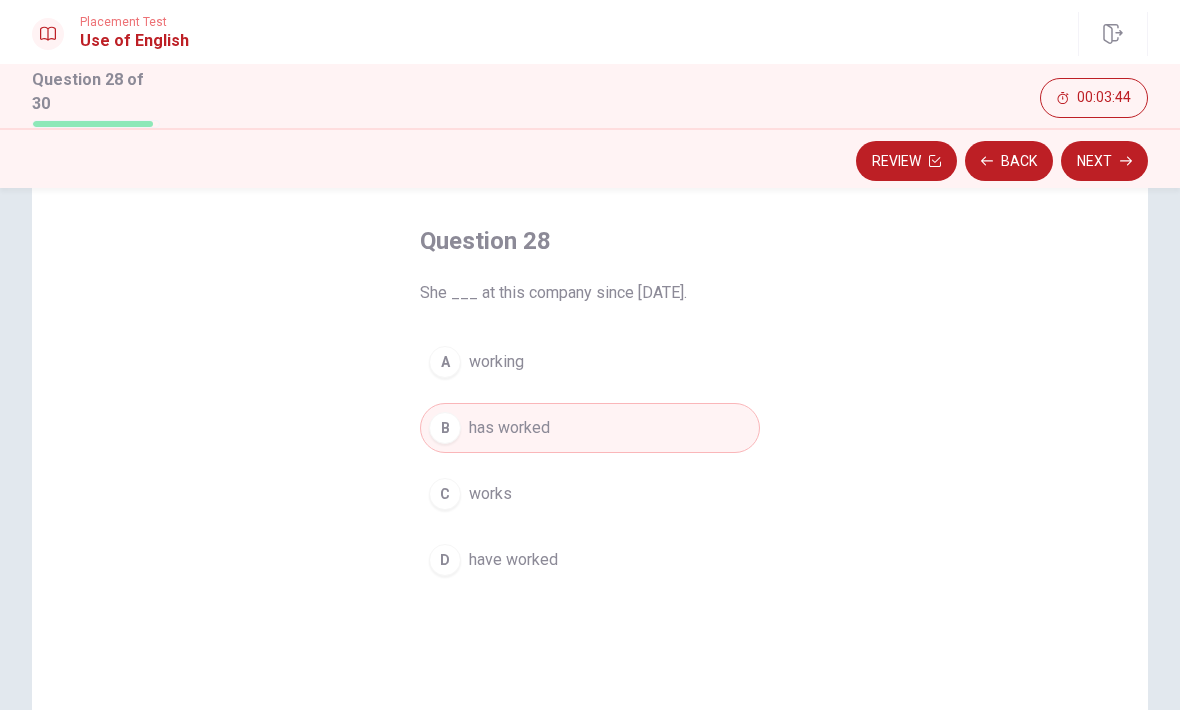 click on "Back" at bounding box center [1009, 161] 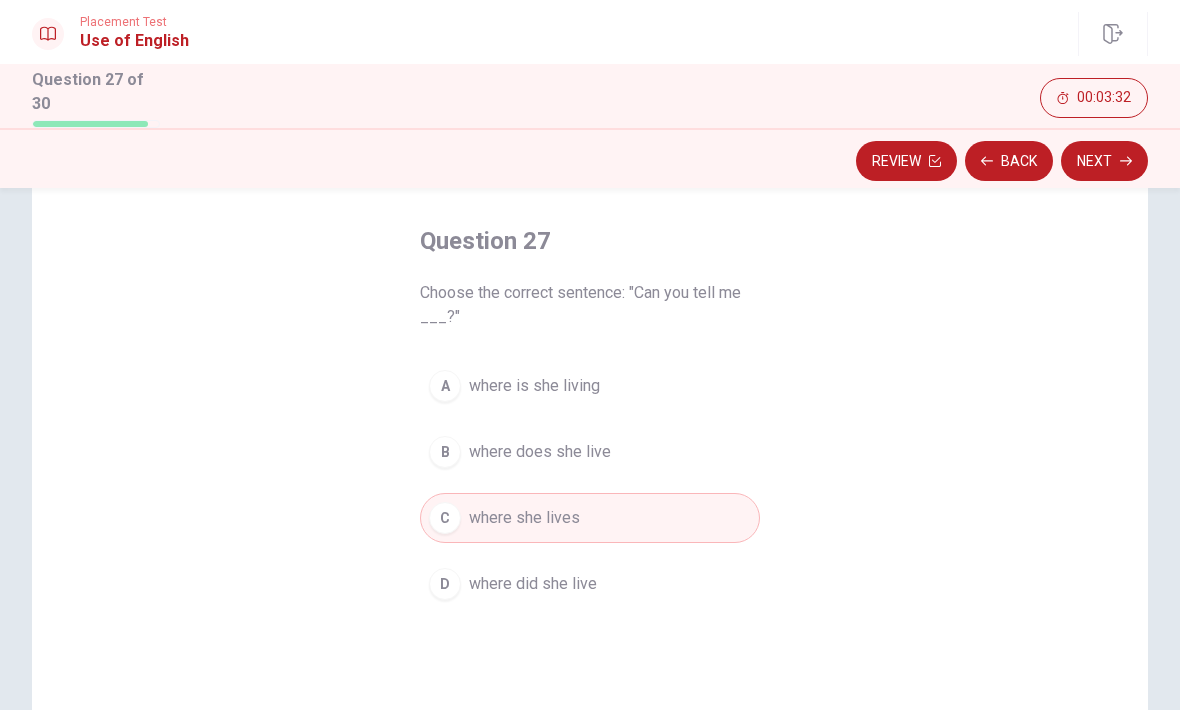 click on "Back" at bounding box center (1009, 161) 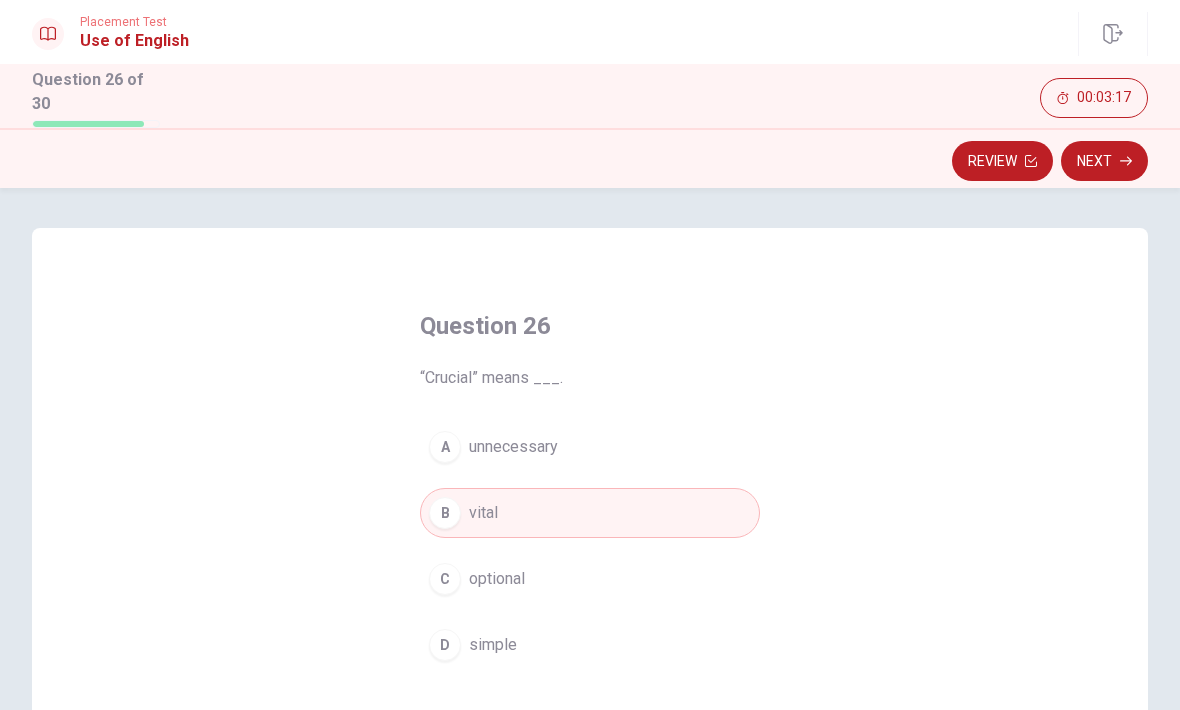 scroll, scrollTop: 0, scrollLeft: 0, axis: both 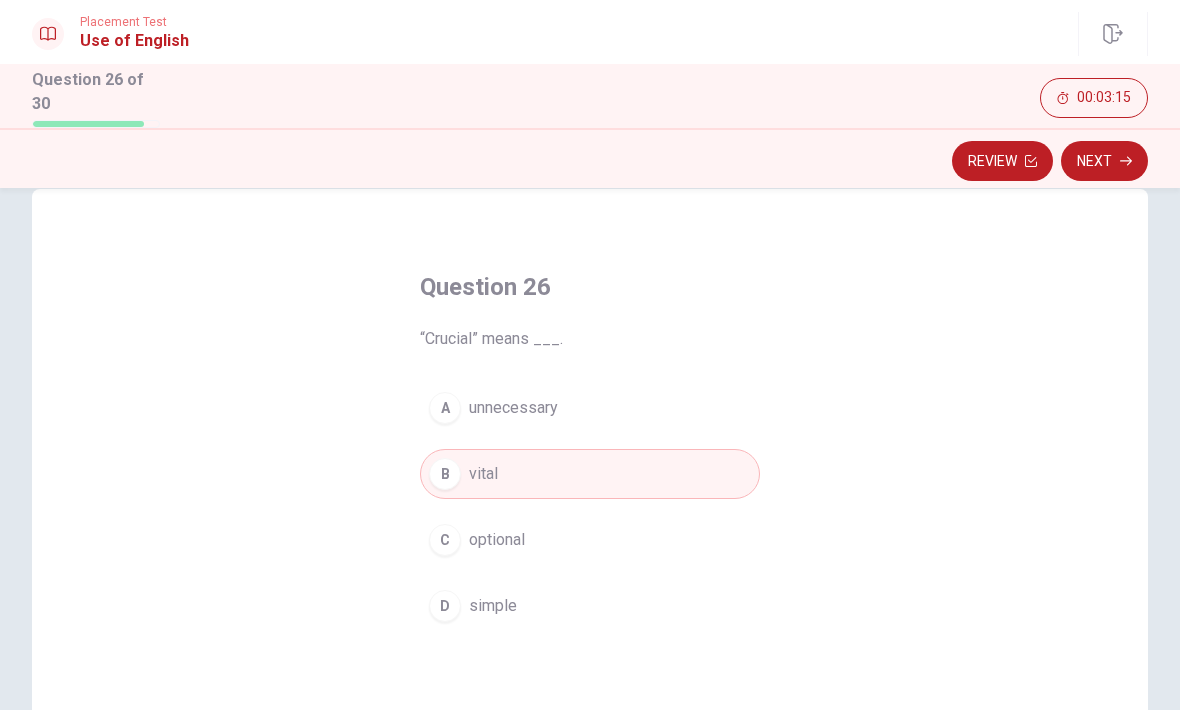 click on "Review" at bounding box center (1002, 161) 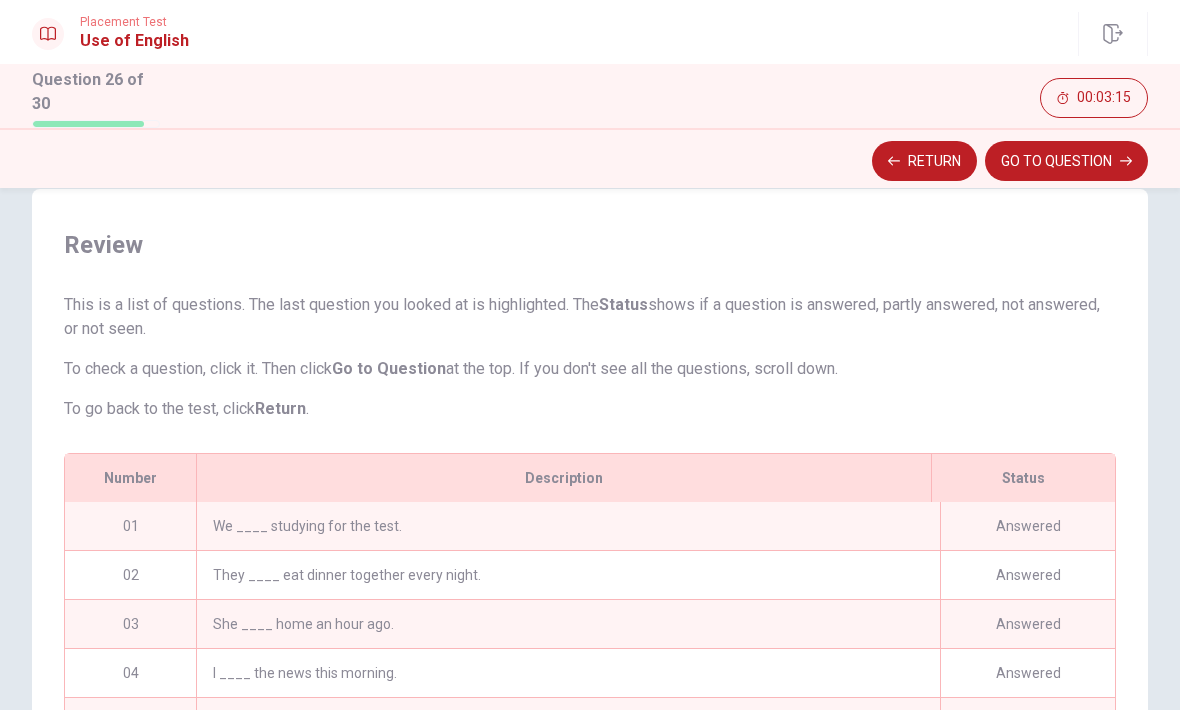 scroll, scrollTop: 386, scrollLeft: 0, axis: vertical 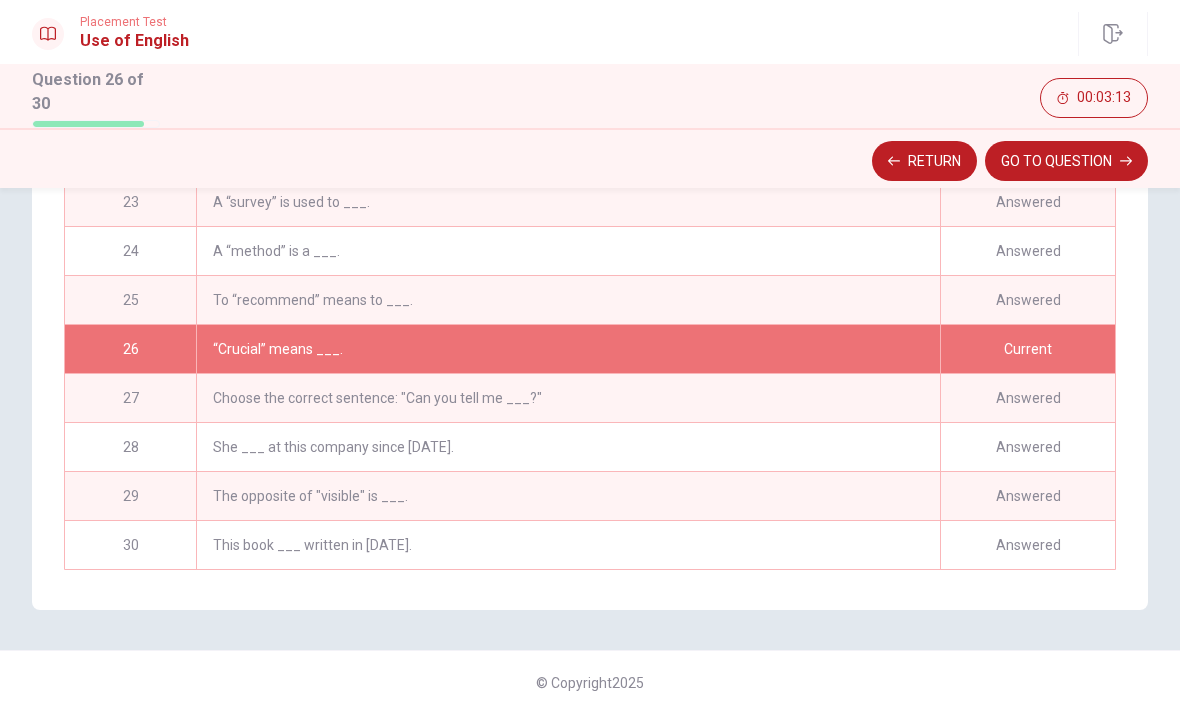 click on "25" at bounding box center (130, 300) 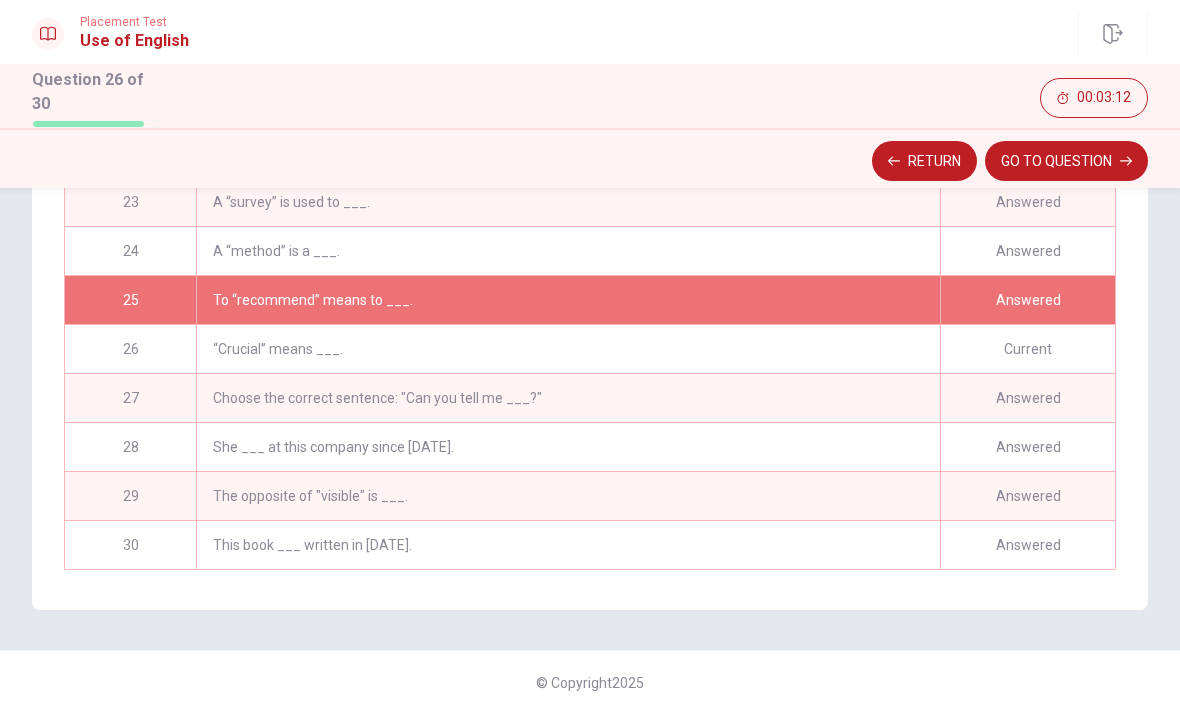 click on "Return" at bounding box center [924, 161] 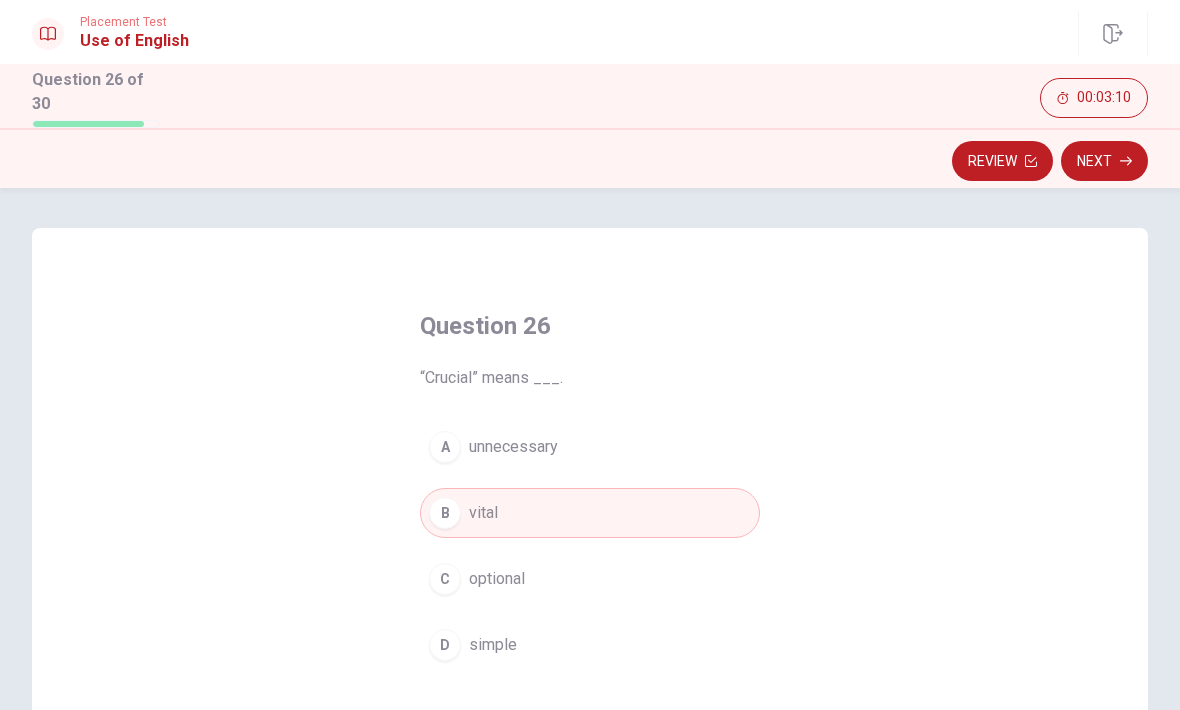 scroll, scrollTop: 0, scrollLeft: 0, axis: both 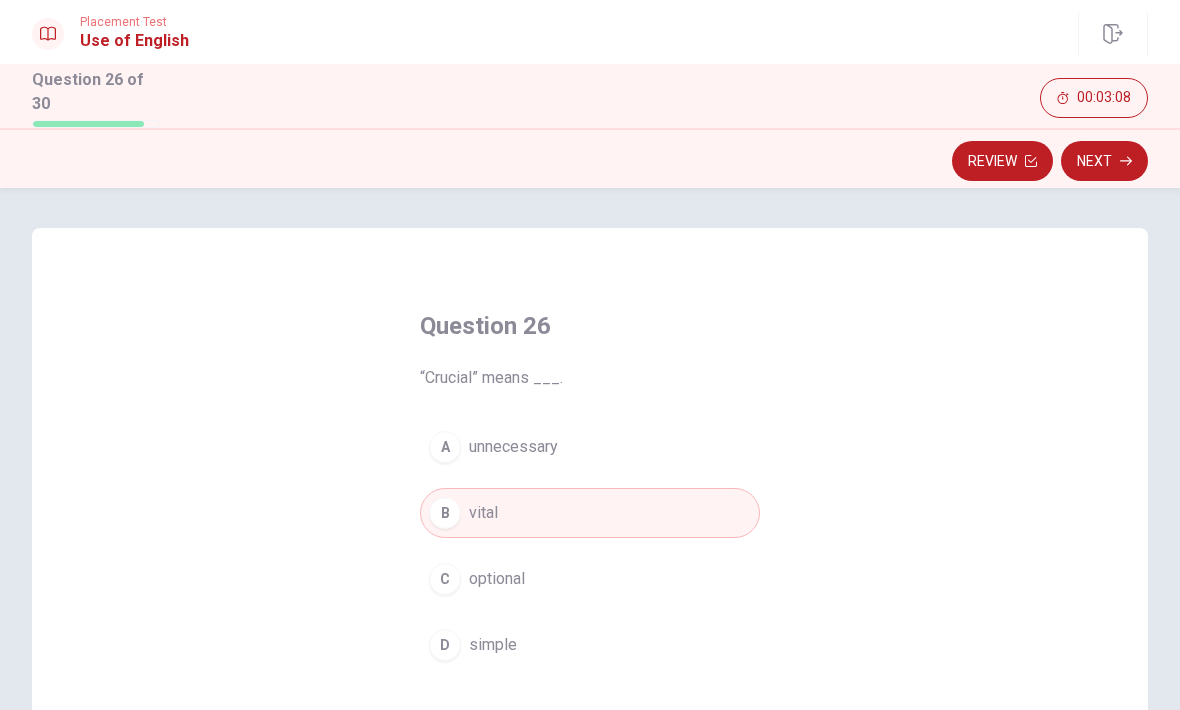click on "Review" at bounding box center [1002, 161] 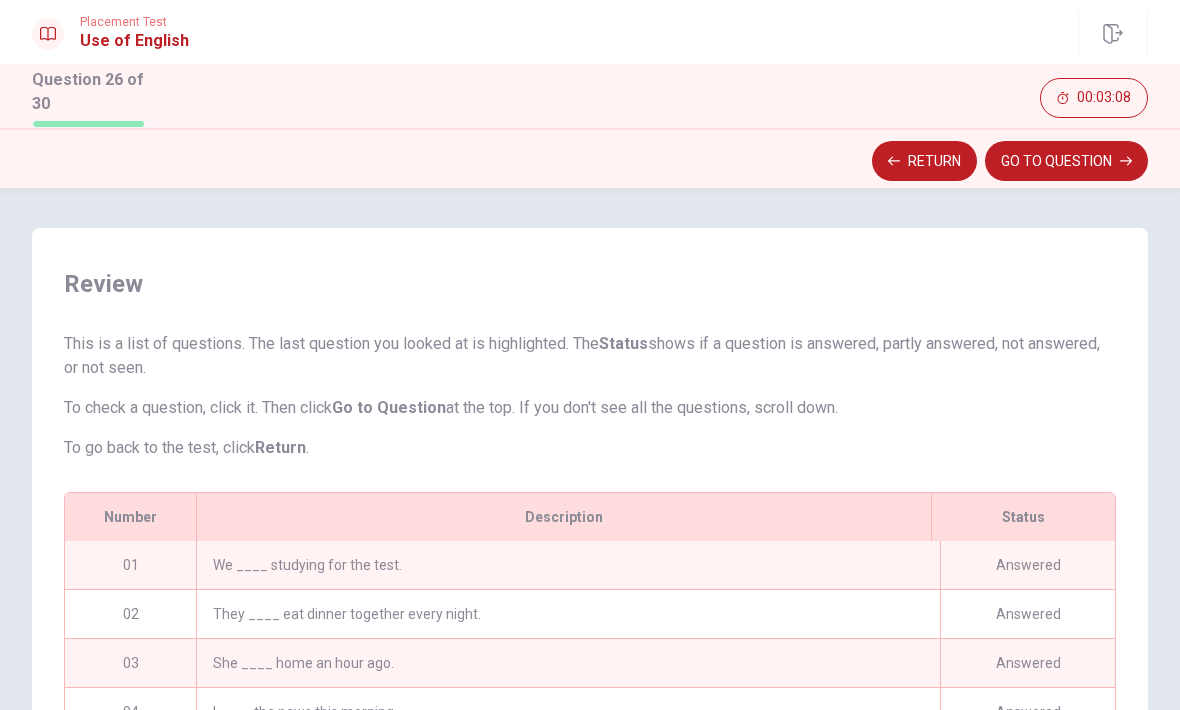 scroll, scrollTop: 316, scrollLeft: 0, axis: vertical 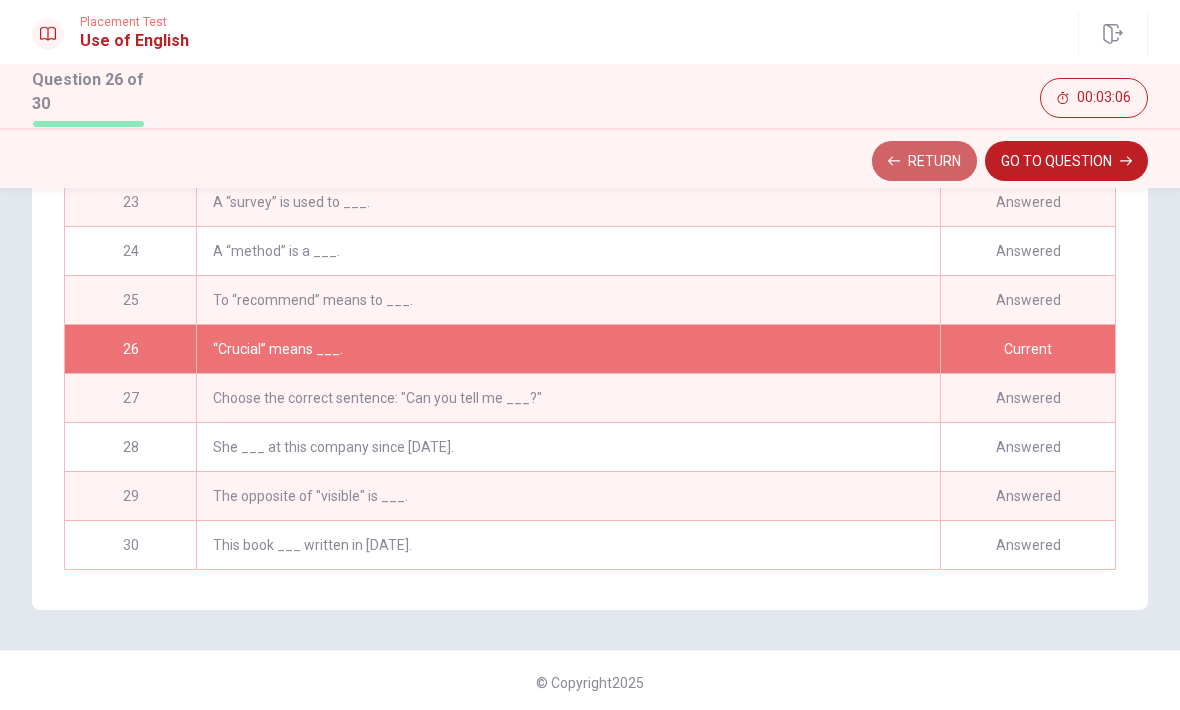 click on "Return" at bounding box center [924, 161] 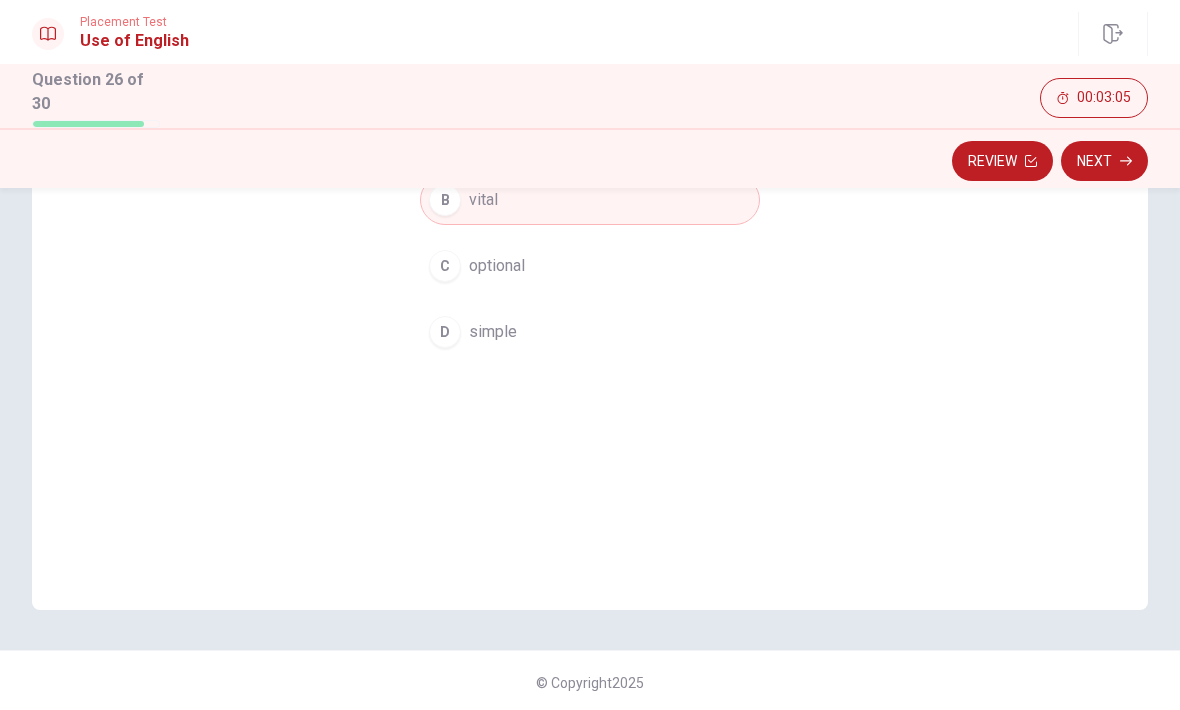 click on "Review" at bounding box center [1002, 161] 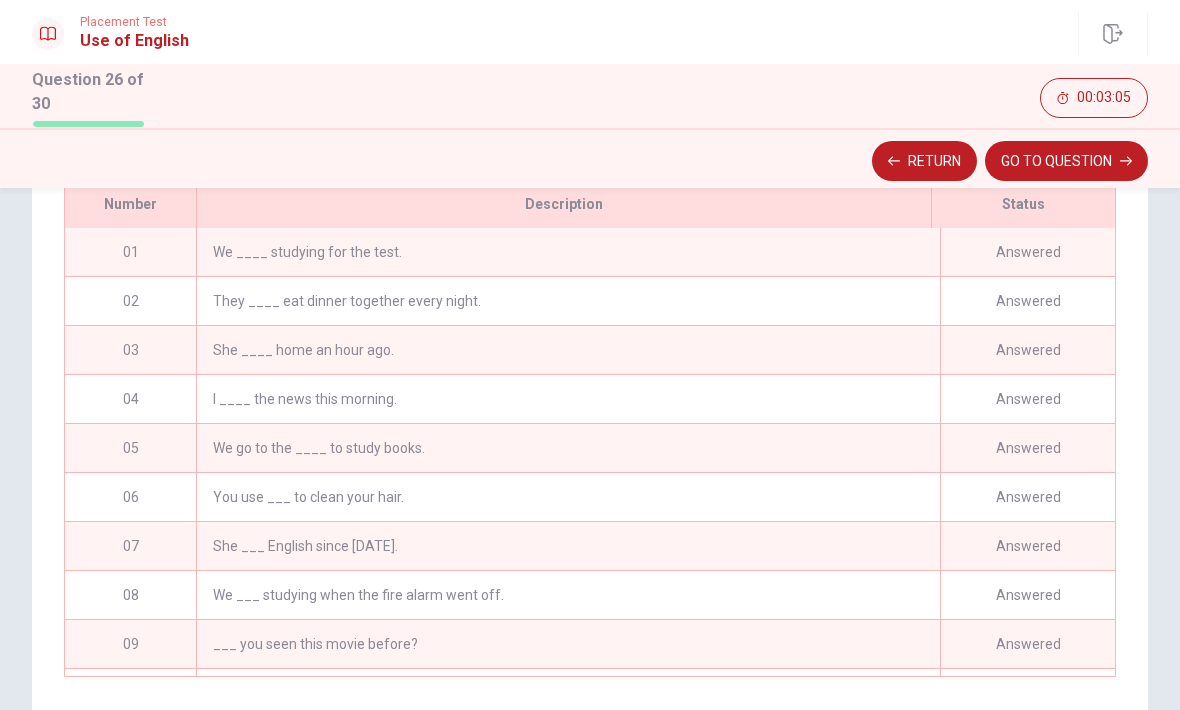 scroll, scrollTop: 905, scrollLeft: 0, axis: vertical 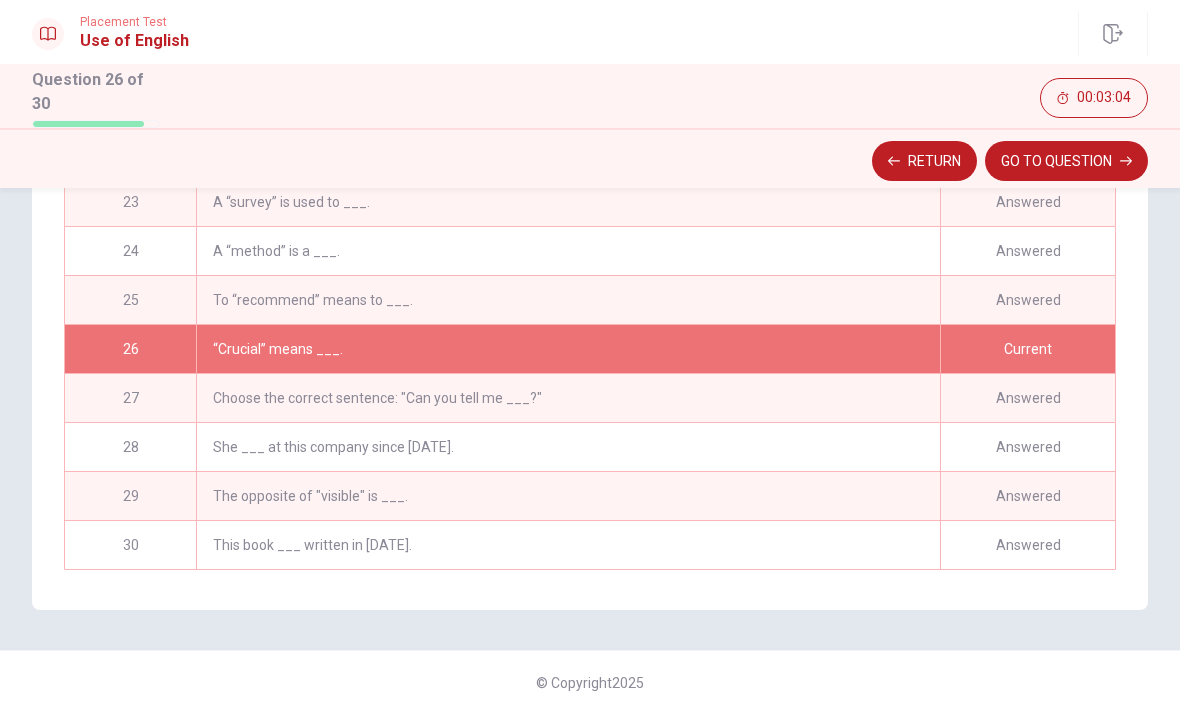 click on "25" at bounding box center (130, 300) 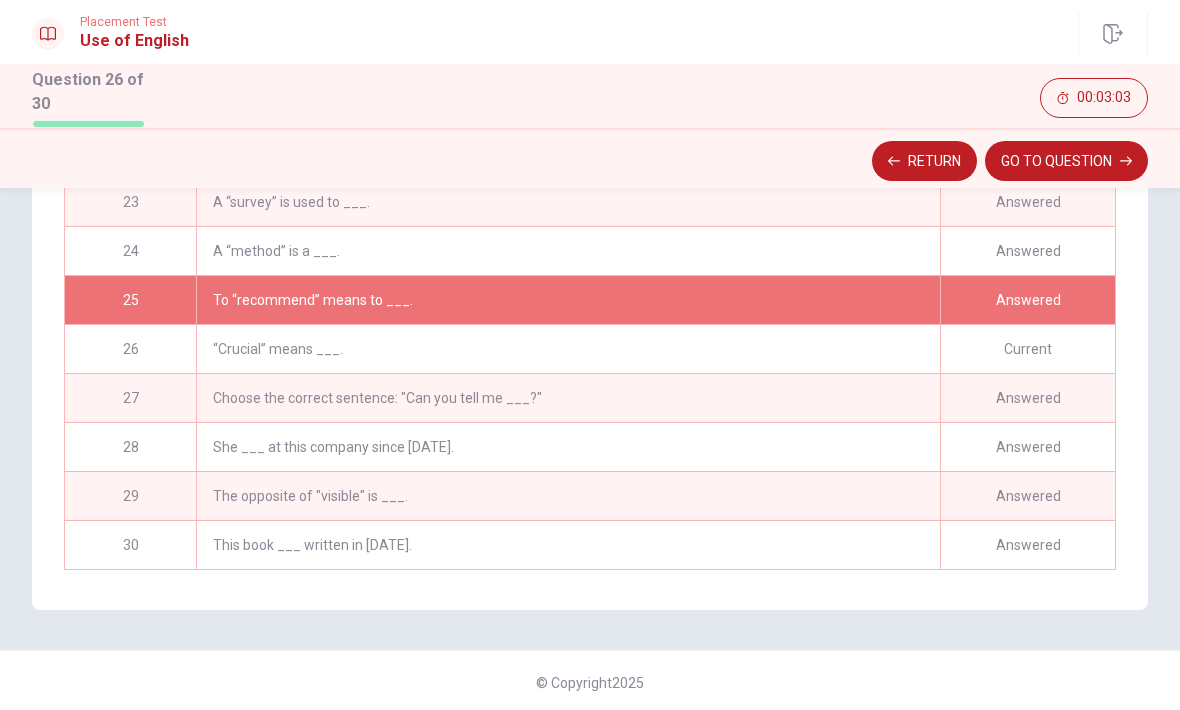 click on "GO TO QUESTION" at bounding box center [1066, 161] 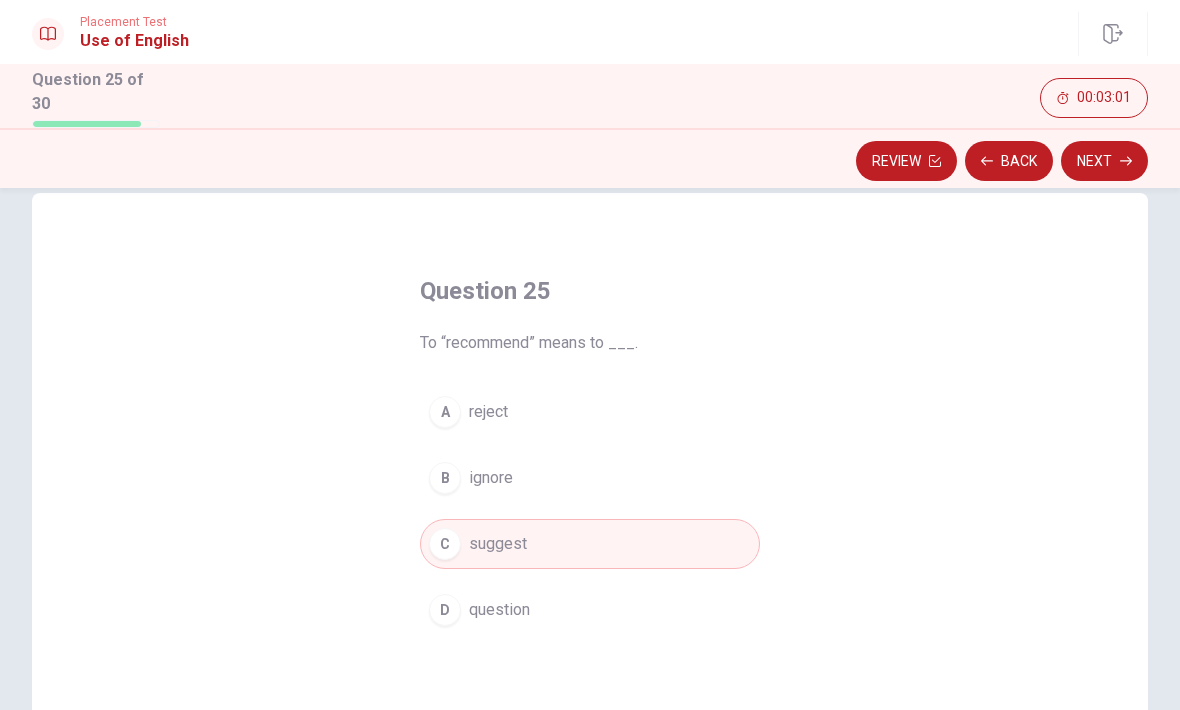 scroll, scrollTop: 43, scrollLeft: 0, axis: vertical 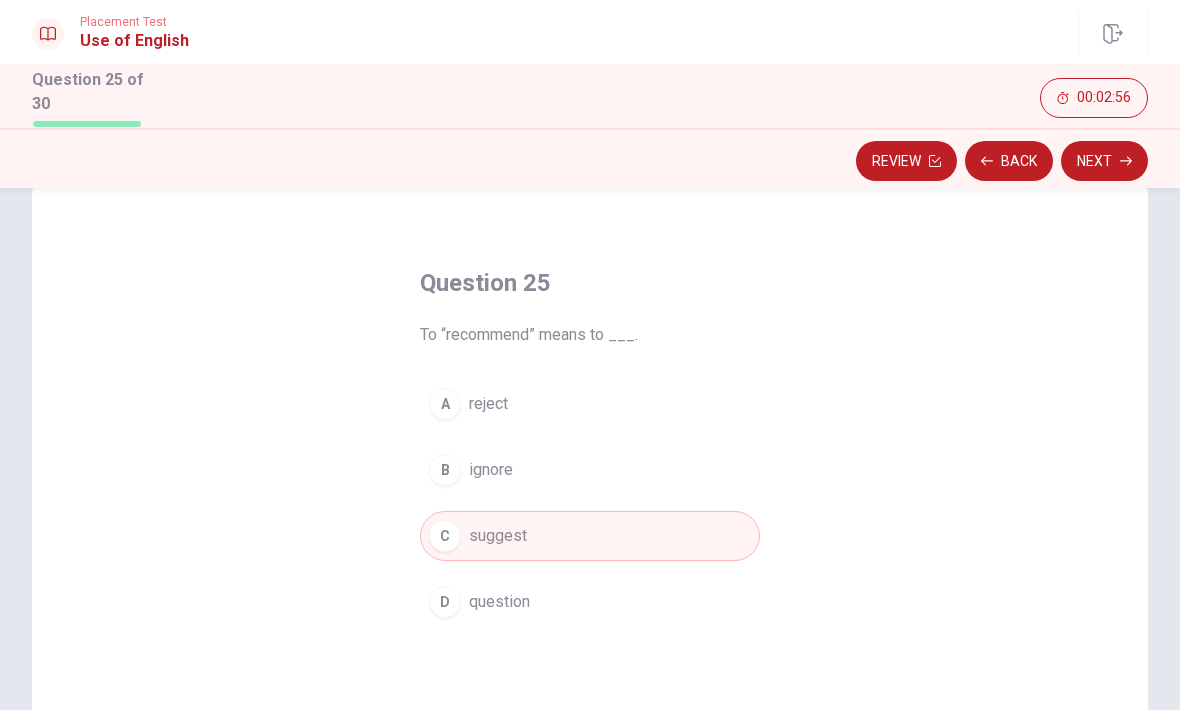 click on "Back" at bounding box center [1009, 161] 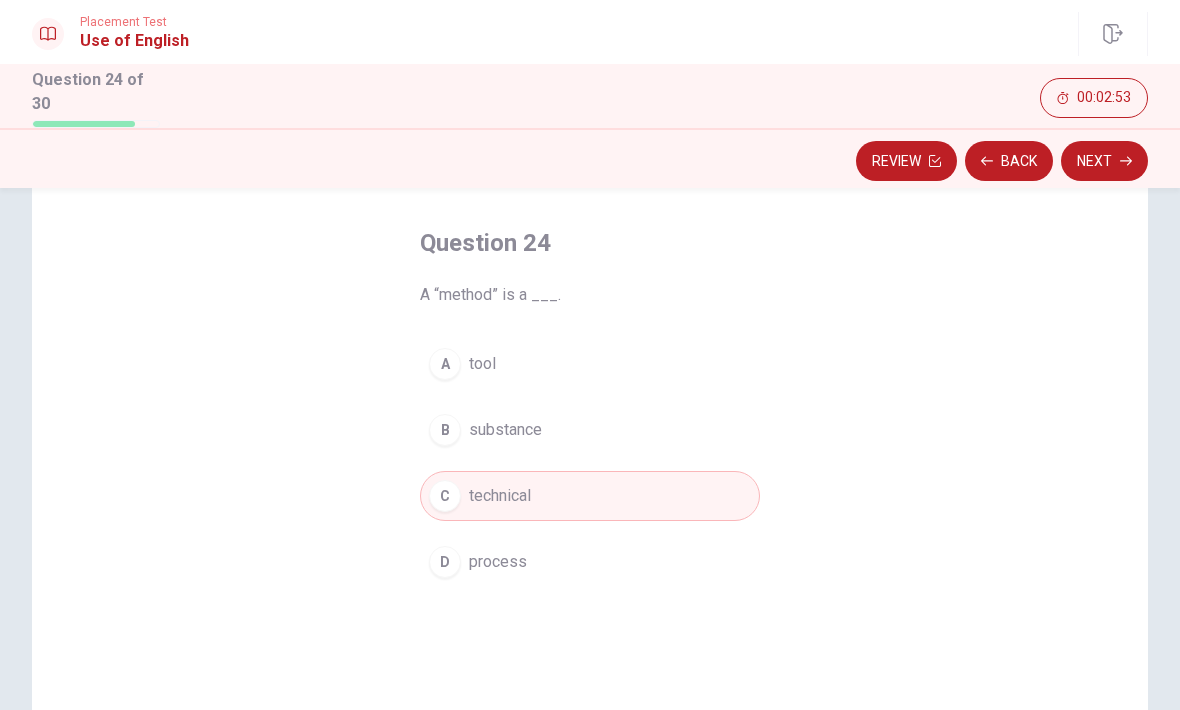 scroll, scrollTop: 83, scrollLeft: 0, axis: vertical 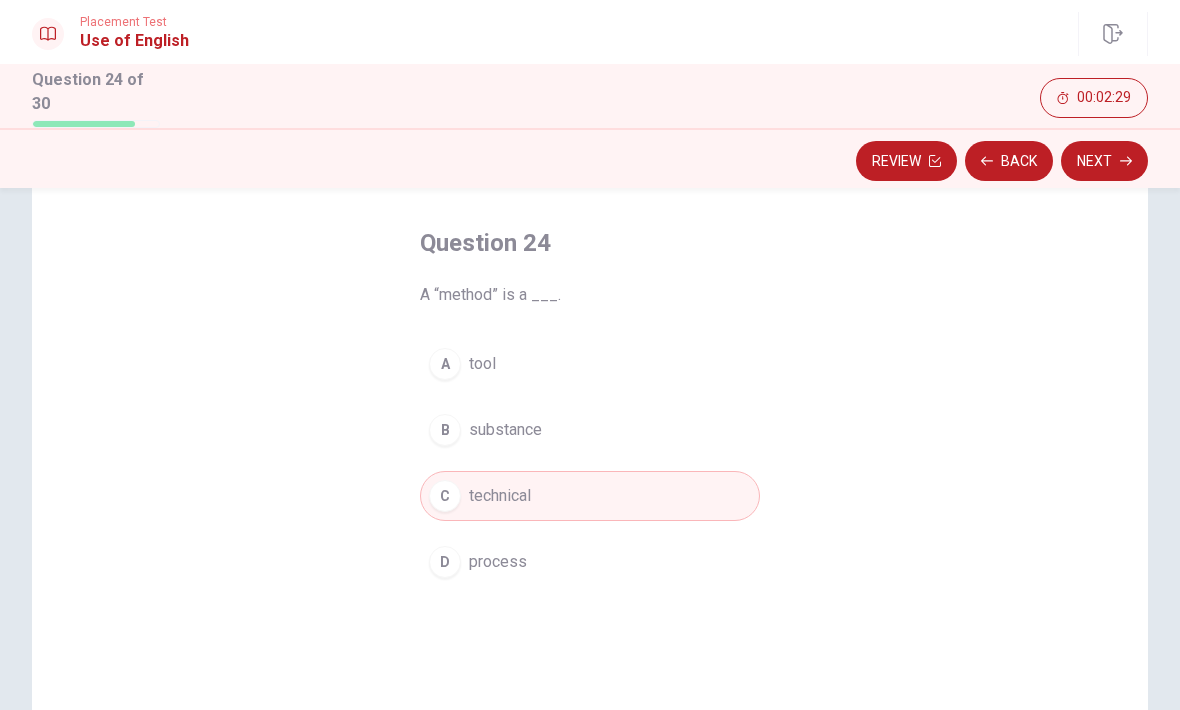 click on "D process" at bounding box center (590, 562) 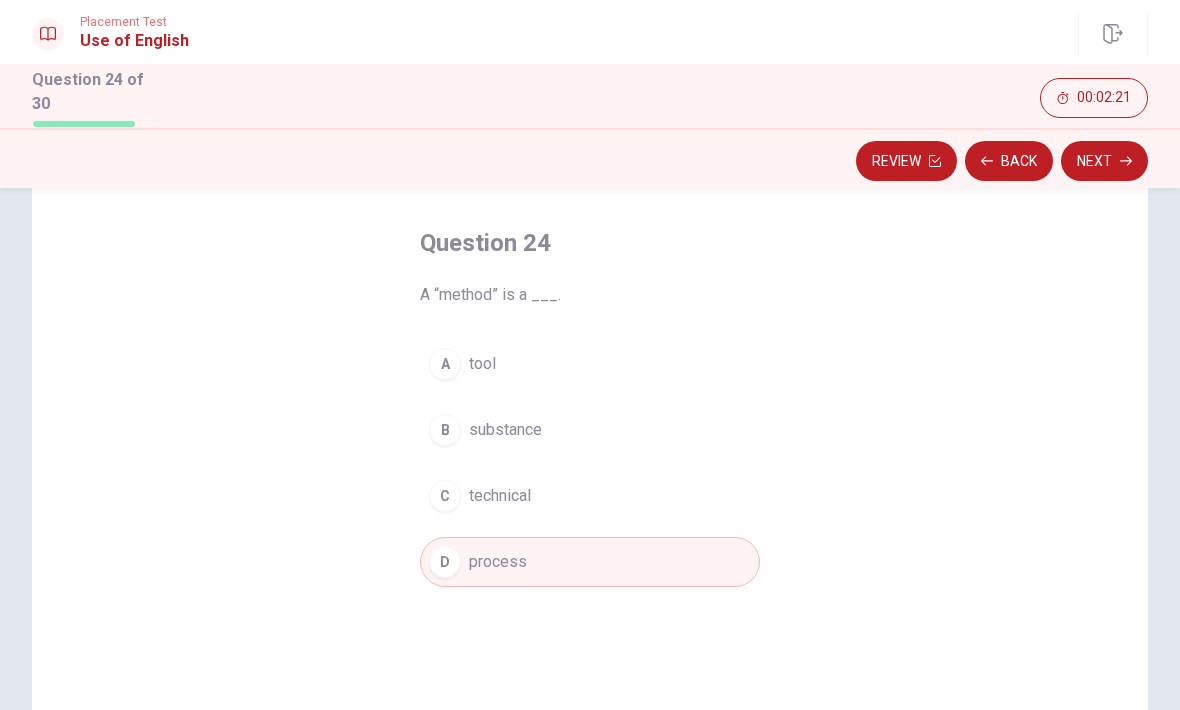 click on "A tool" at bounding box center [590, 364] 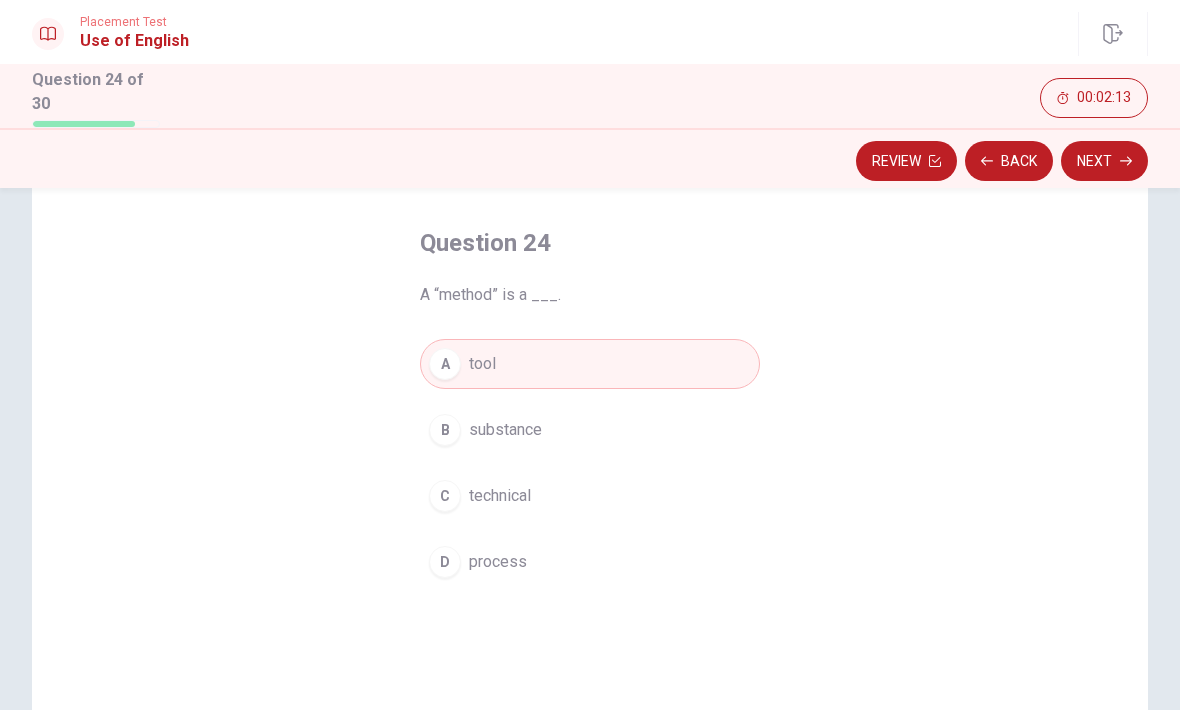 click on "Back" at bounding box center (1009, 161) 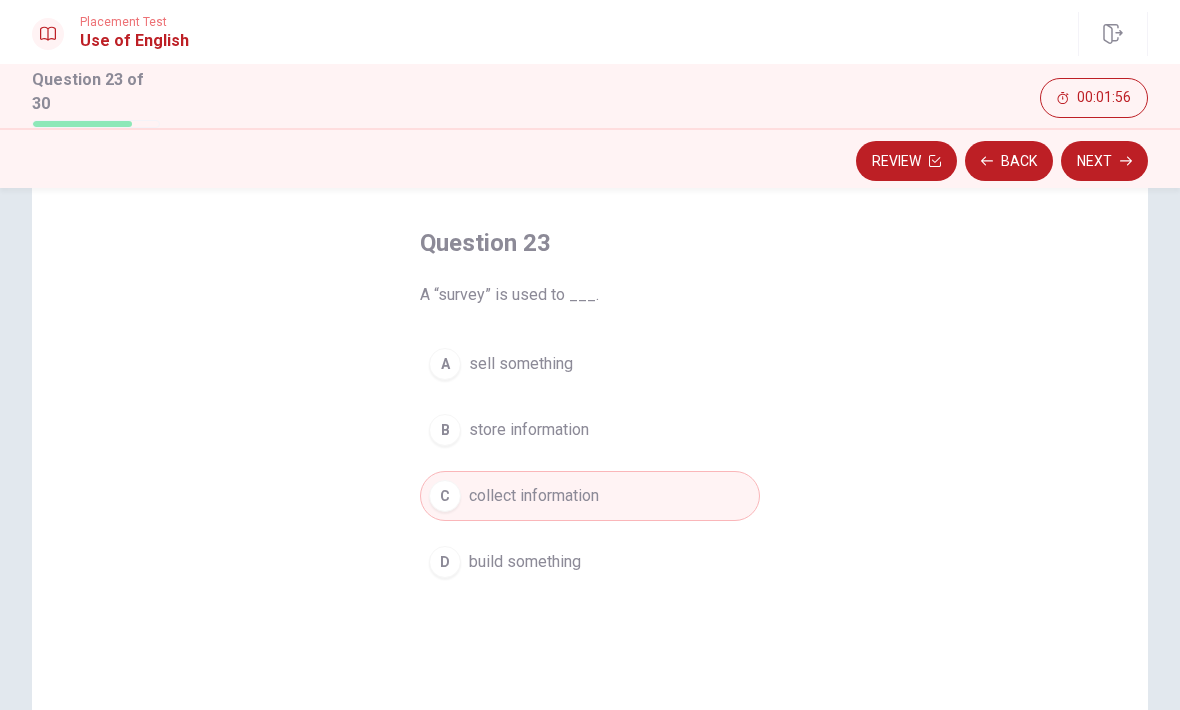 click on "Back" at bounding box center (1009, 161) 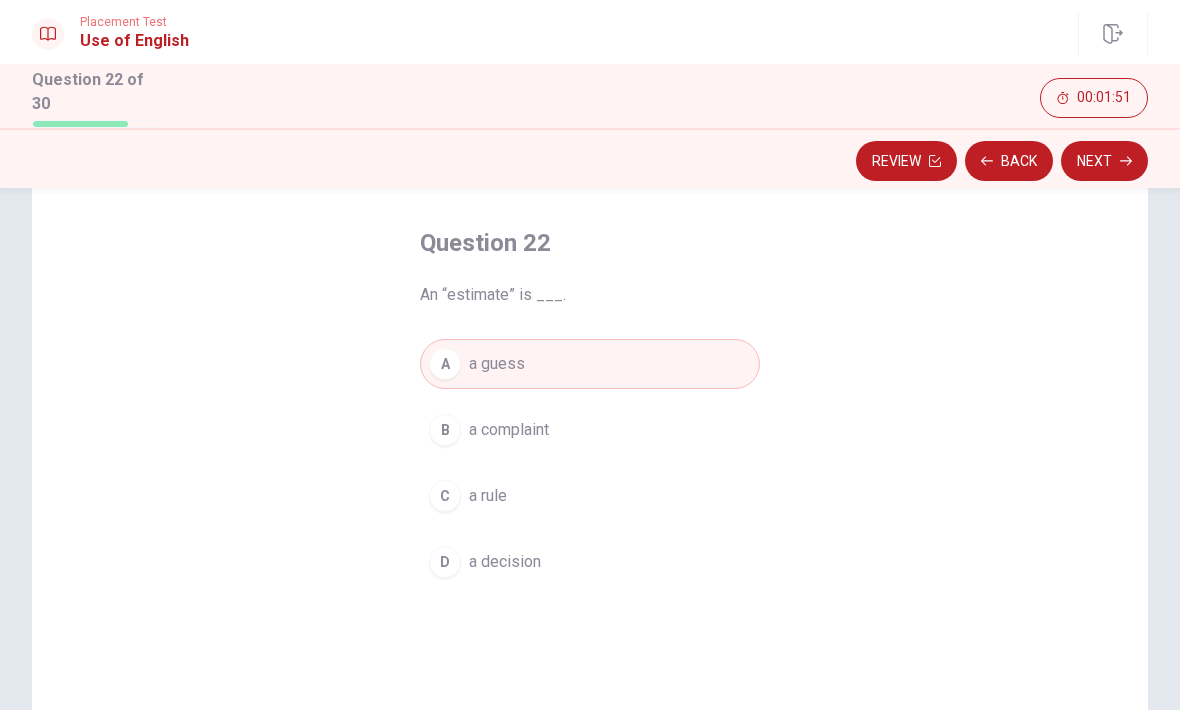 click on "Next" at bounding box center [1104, 161] 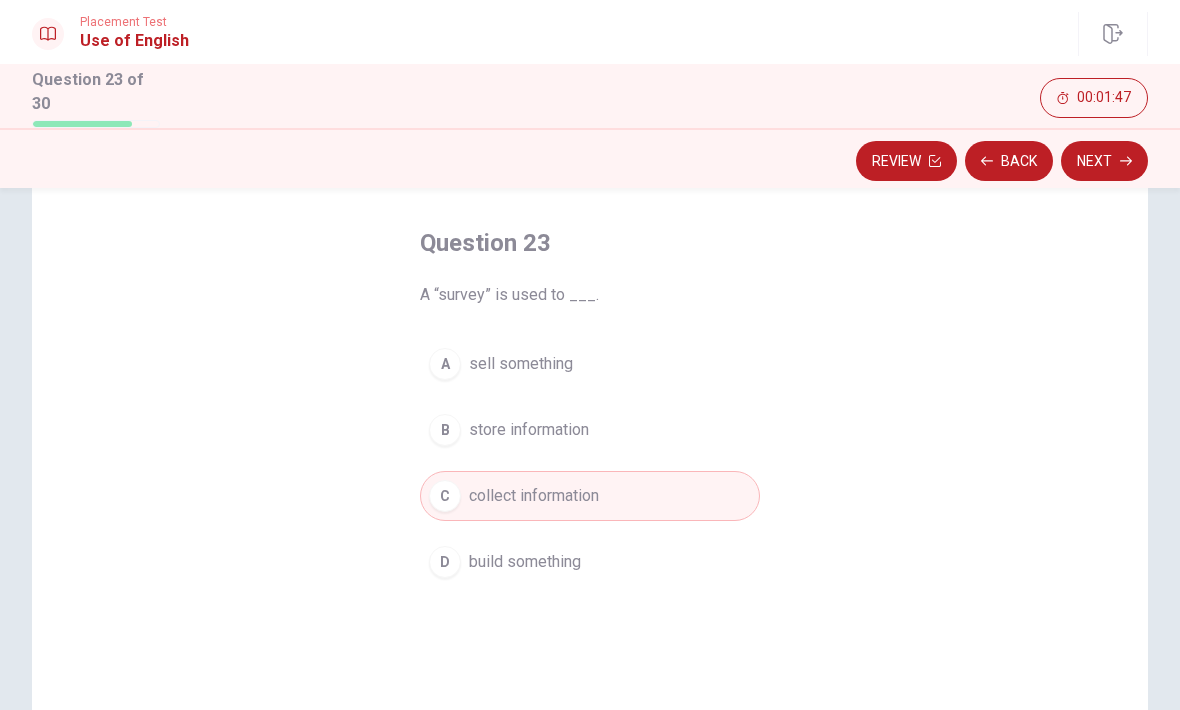 click on "Review" at bounding box center (906, 161) 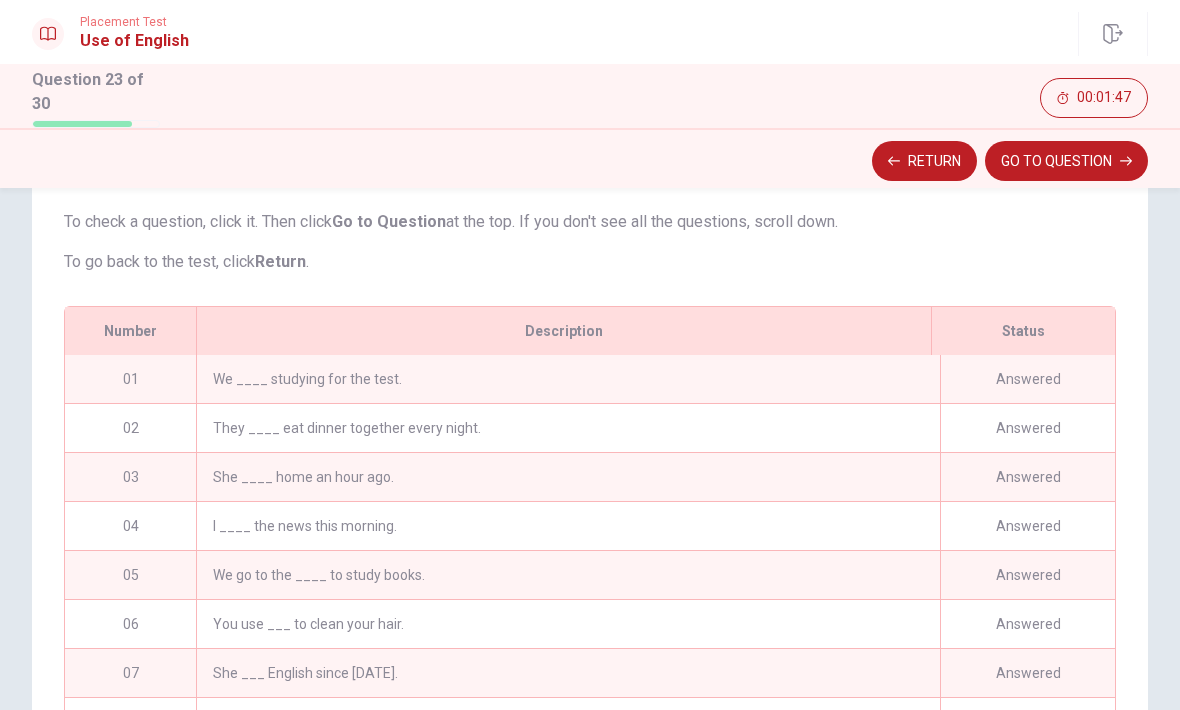 scroll, scrollTop: 298, scrollLeft: 0, axis: vertical 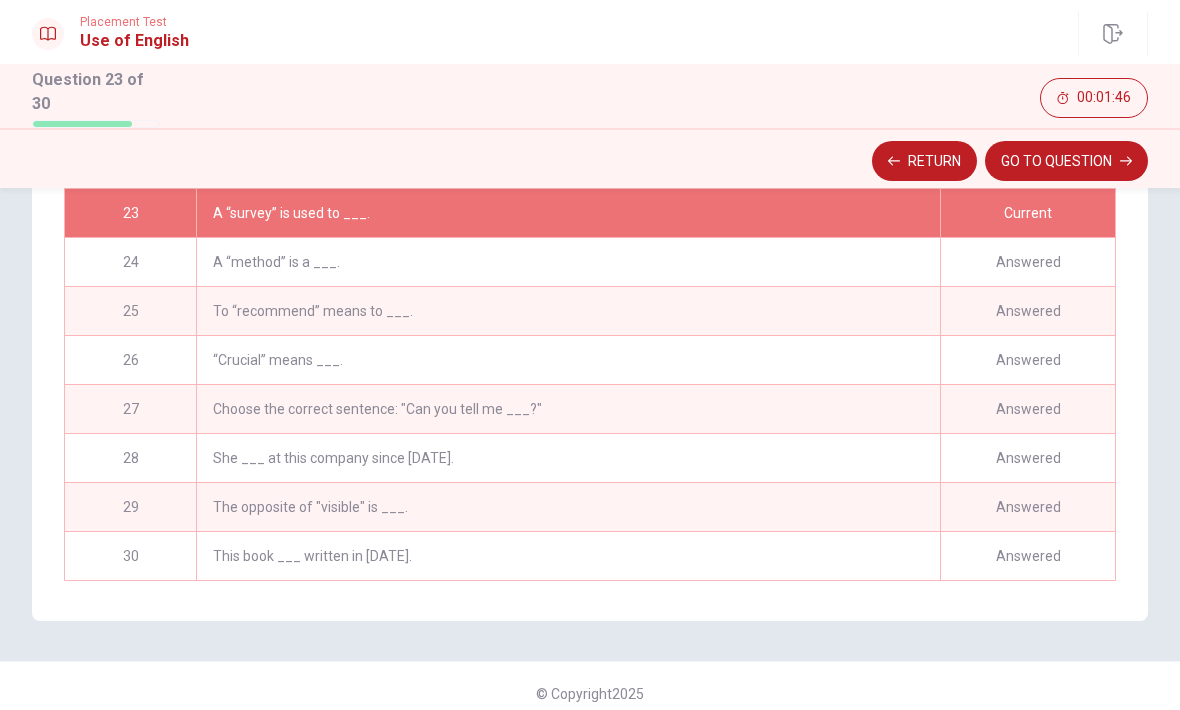 click on "Answered" at bounding box center [1027, 556] 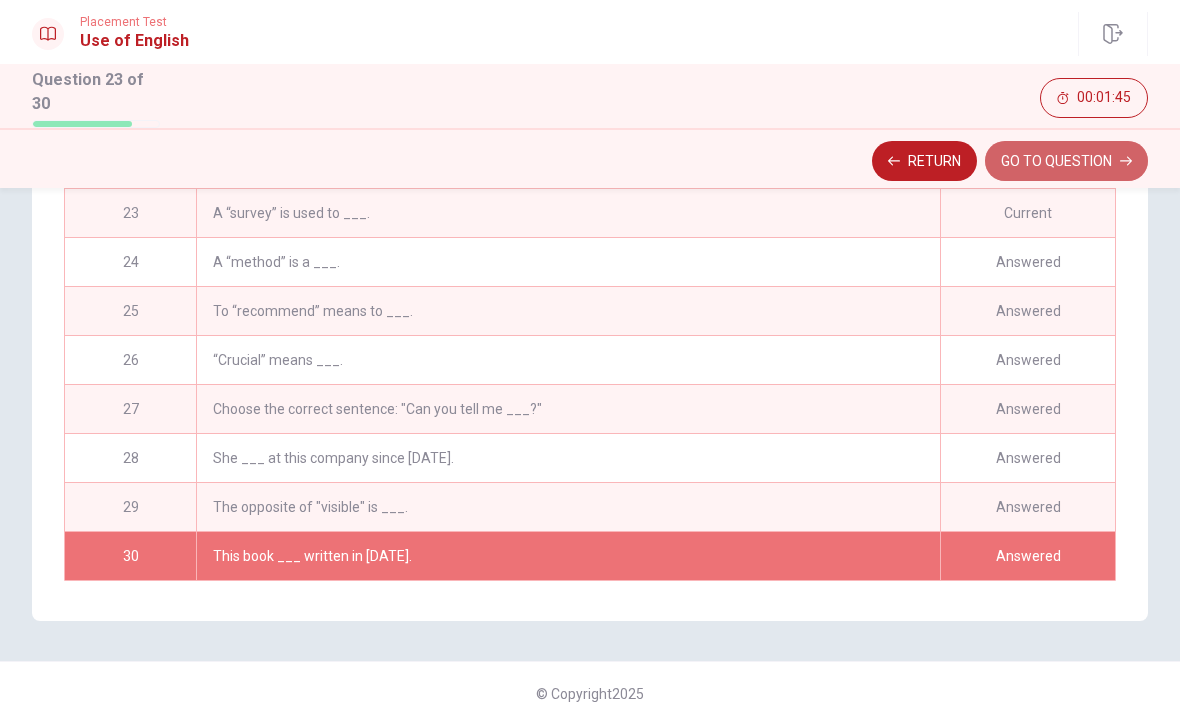click on "GO TO QUESTION" at bounding box center [1066, 161] 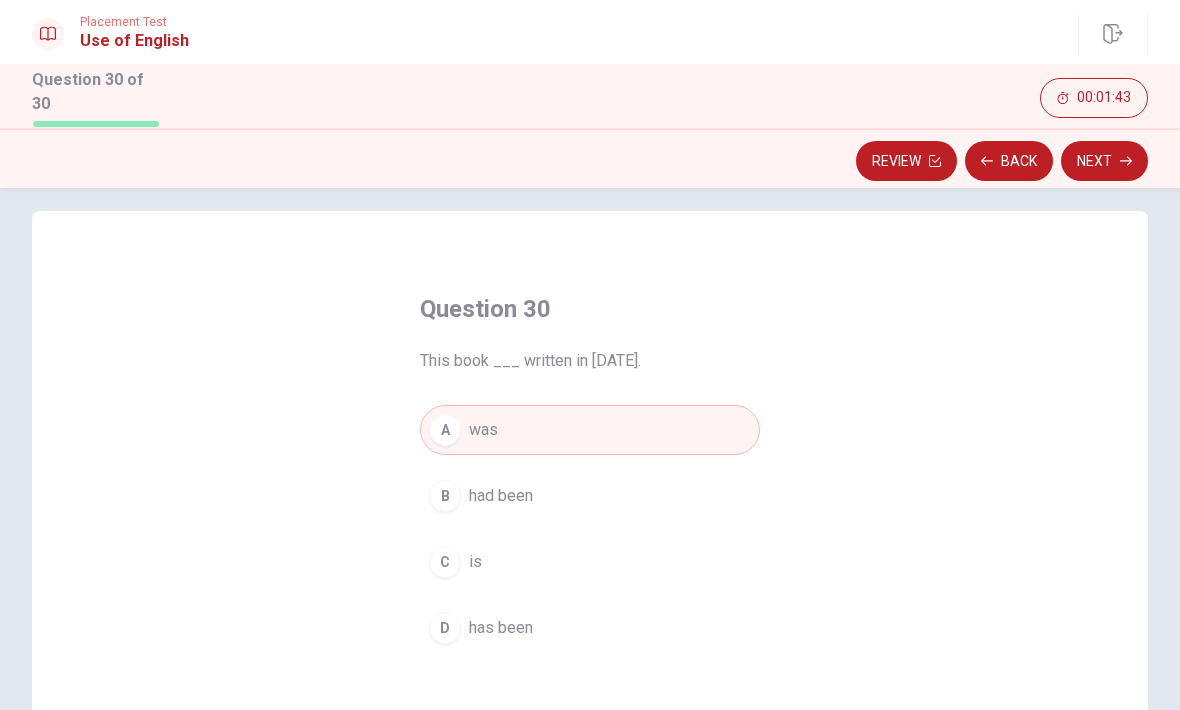 scroll, scrollTop: 18, scrollLeft: 0, axis: vertical 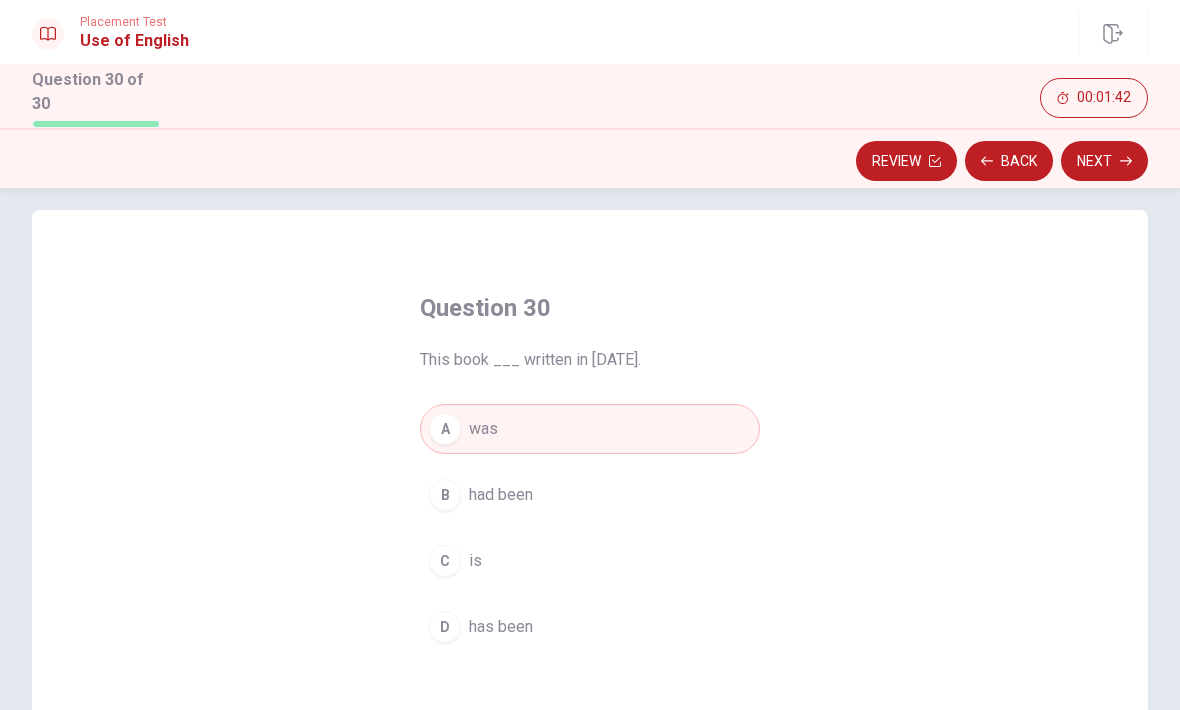 click on "Next" at bounding box center [1104, 161] 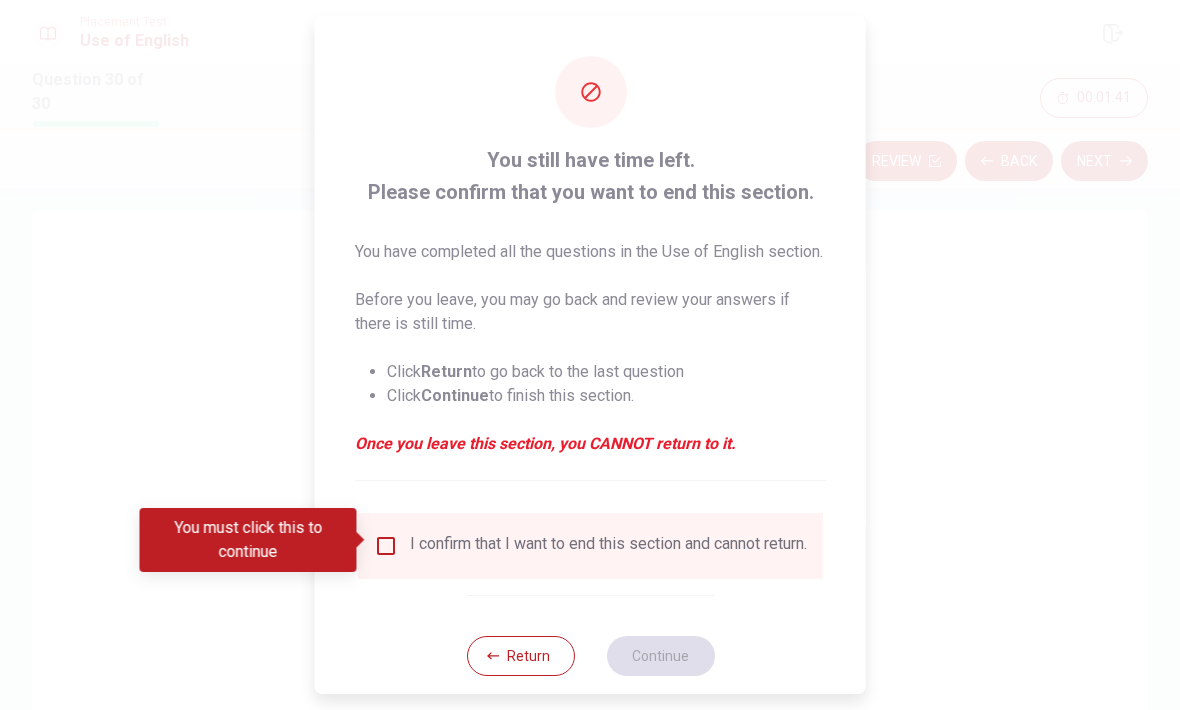 click on "I confirm that I want to end this section and cannot return." at bounding box center [608, 546] 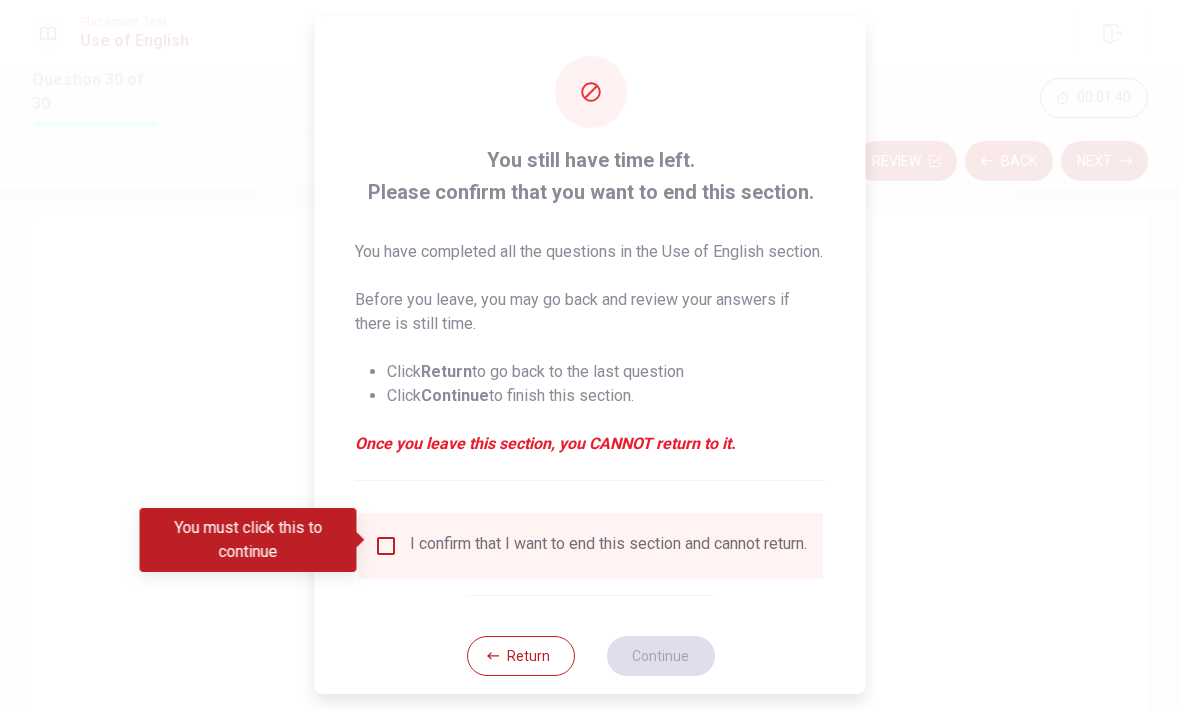 click on "I confirm that I want to end this section and cannot return." at bounding box center (590, 546) 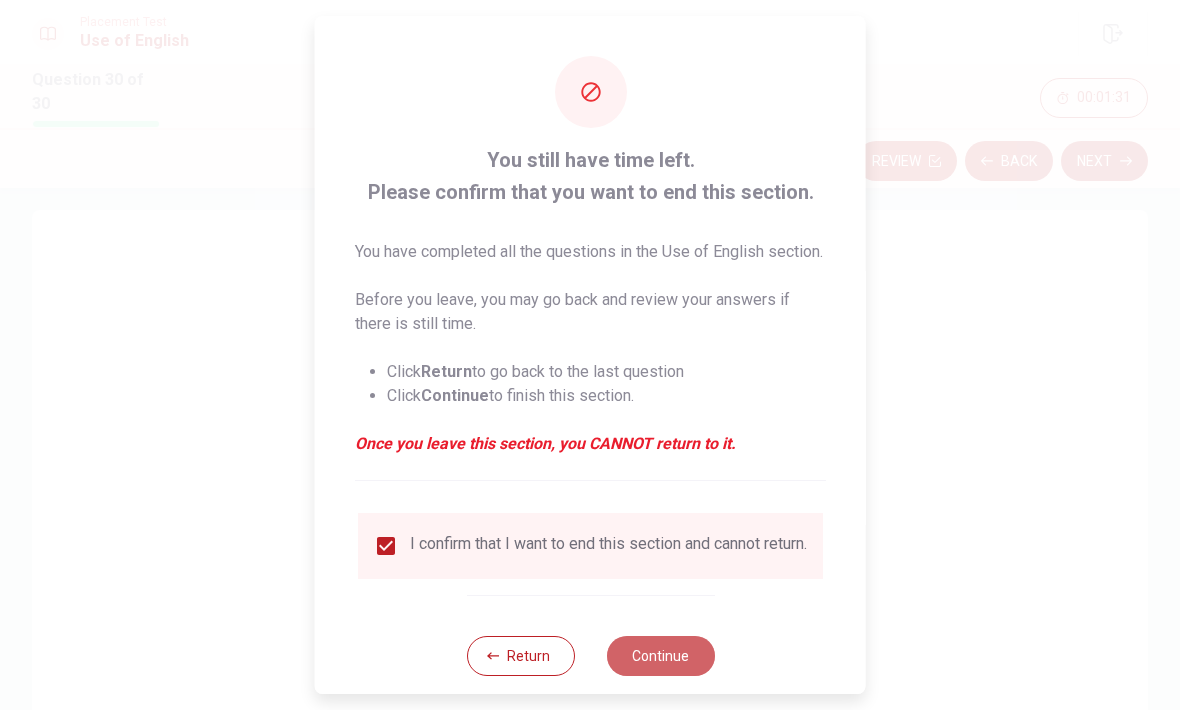 click on "Continue" at bounding box center (660, 656) 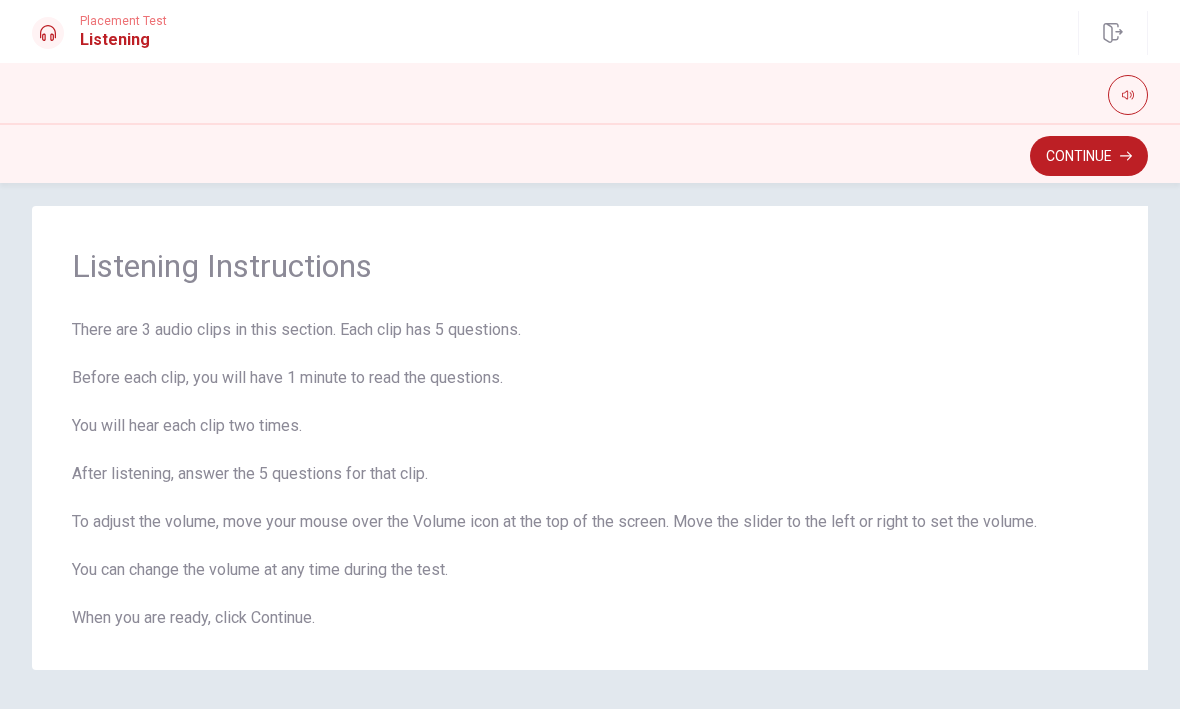 scroll, scrollTop: 17, scrollLeft: 0, axis: vertical 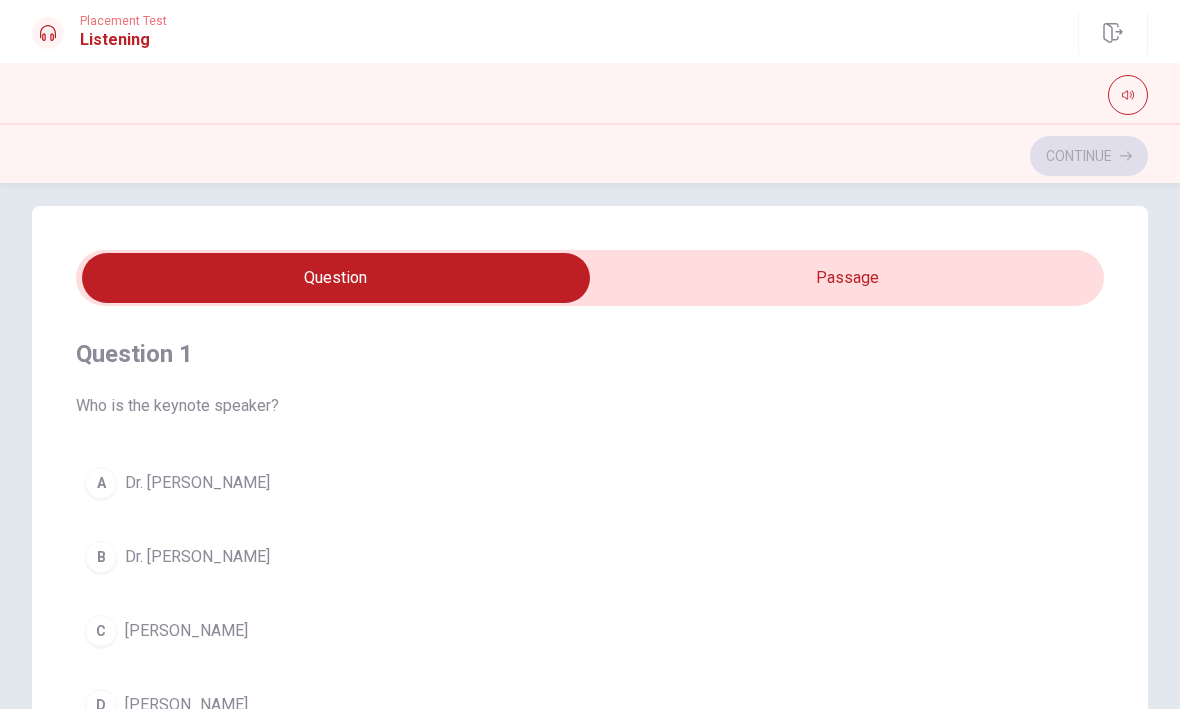 click at bounding box center [336, 279] 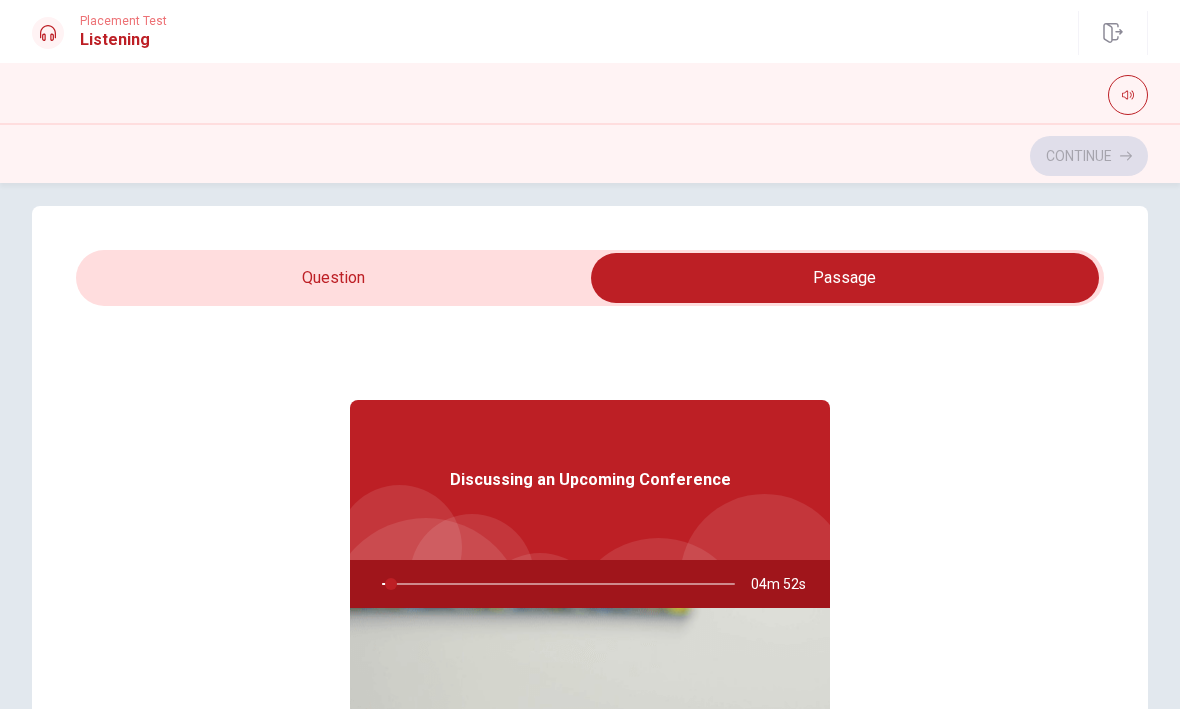 type on "3" 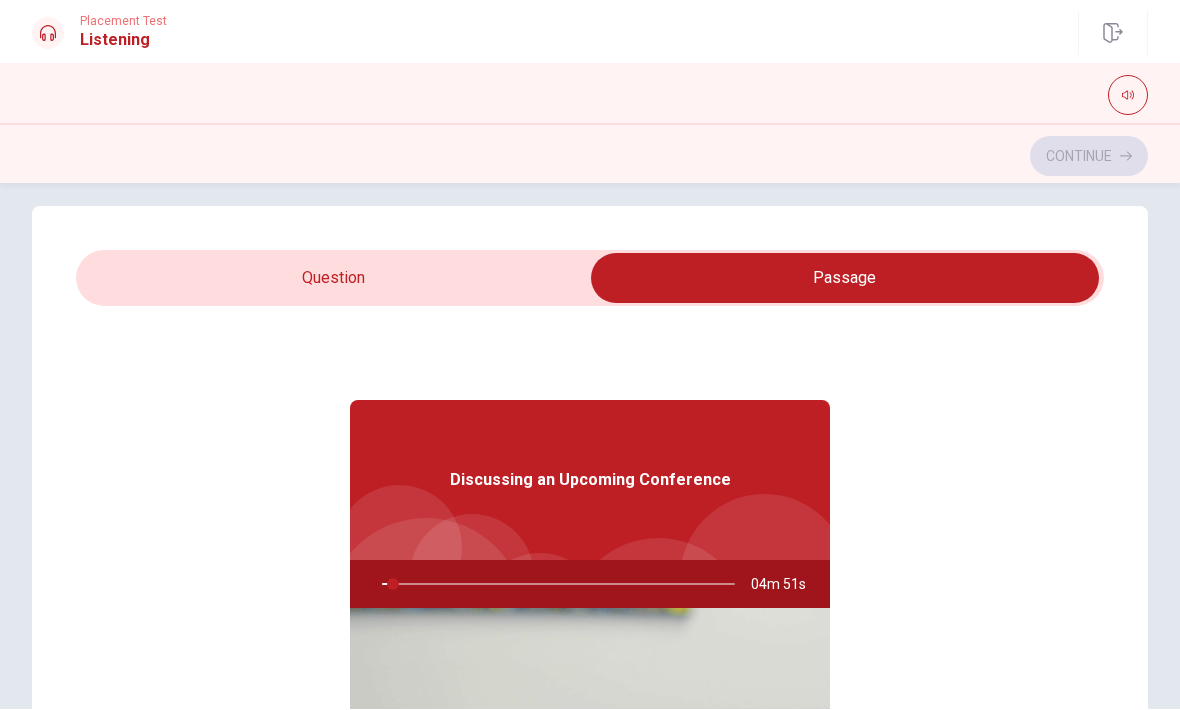 click at bounding box center (845, 279) 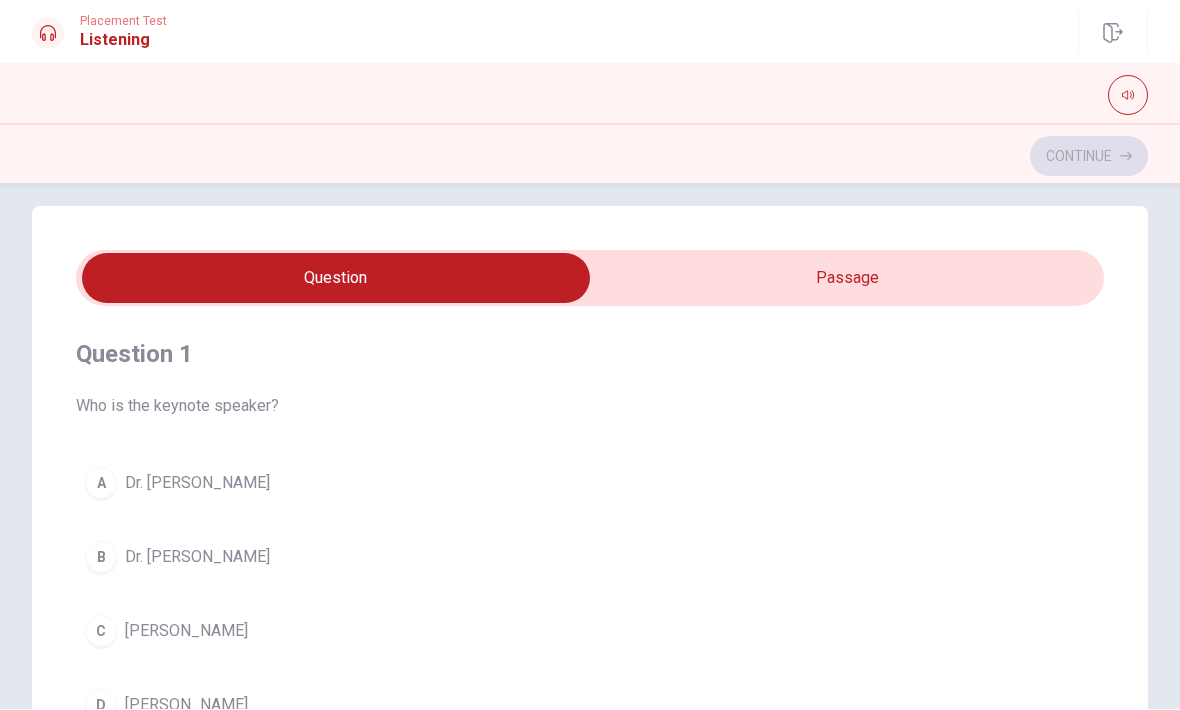 click at bounding box center (336, 279) 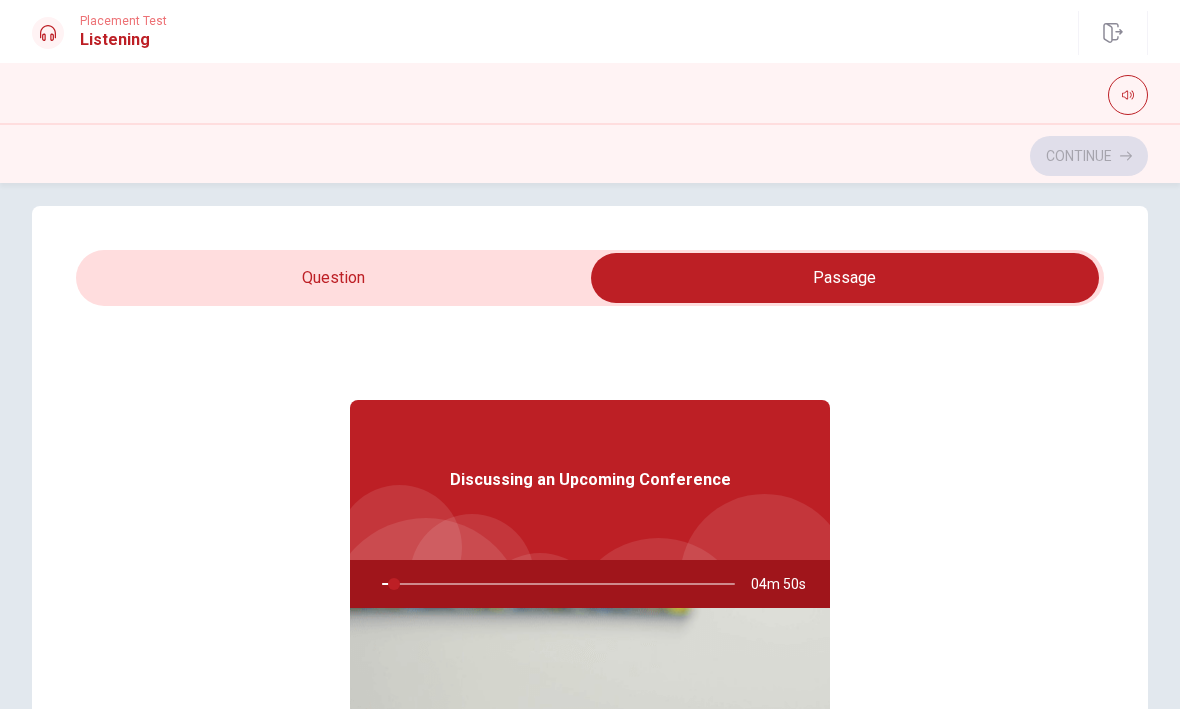 type on "4" 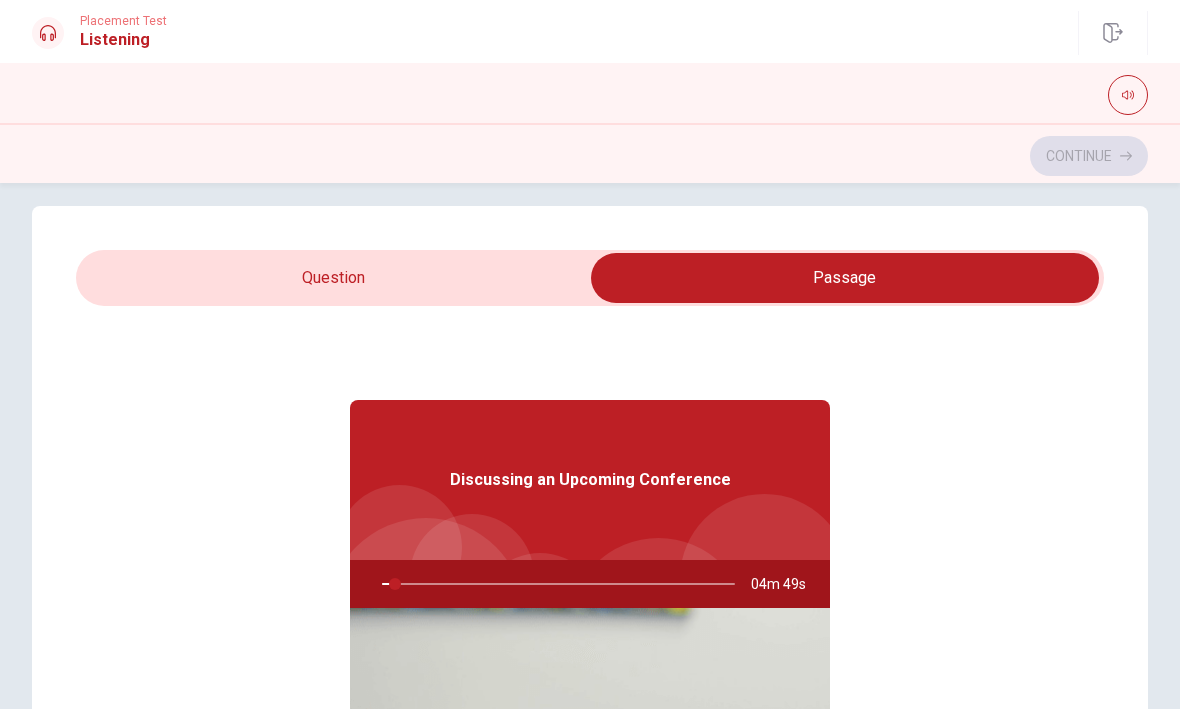 click at bounding box center (845, 279) 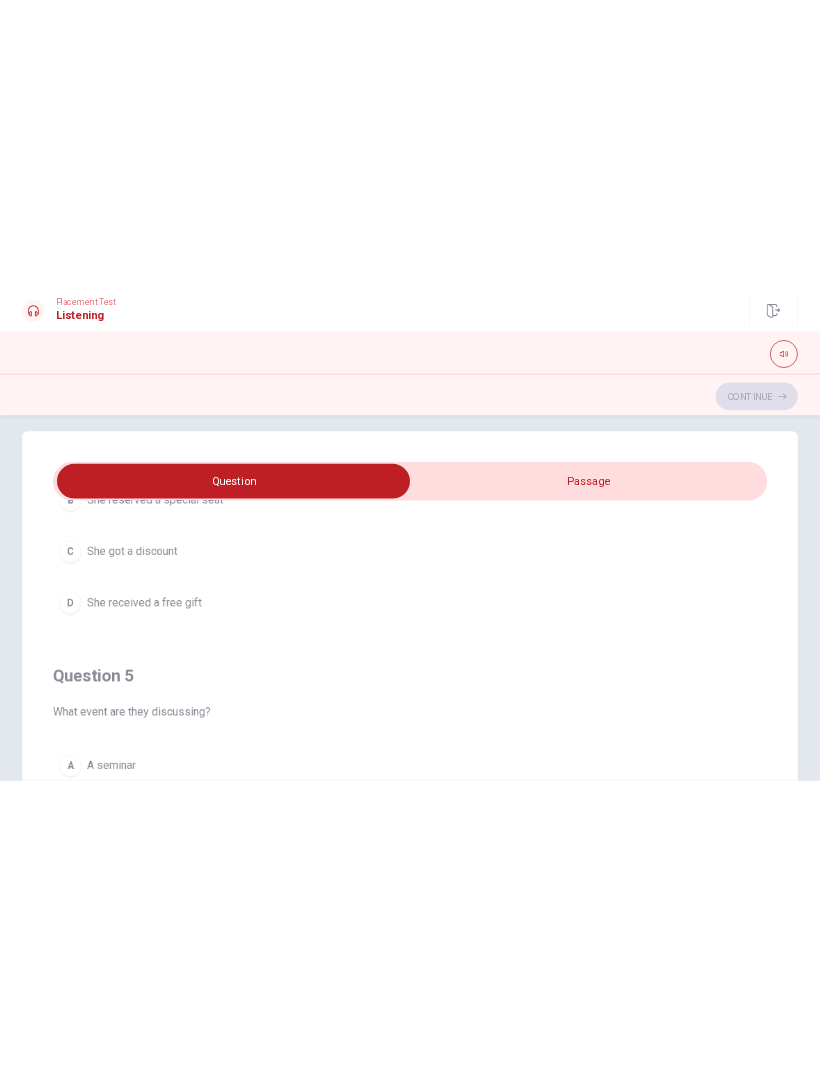 scroll, scrollTop: 1620, scrollLeft: 0, axis: vertical 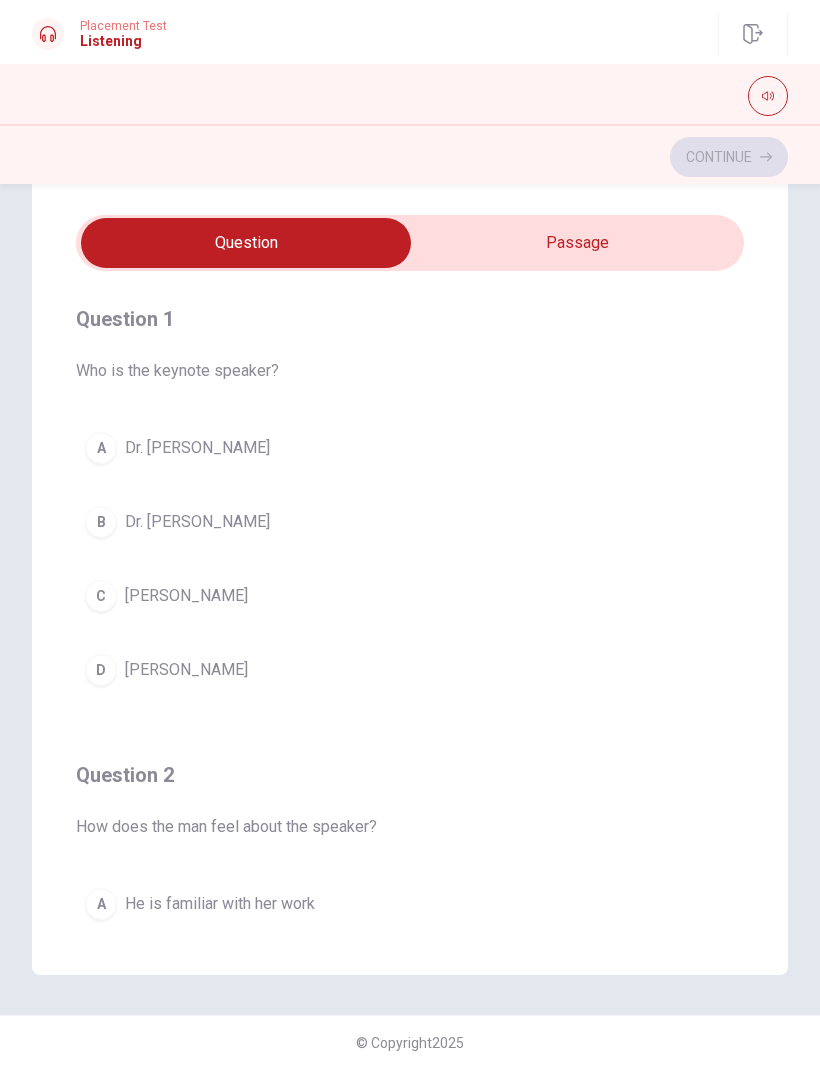 click on "C" at bounding box center [101, 596] 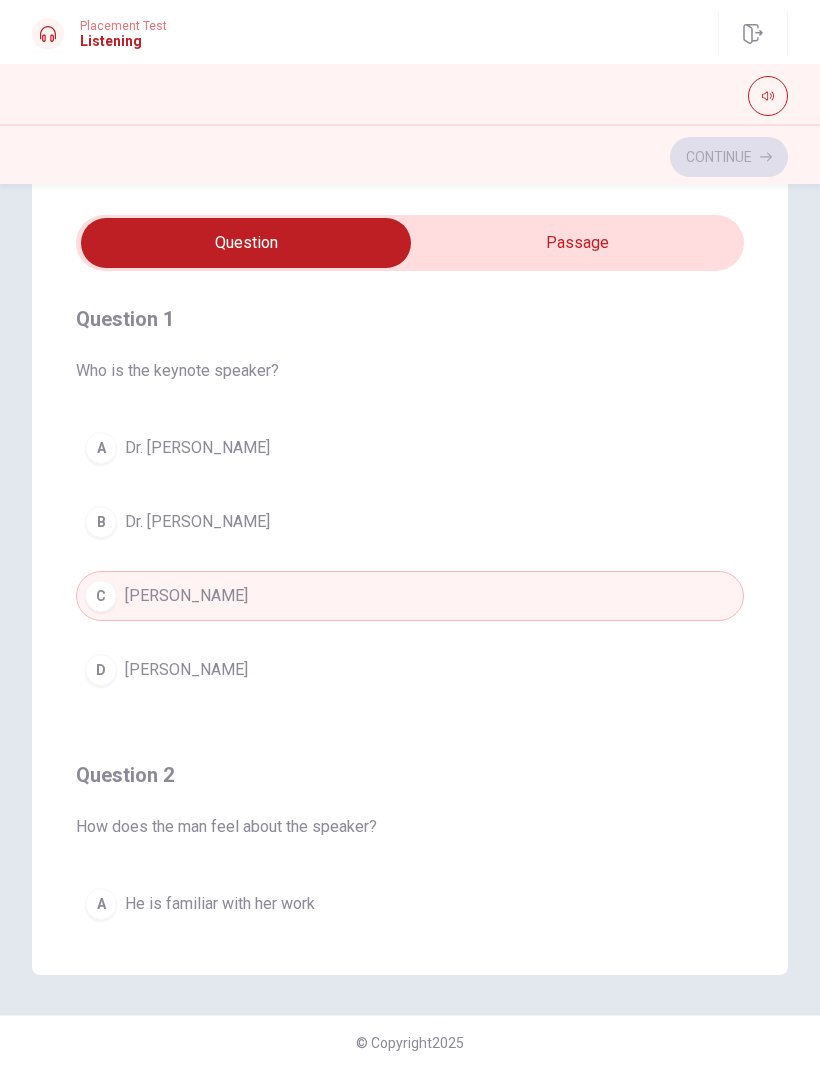 click on "D" at bounding box center [101, 670] 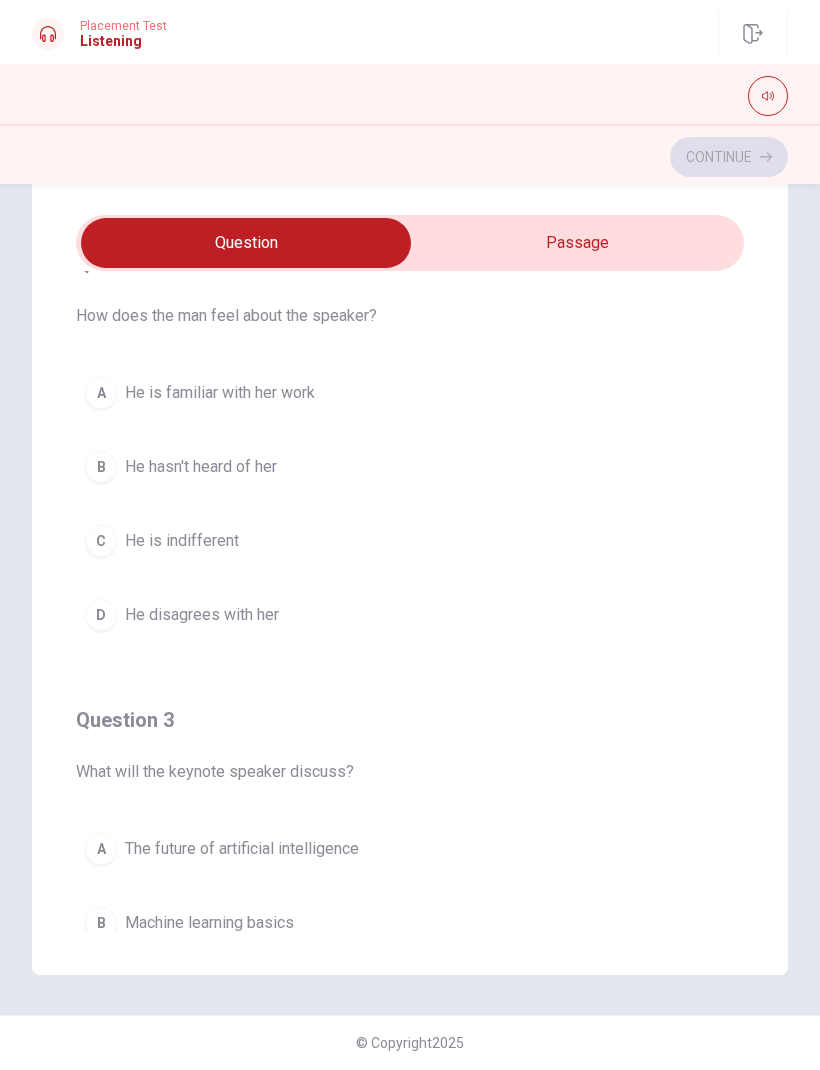 scroll, scrollTop: 514, scrollLeft: 0, axis: vertical 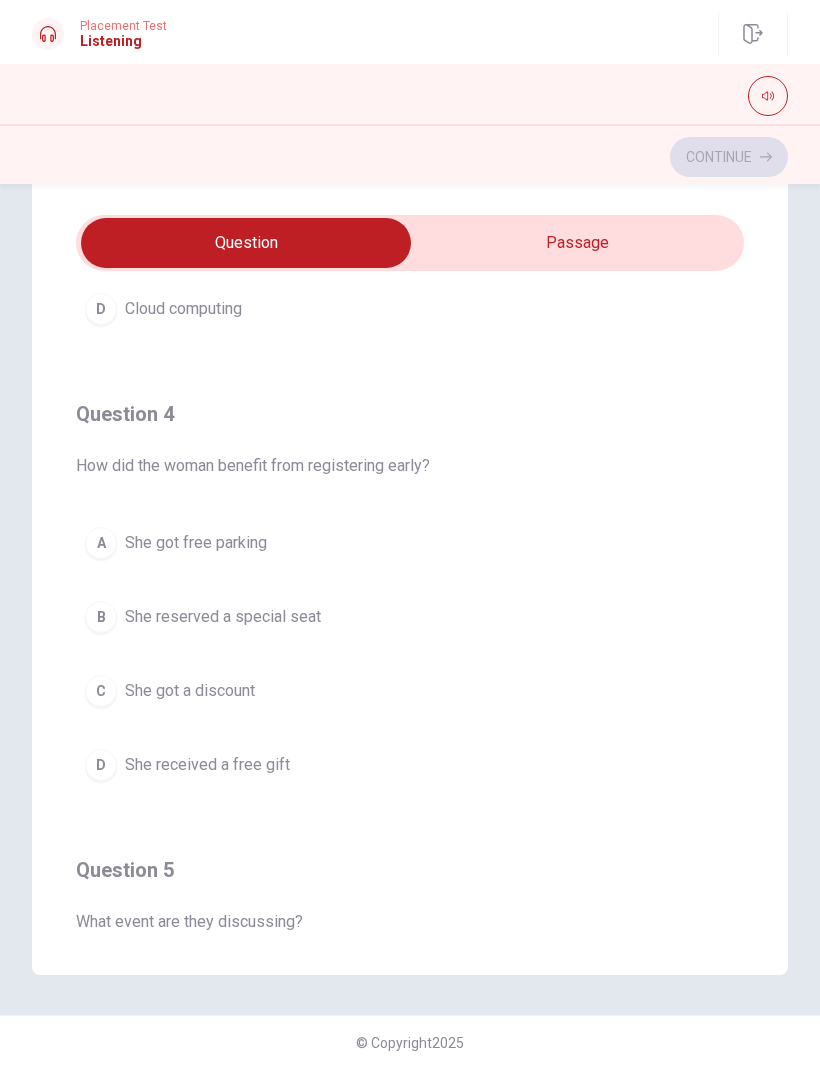 click on "C" at bounding box center (101, 691) 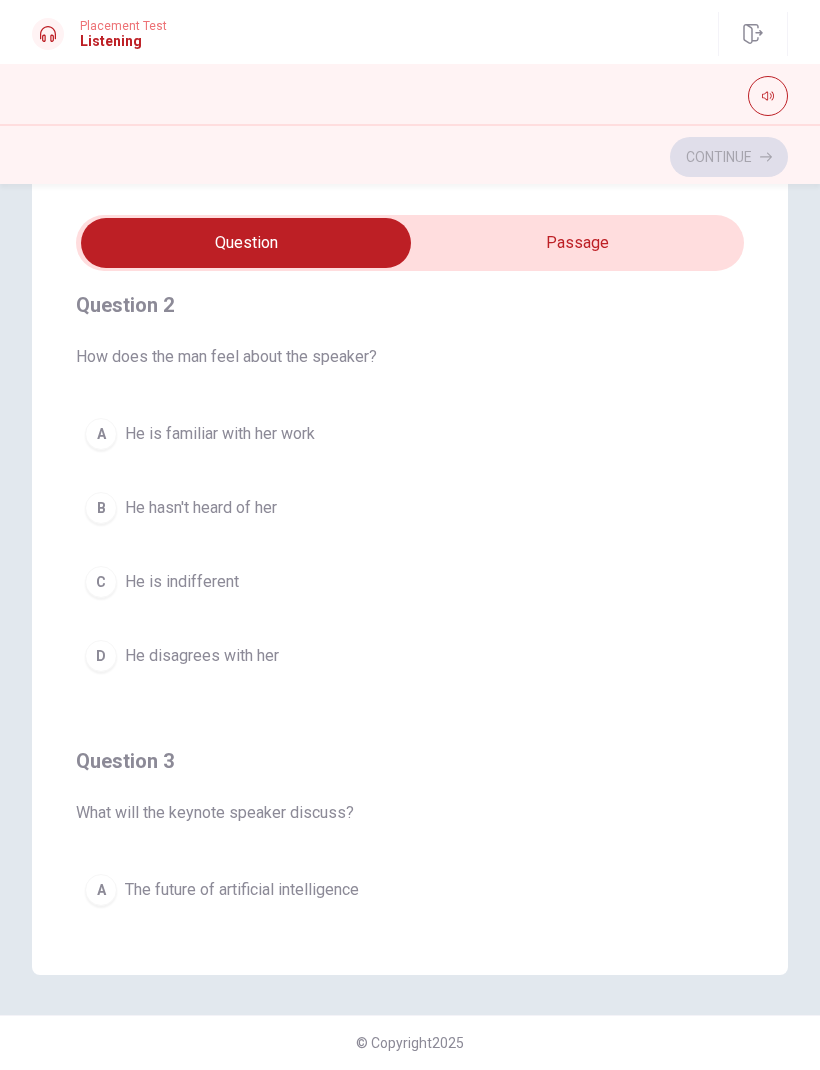 scroll, scrollTop: 496, scrollLeft: 0, axis: vertical 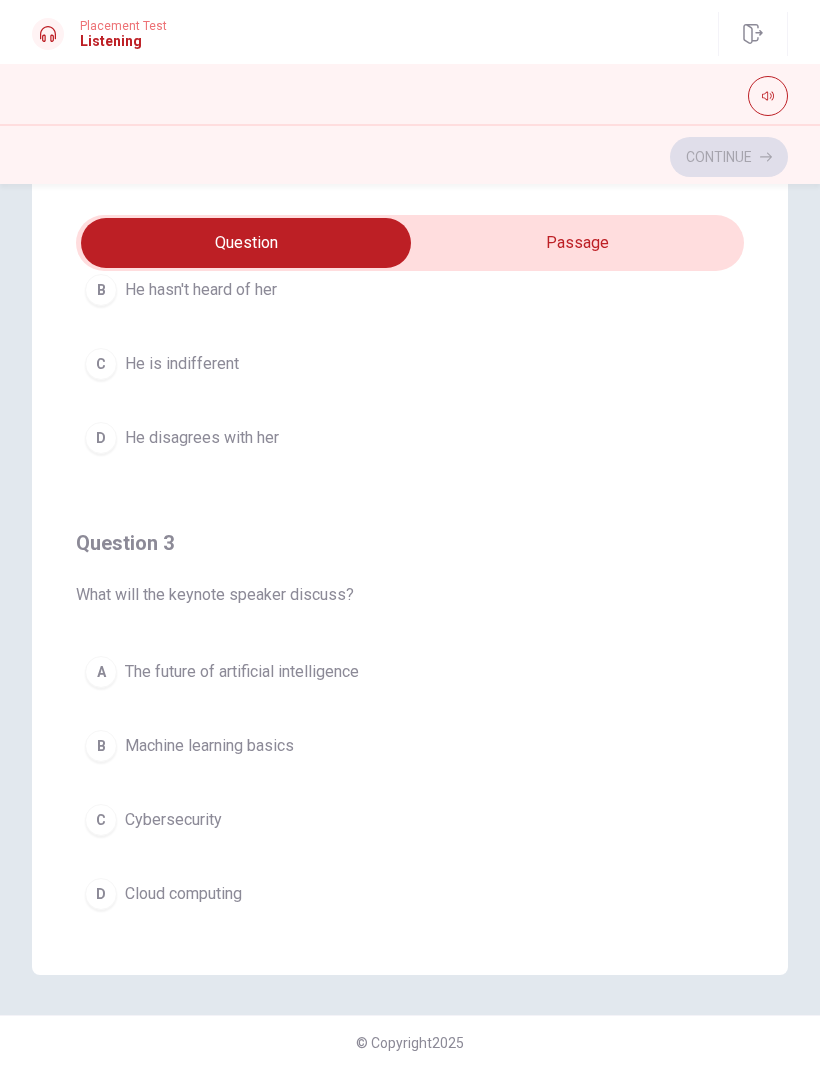 click on "A" at bounding box center (101, 672) 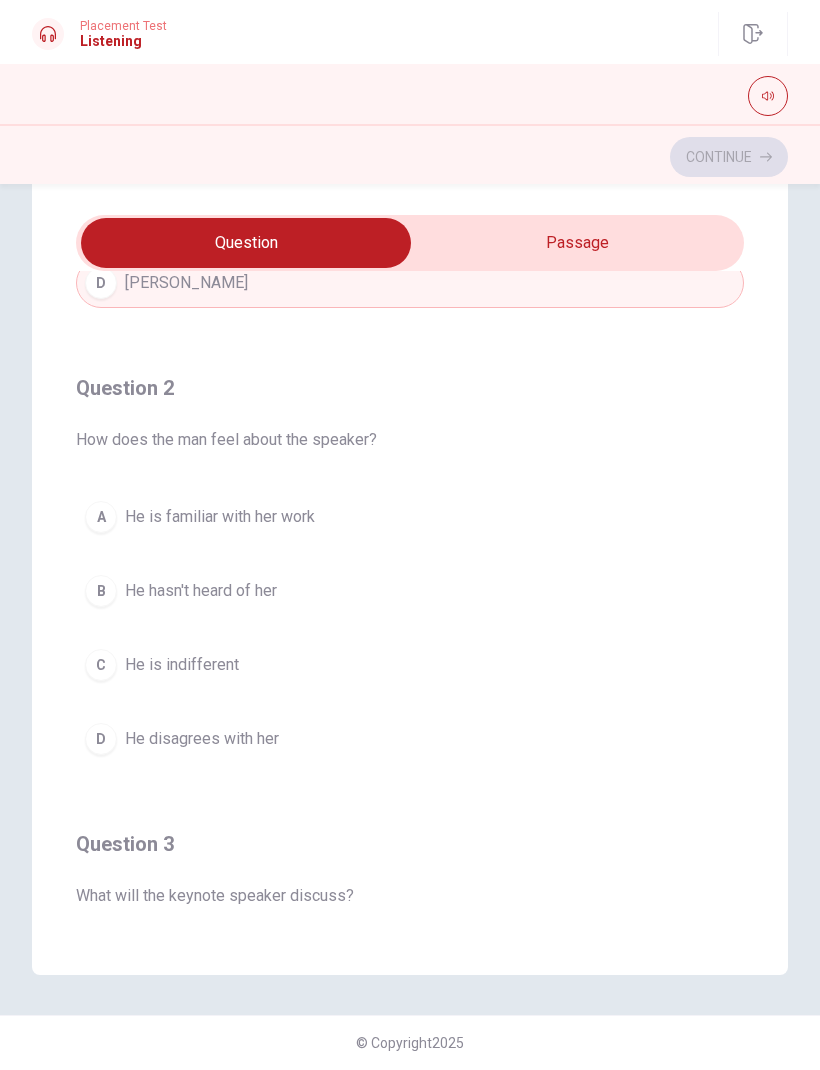 scroll, scrollTop: 375, scrollLeft: 0, axis: vertical 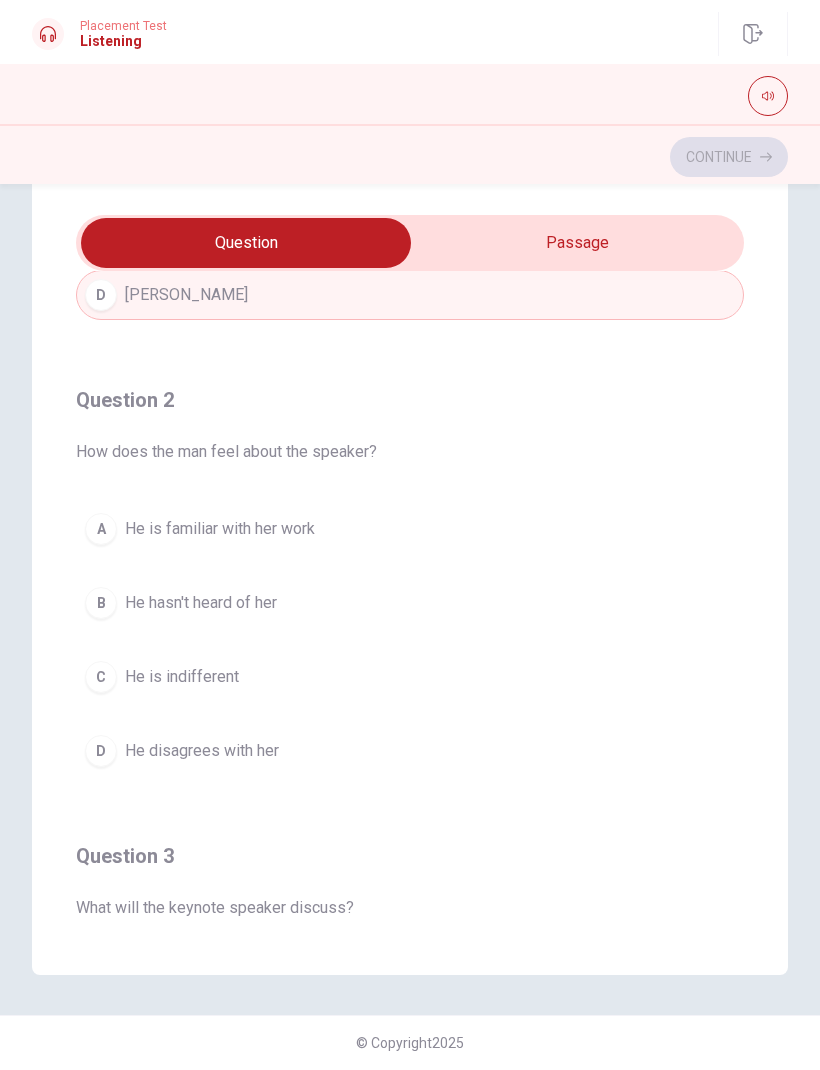 click on "A" at bounding box center (101, 529) 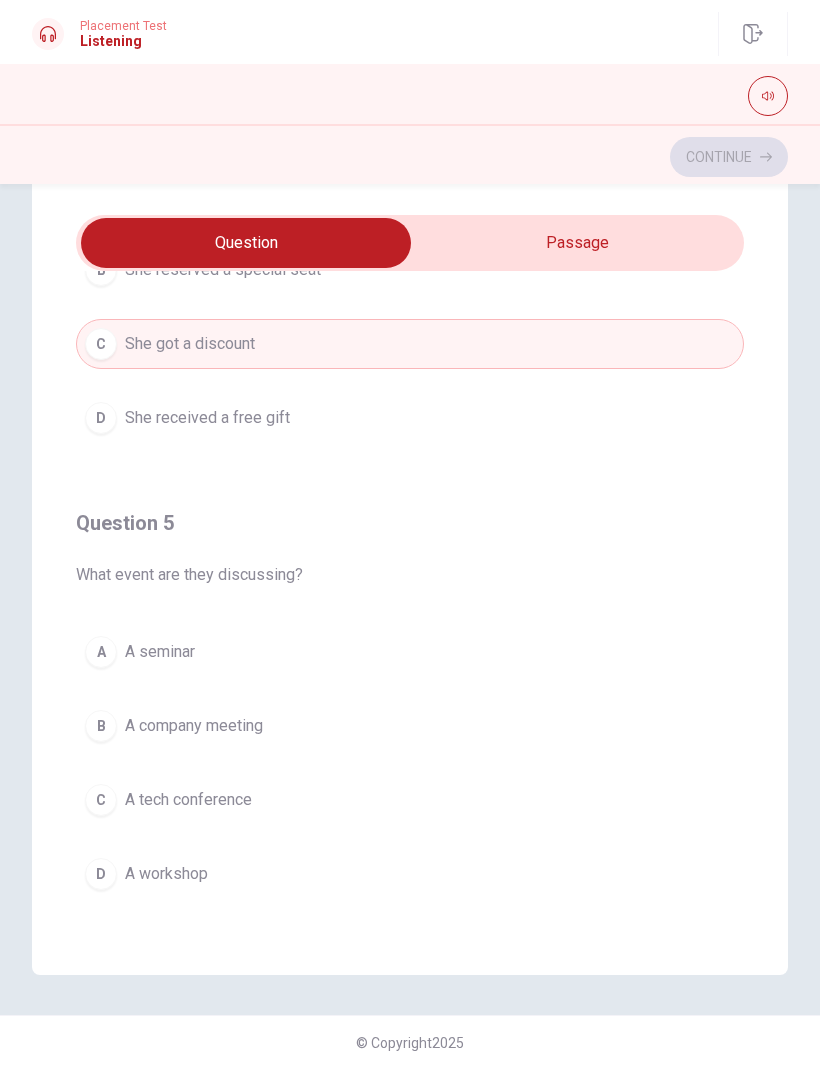 scroll, scrollTop: 1620, scrollLeft: 0, axis: vertical 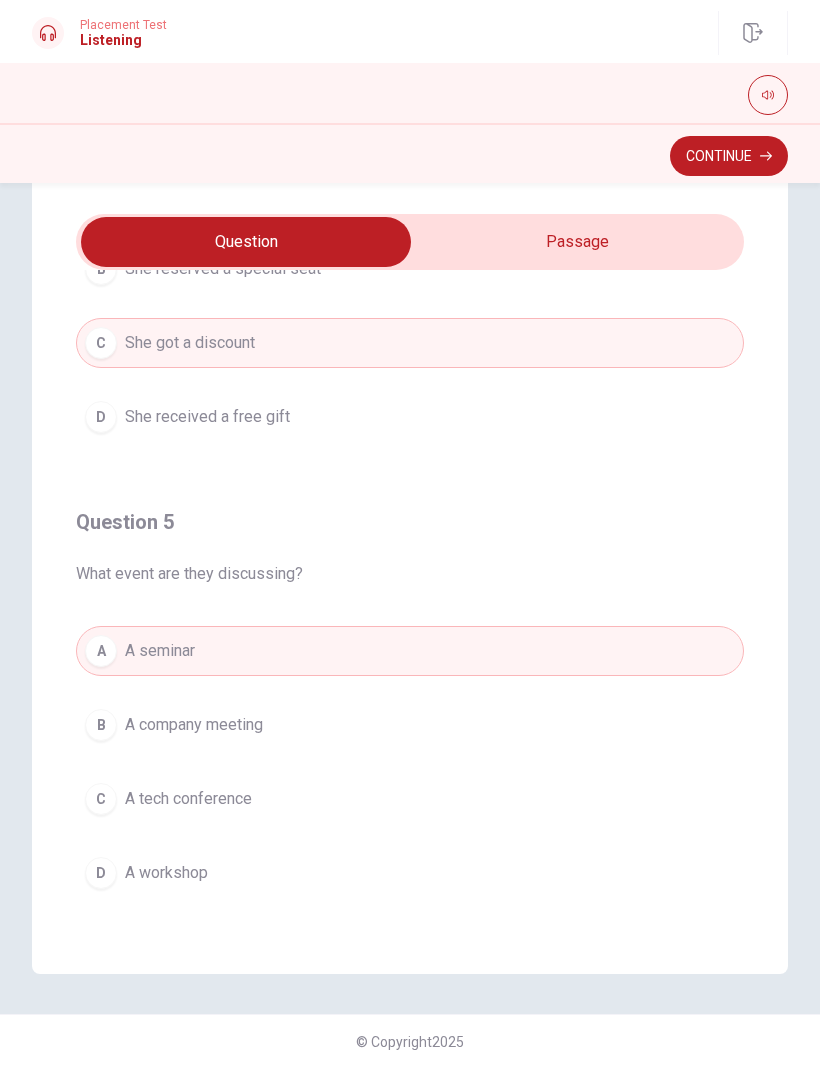 click on "A tech conference" at bounding box center (188, 800) 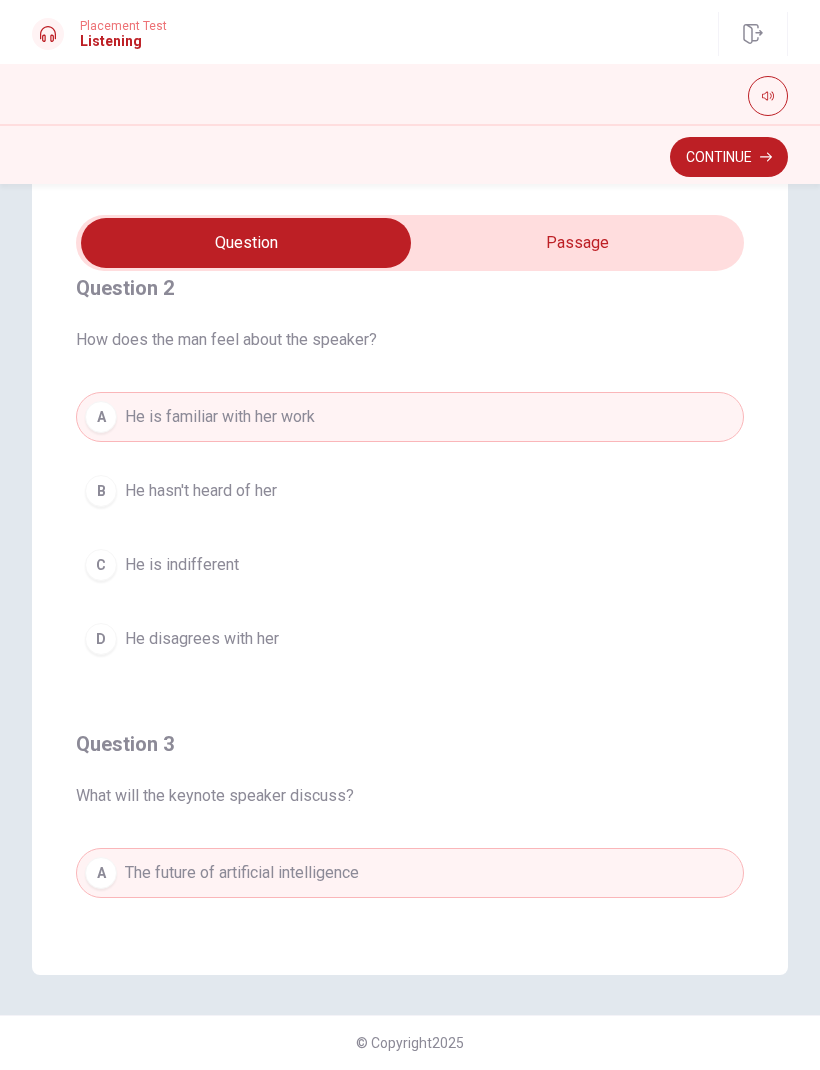 type on "55" 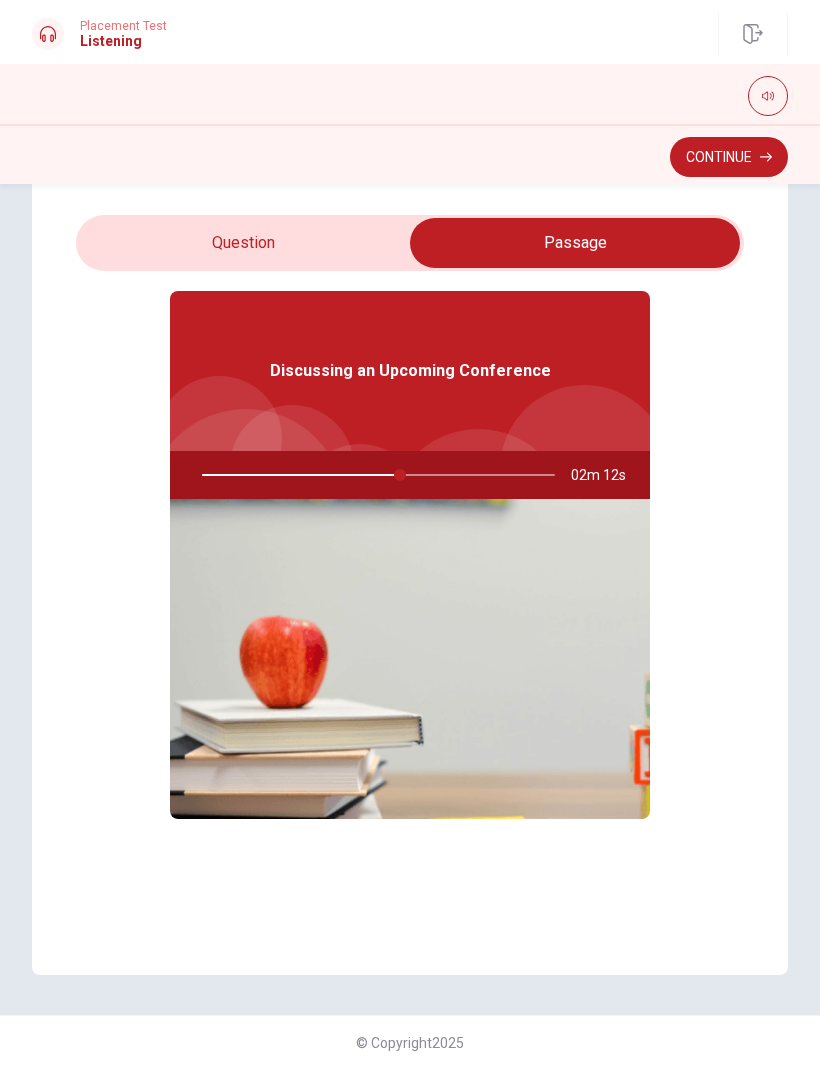 scroll, scrollTop: 72, scrollLeft: 0, axis: vertical 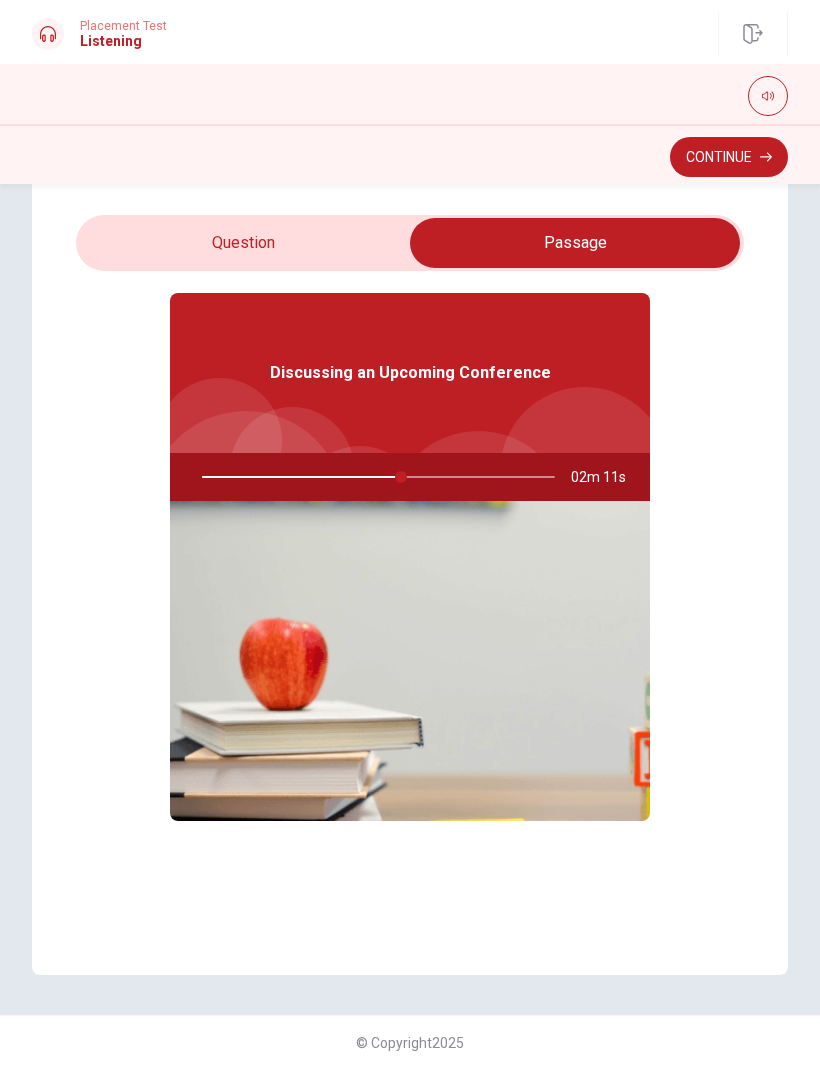 type on "57" 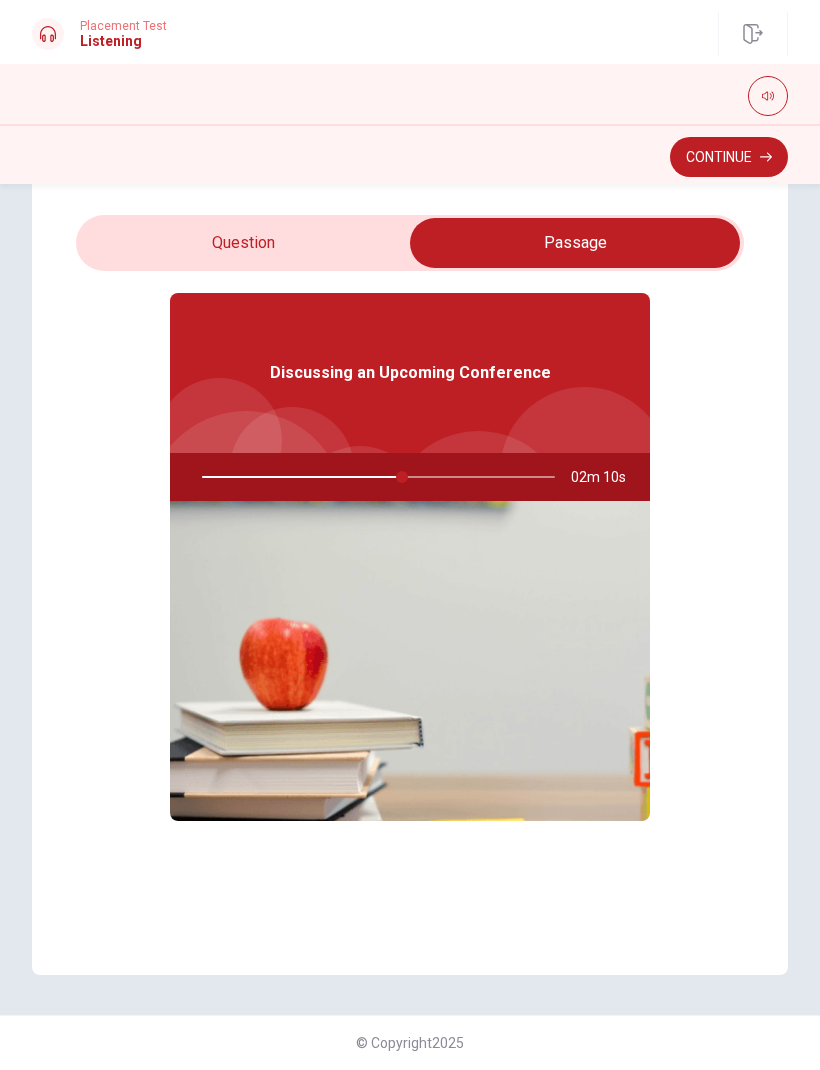 click at bounding box center [575, 243] 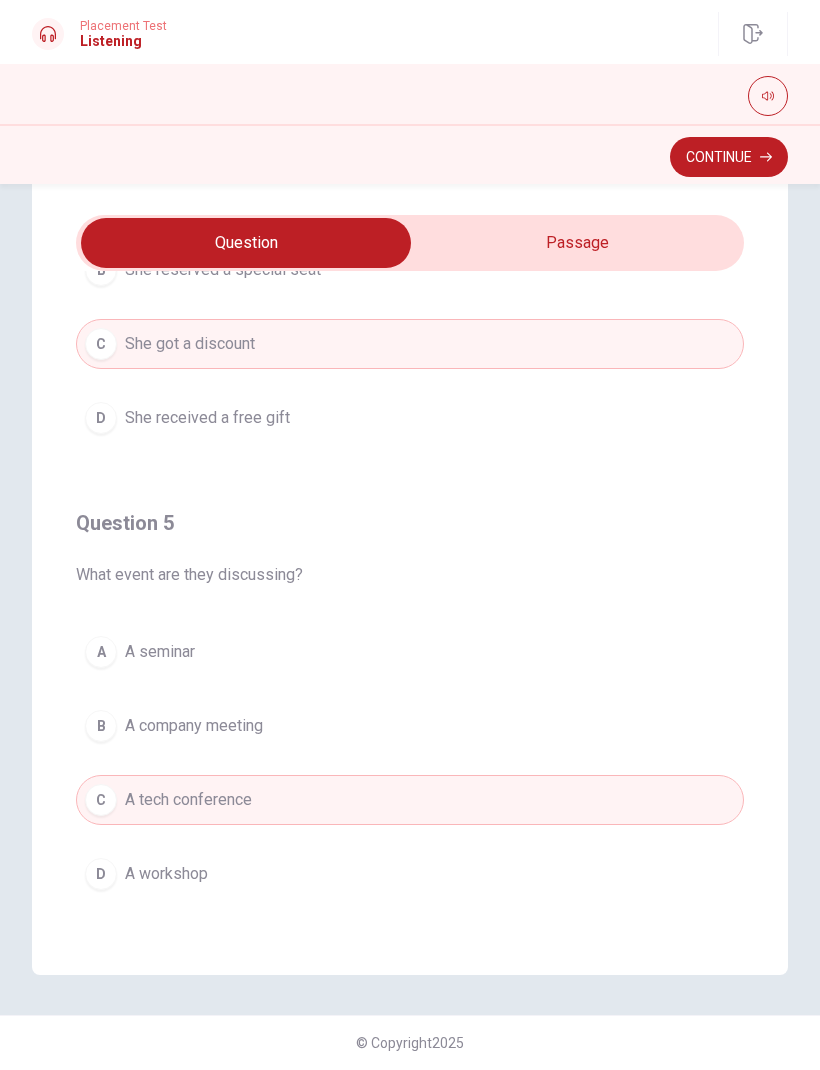scroll, scrollTop: 1620, scrollLeft: 0, axis: vertical 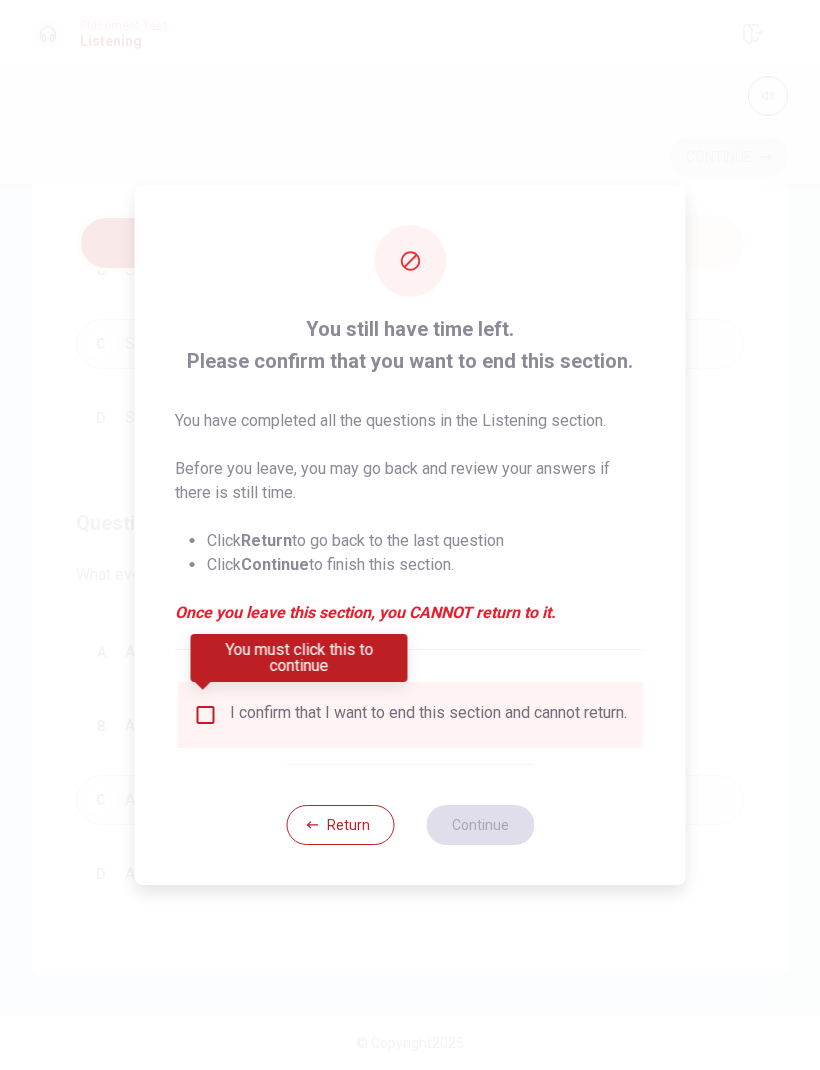 click at bounding box center [206, 715] 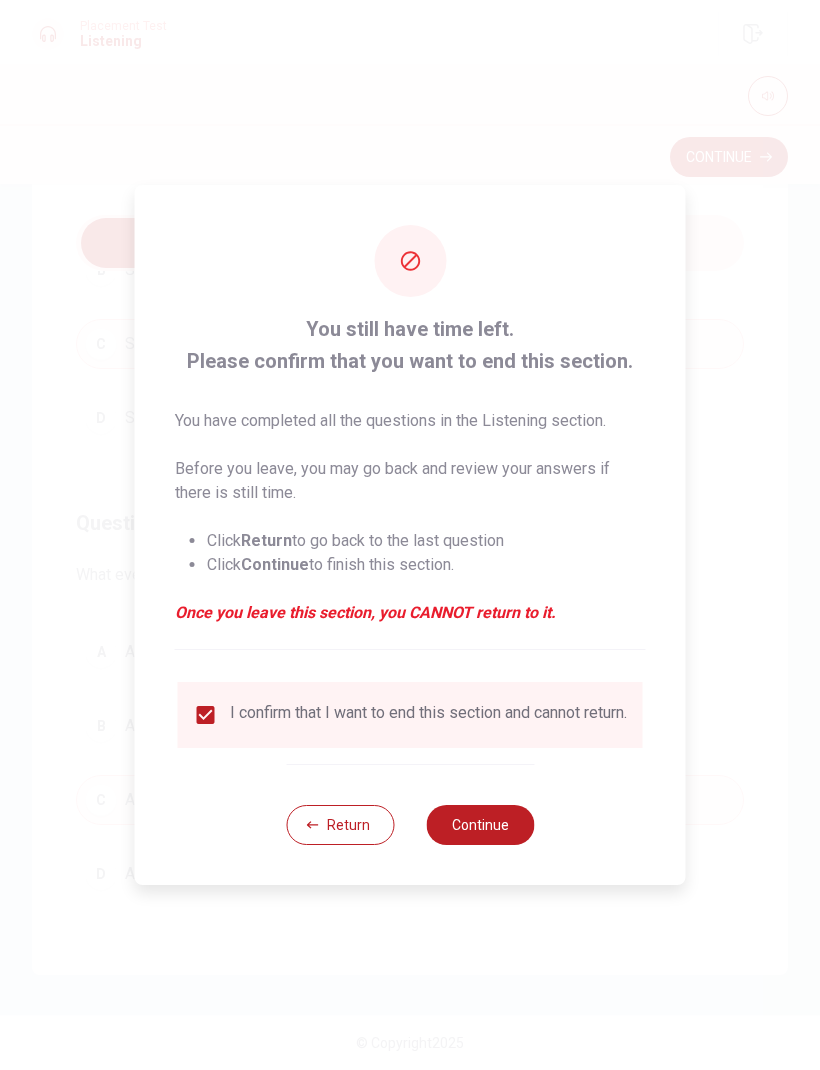 click on "Continue" at bounding box center (480, 825) 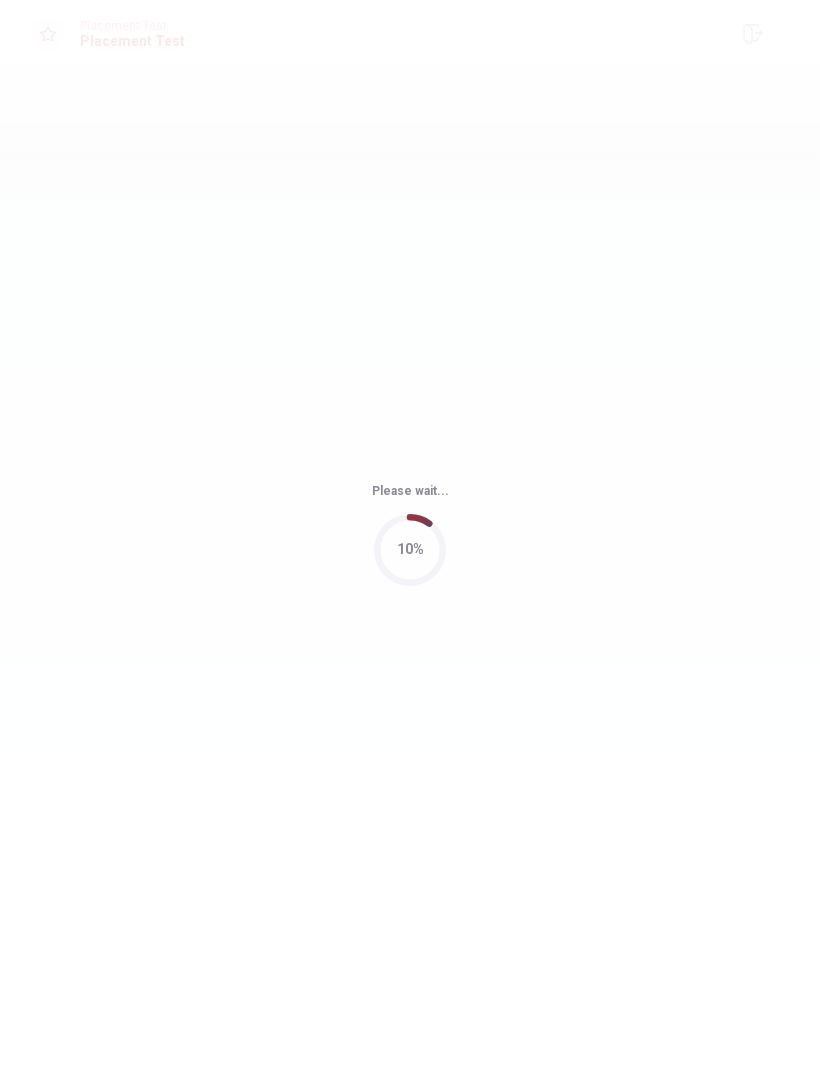 scroll, scrollTop: 0, scrollLeft: 0, axis: both 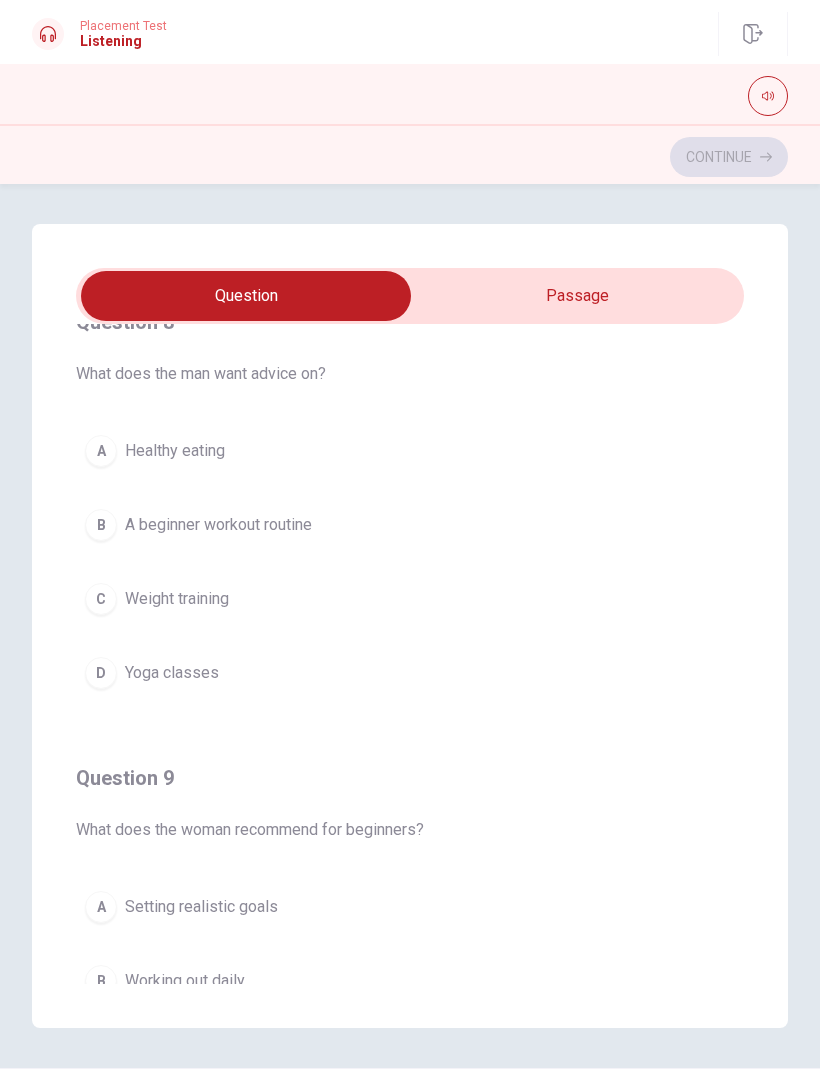 type on "12" 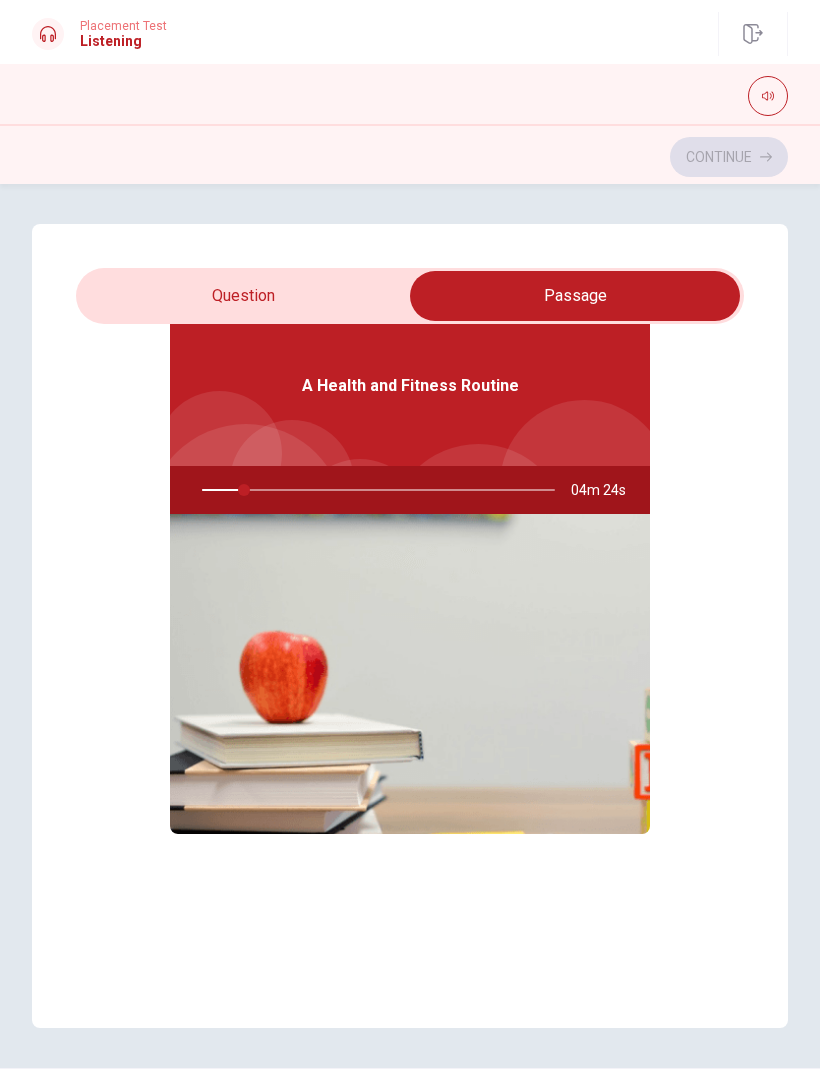 type on "12" 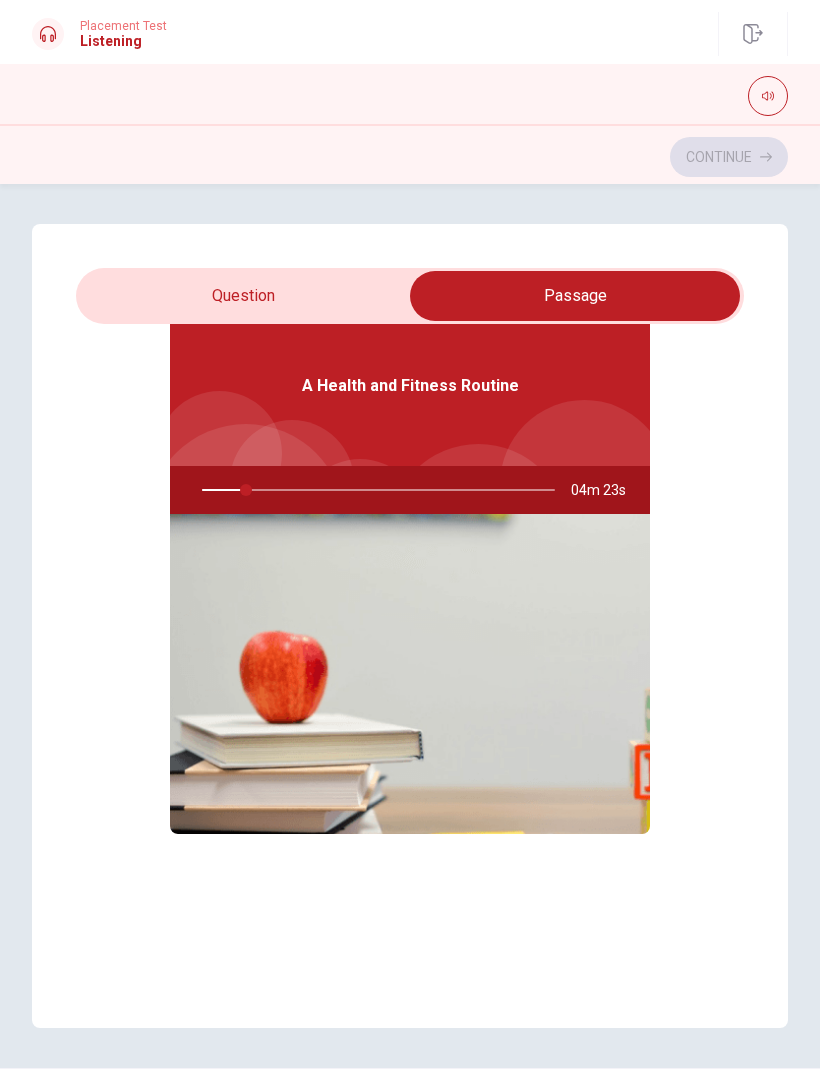 click at bounding box center [575, 296] 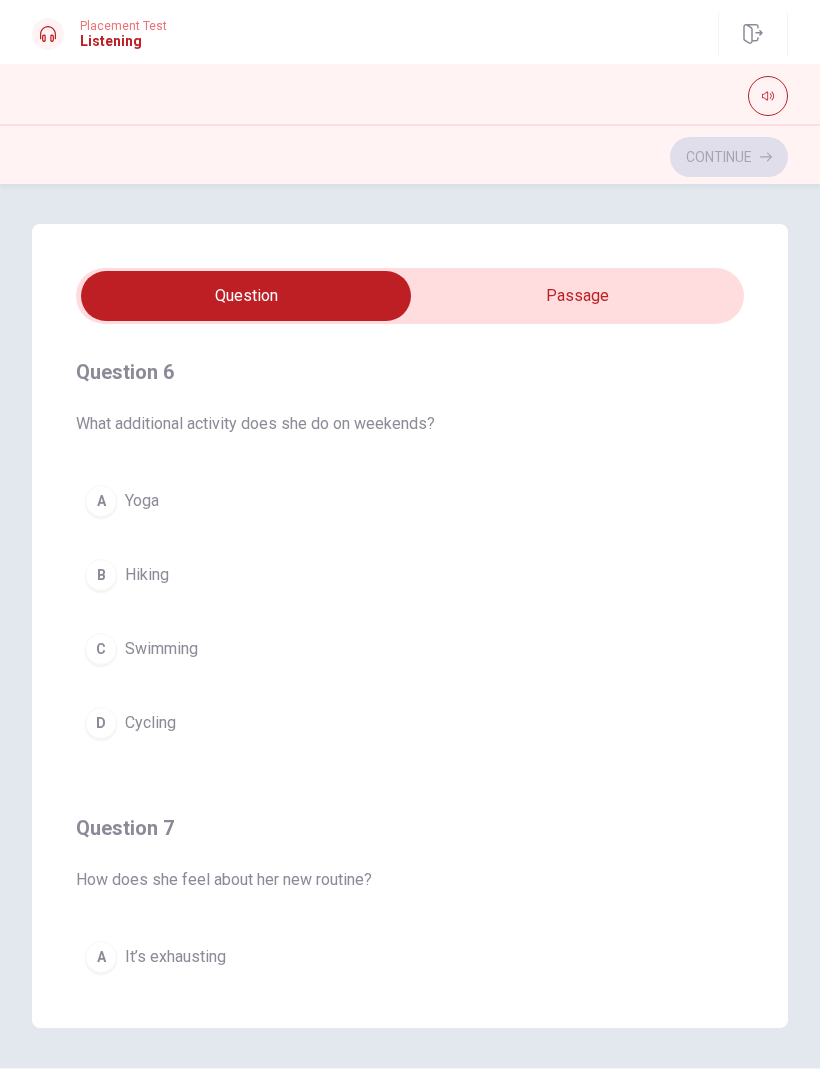 scroll, scrollTop: 0, scrollLeft: 0, axis: both 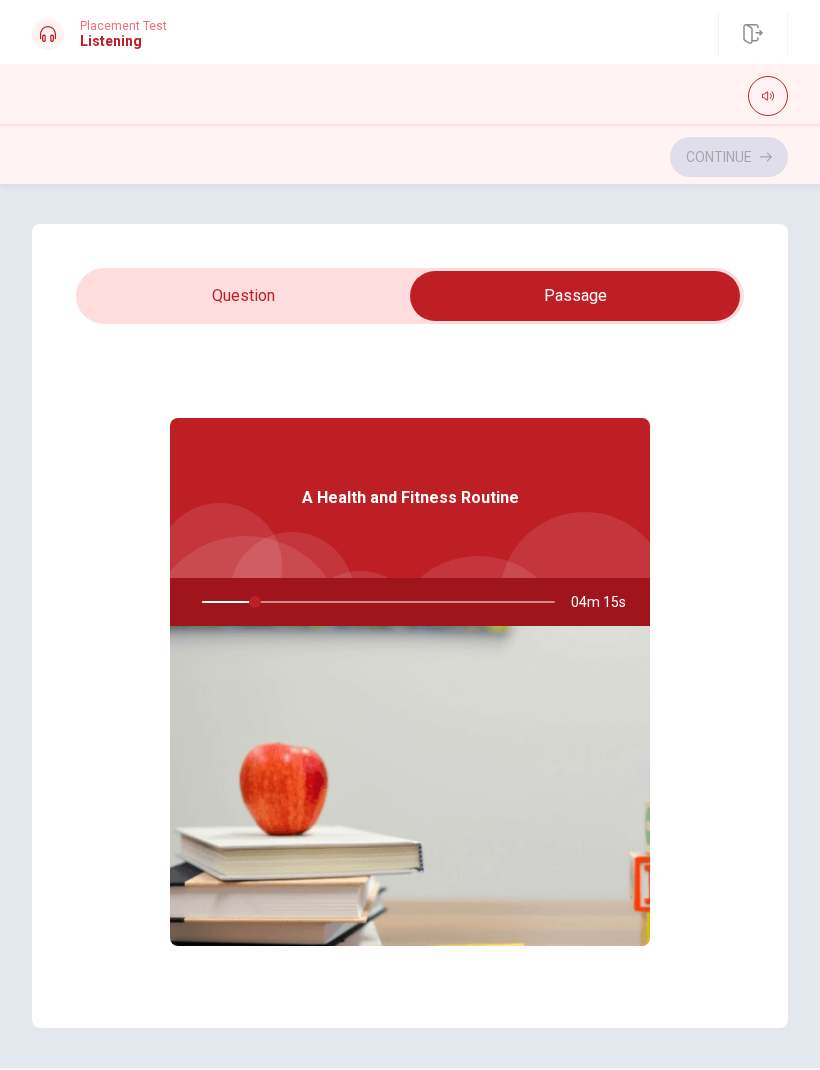 click at bounding box center [575, 296] 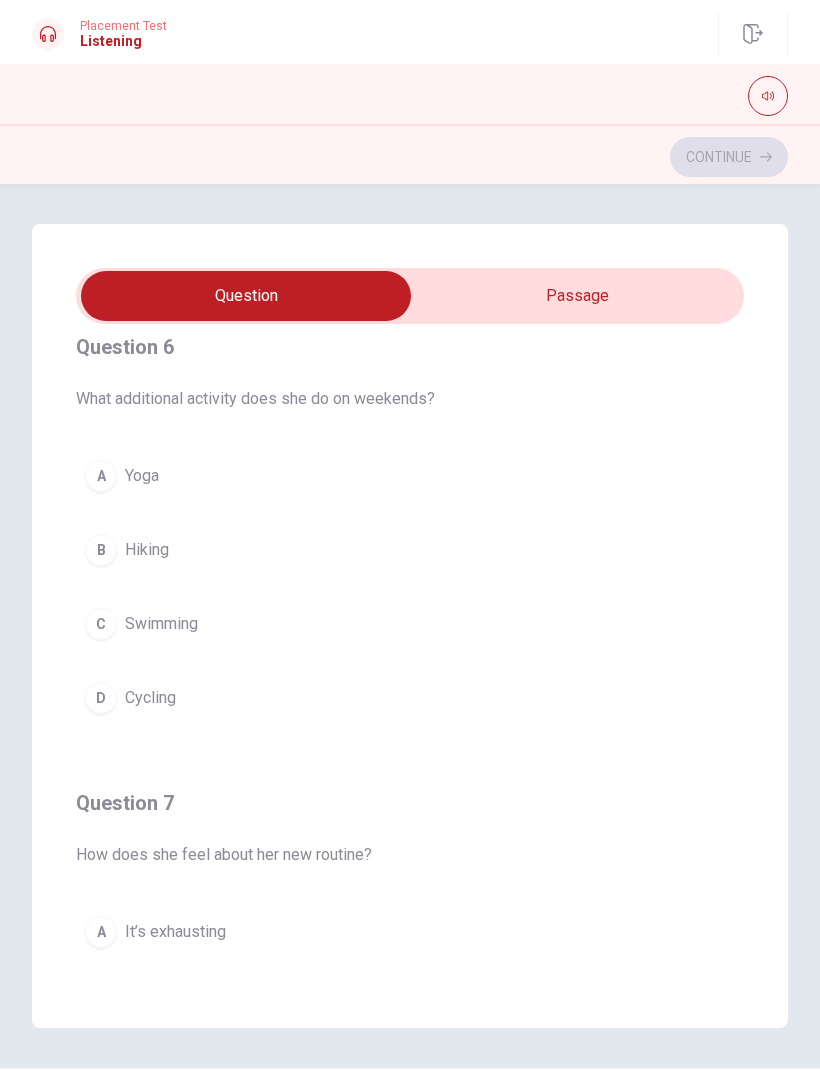 scroll, scrollTop: 27, scrollLeft: 0, axis: vertical 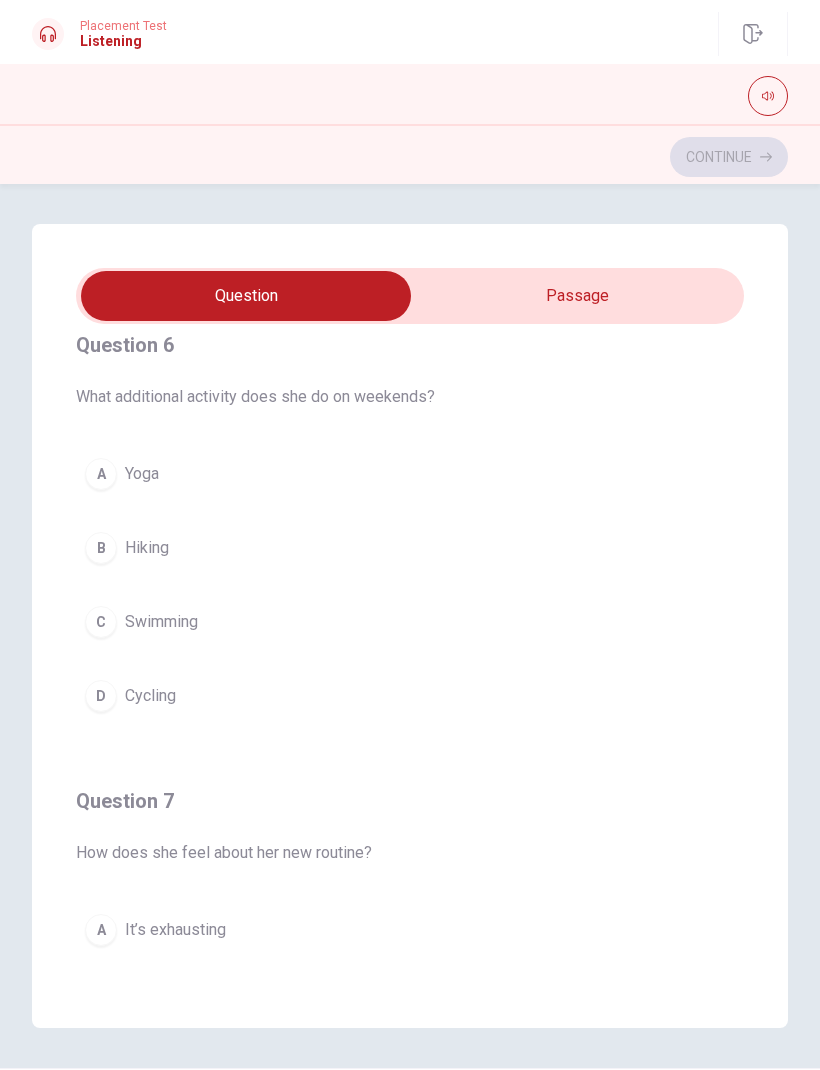 click on "A" at bounding box center [101, 474] 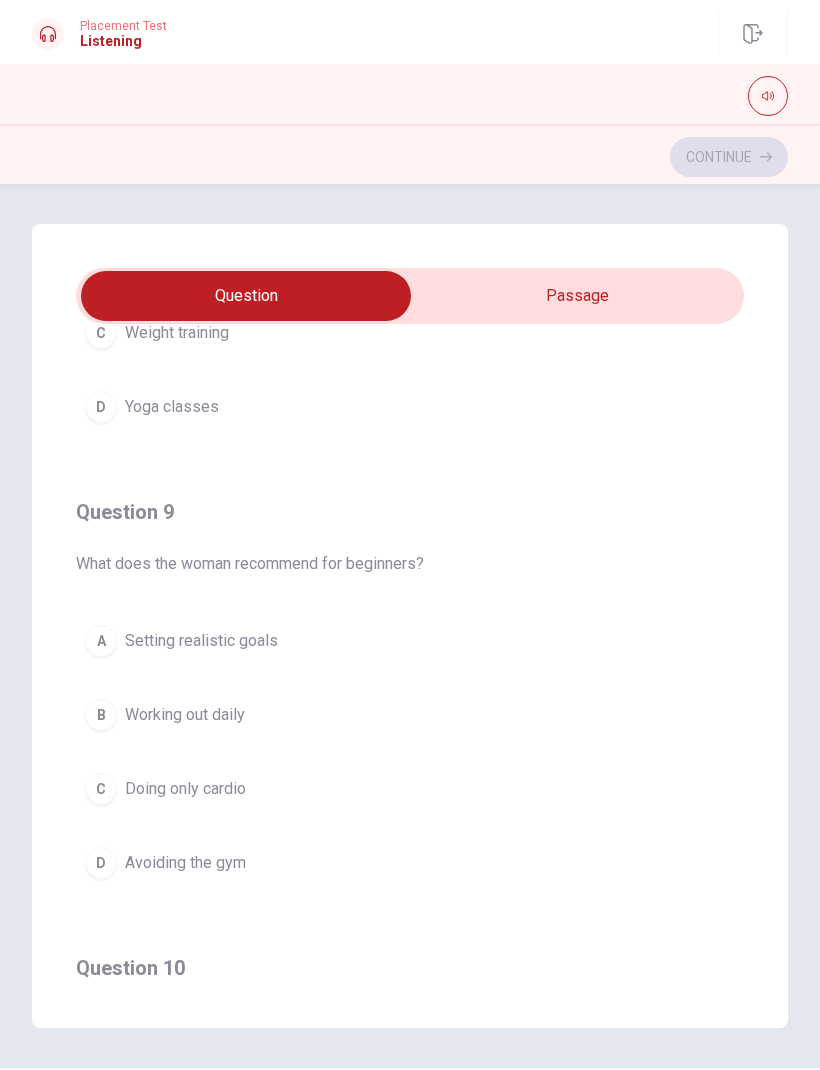 scroll, scrollTop: 1229, scrollLeft: 0, axis: vertical 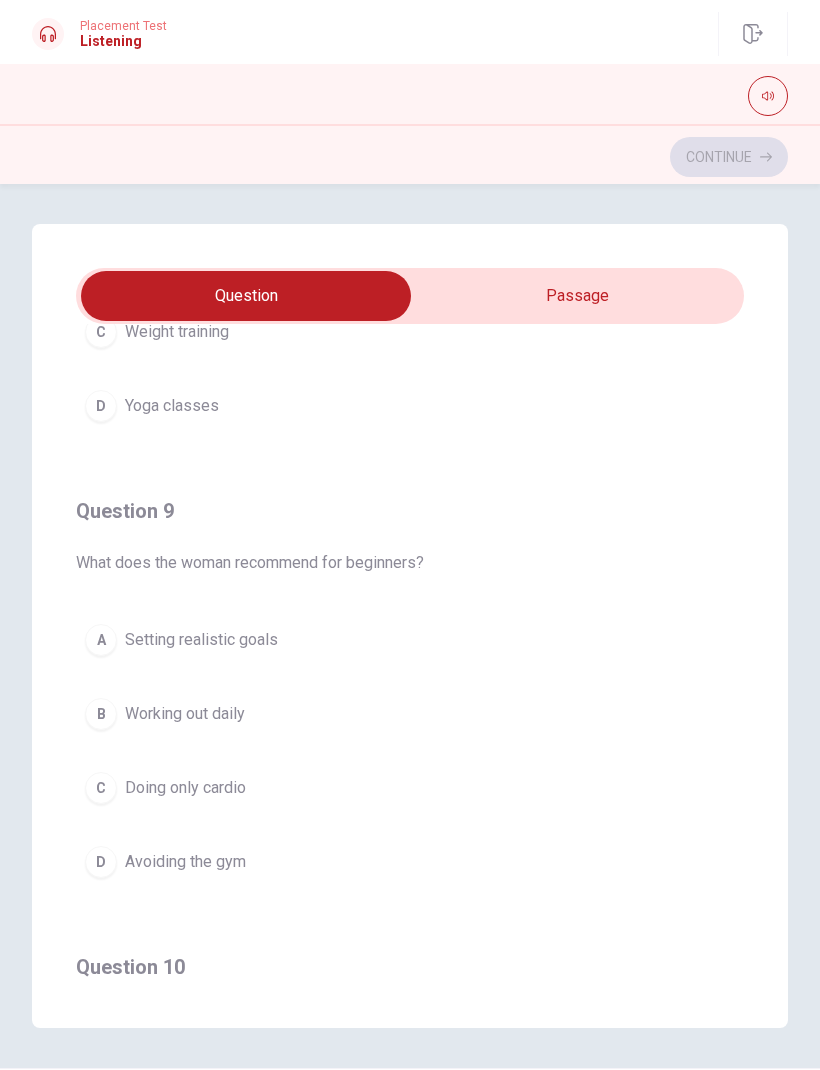 click on "A" at bounding box center [101, 640] 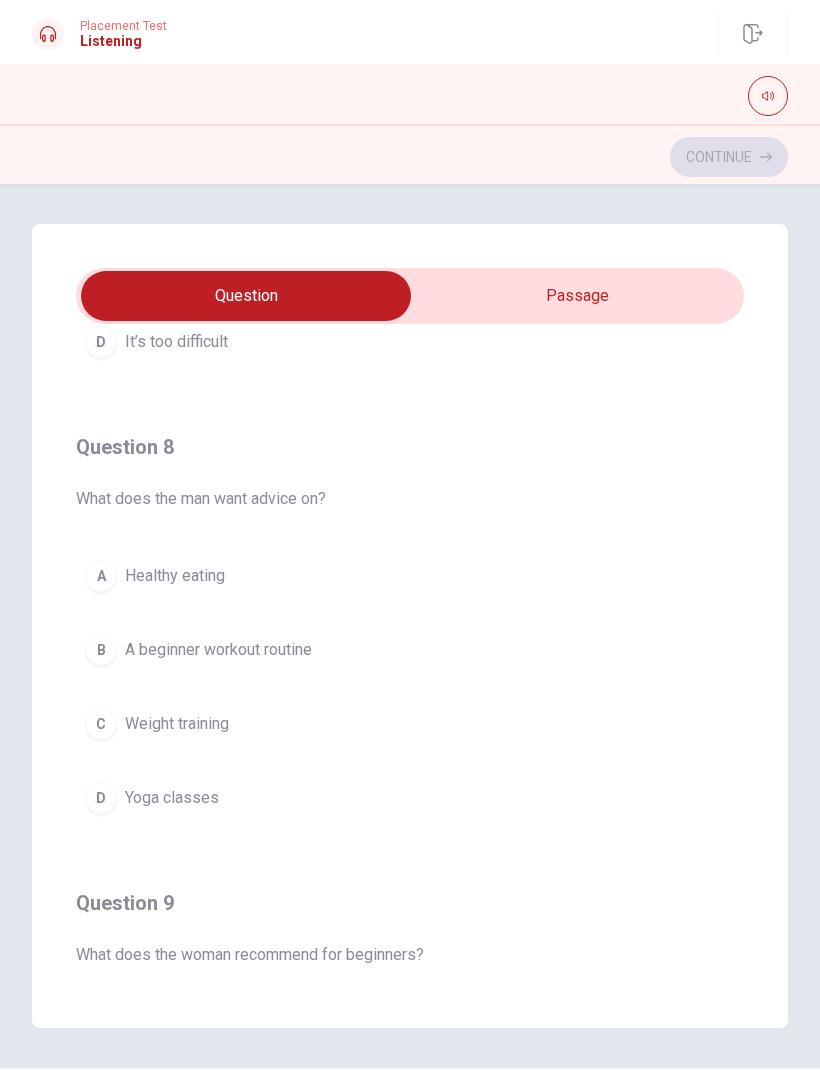 scroll, scrollTop: 842, scrollLeft: 0, axis: vertical 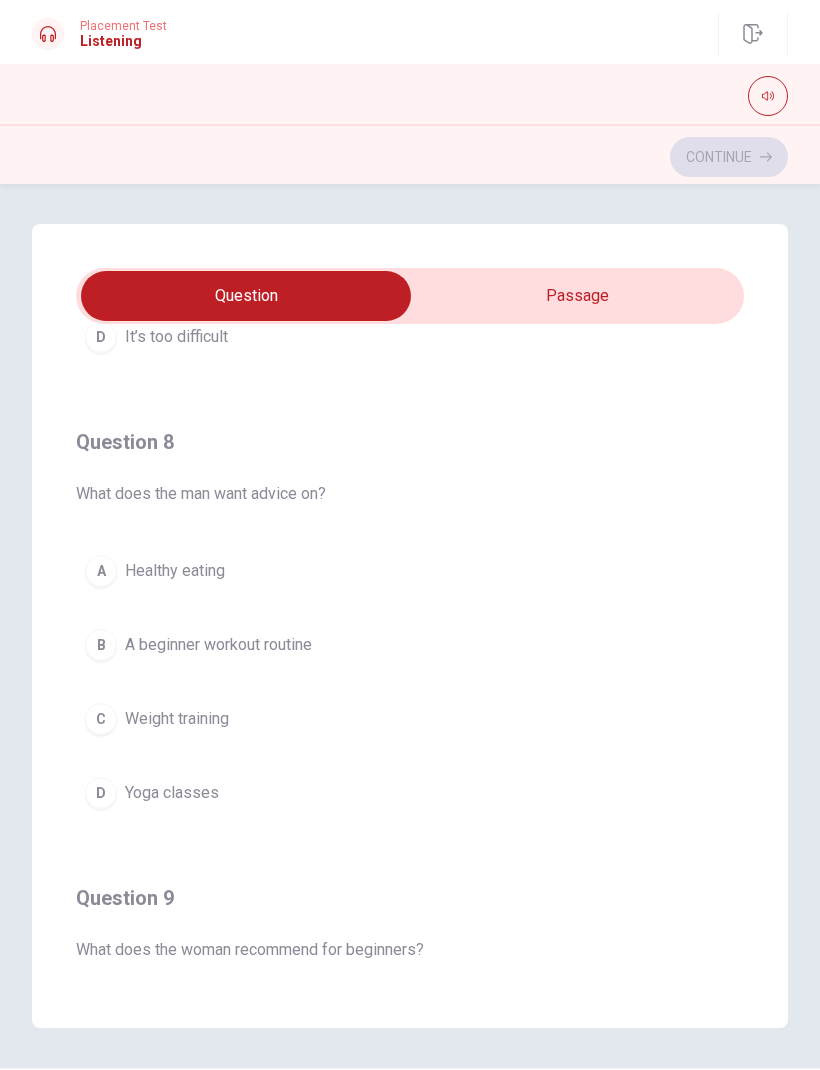 click on "B" at bounding box center [101, 645] 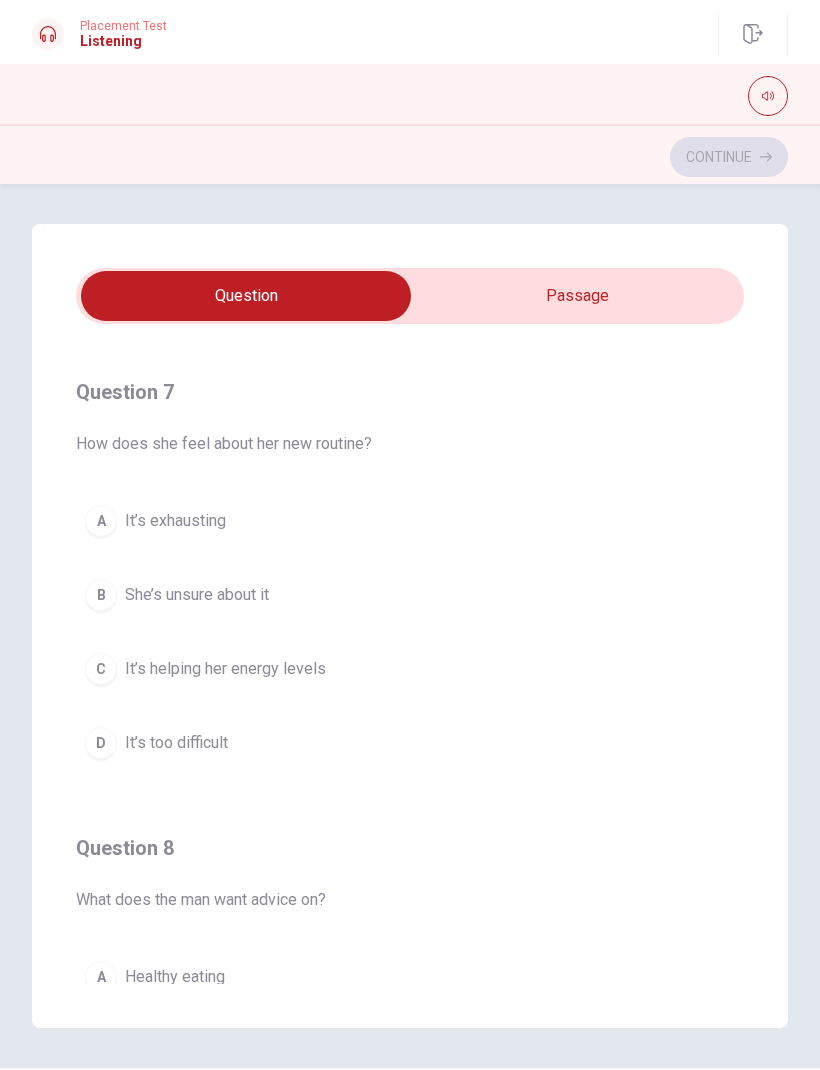scroll, scrollTop: 443, scrollLeft: 0, axis: vertical 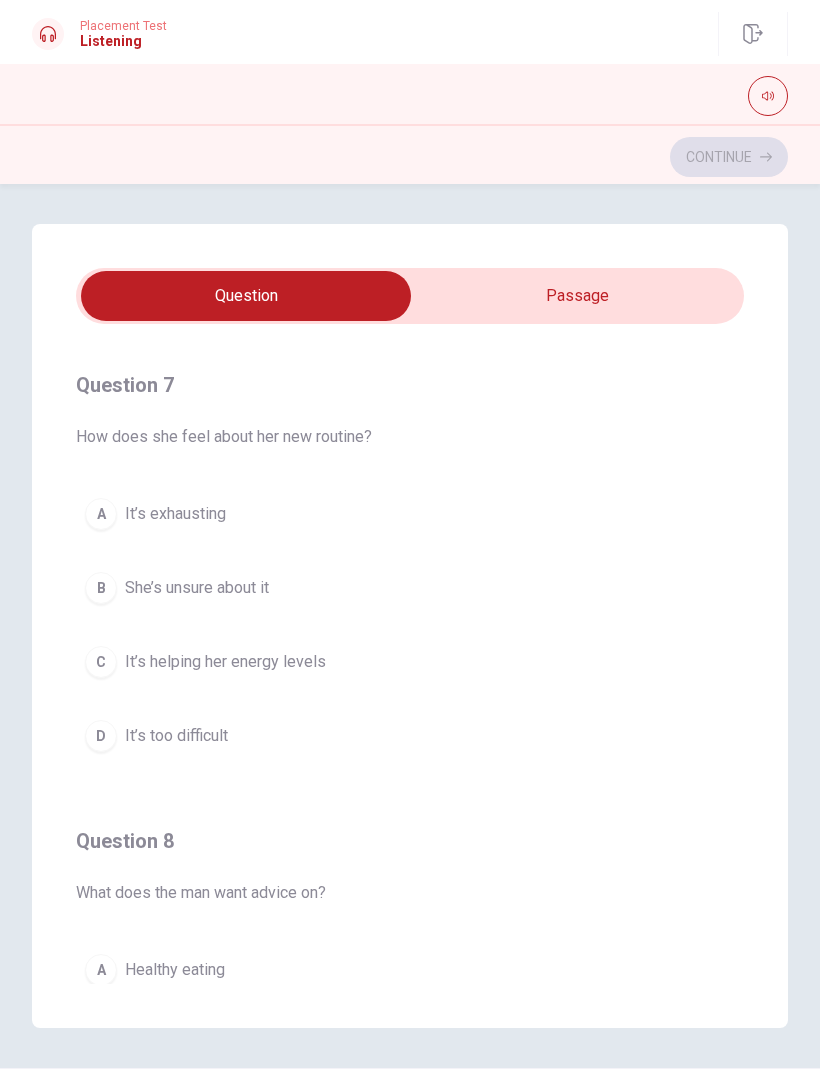 click on "C" at bounding box center (101, 662) 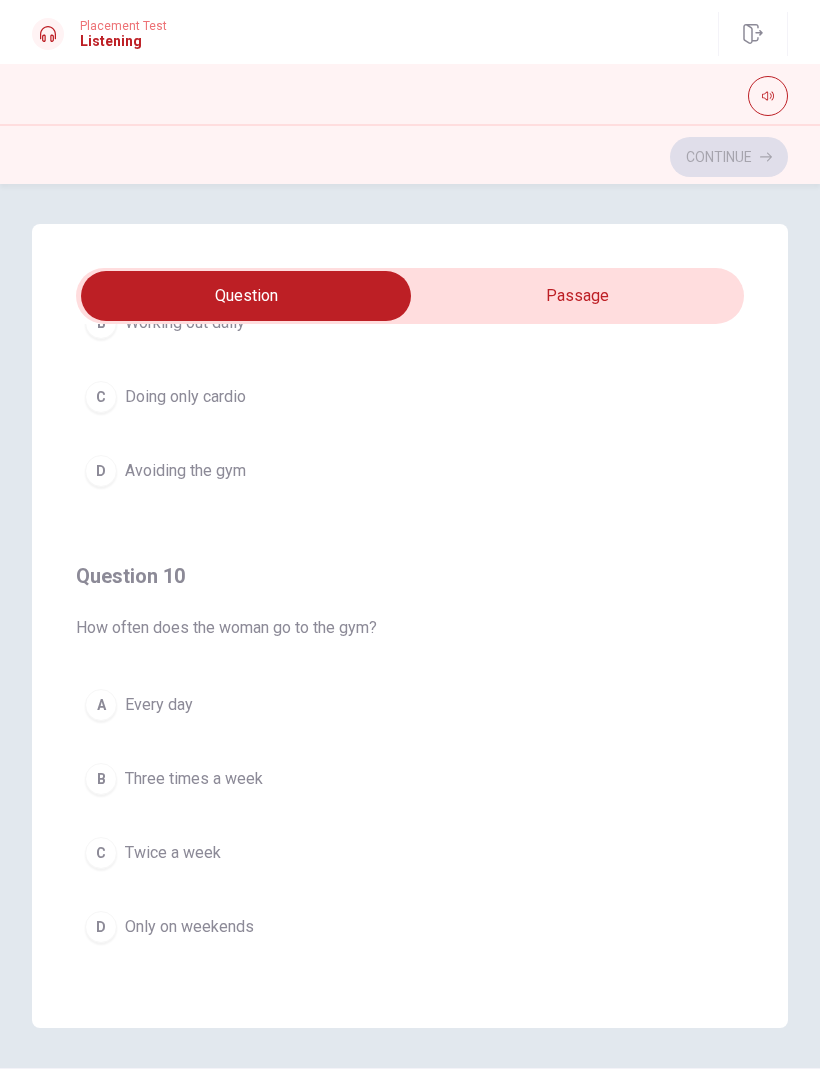 scroll, scrollTop: 1620, scrollLeft: 0, axis: vertical 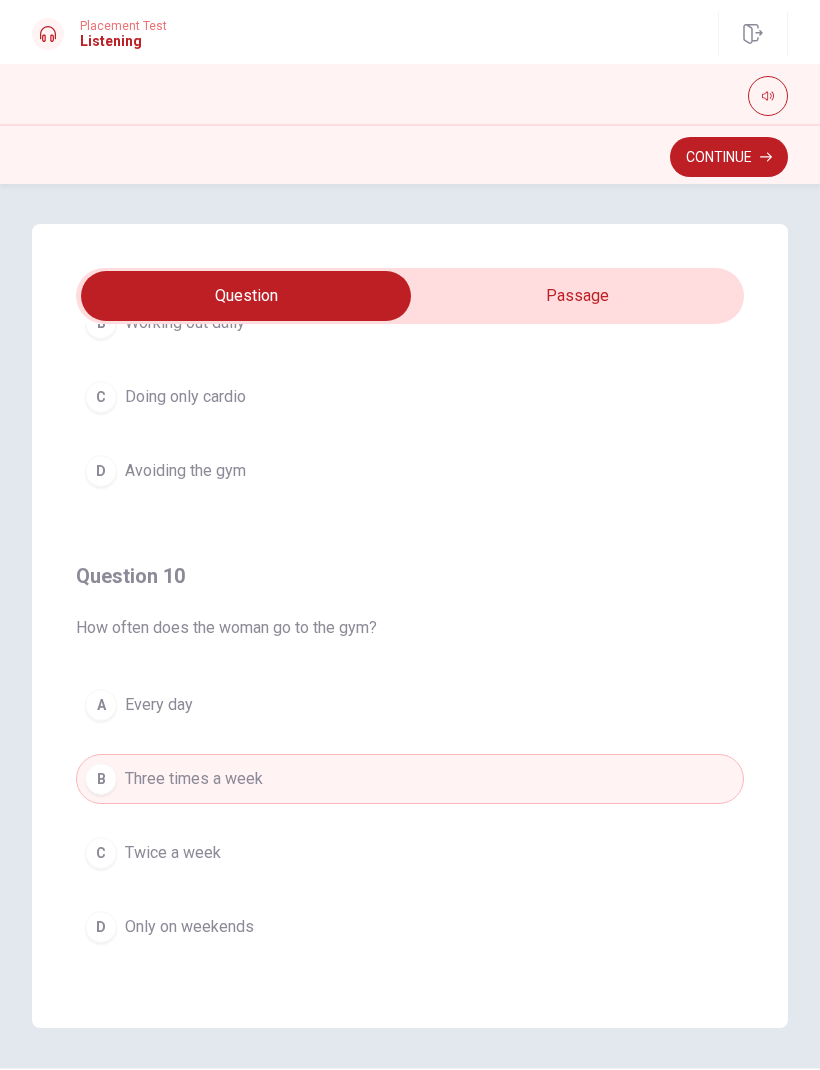 click 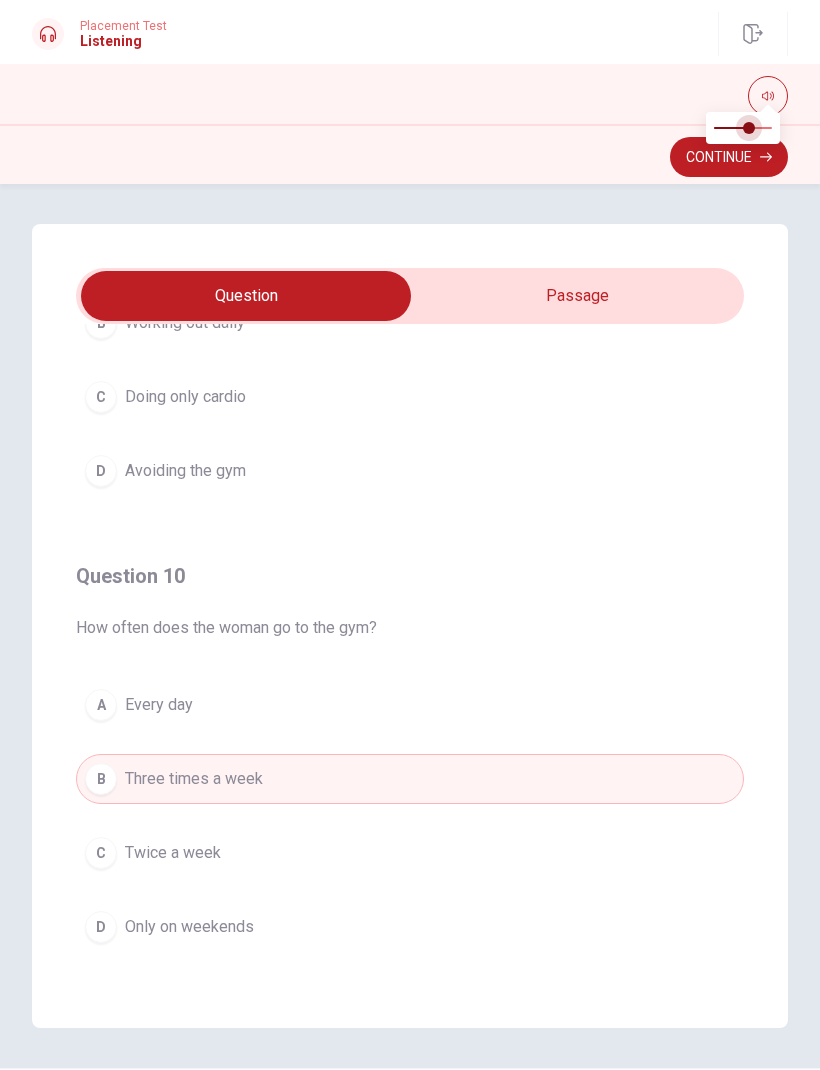 click at bounding box center (749, 128) 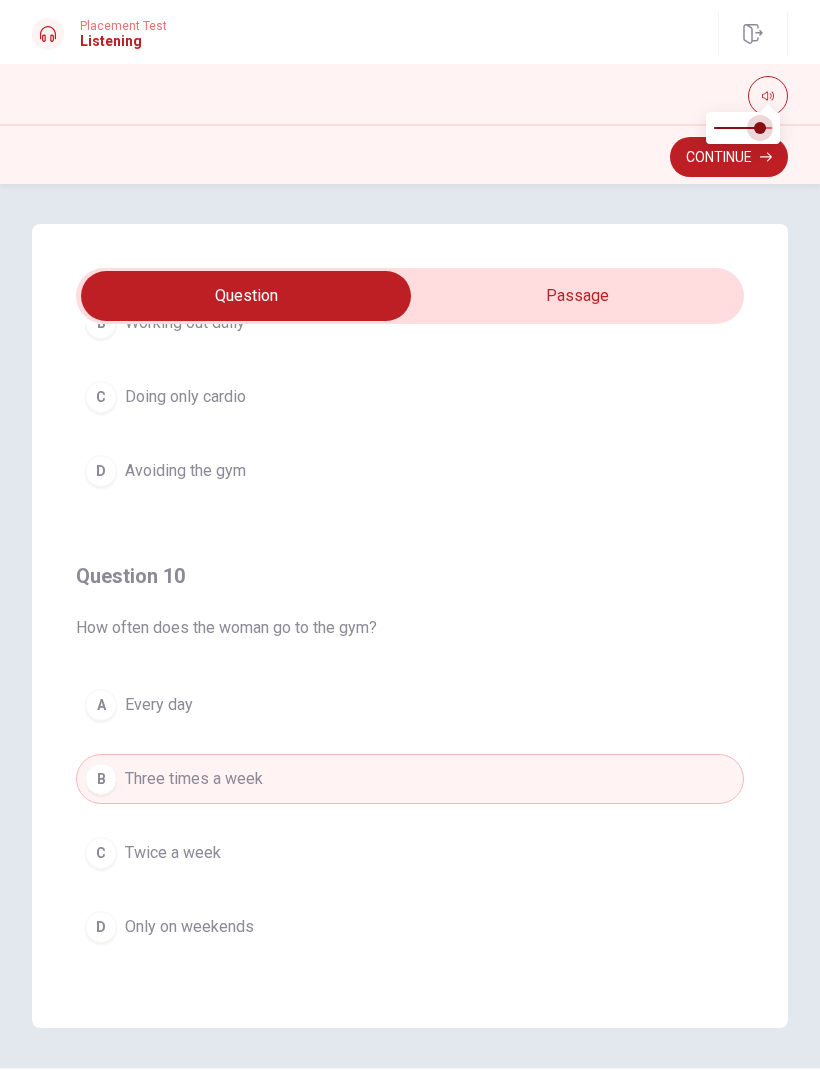 click at bounding box center (760, 128) 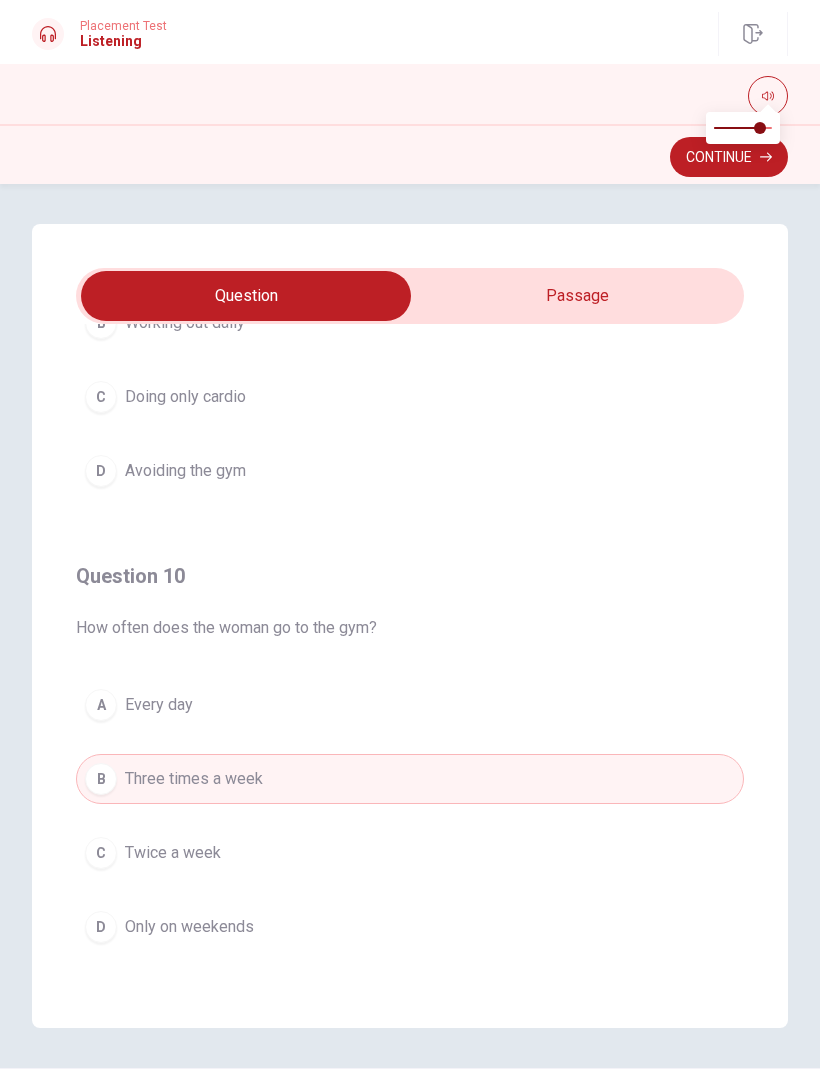 click on "Question 10 How often does the woman go to the gym? A Every day B Three times a week C Twice a week D Only on weekends" at bounding box center [410, 756] 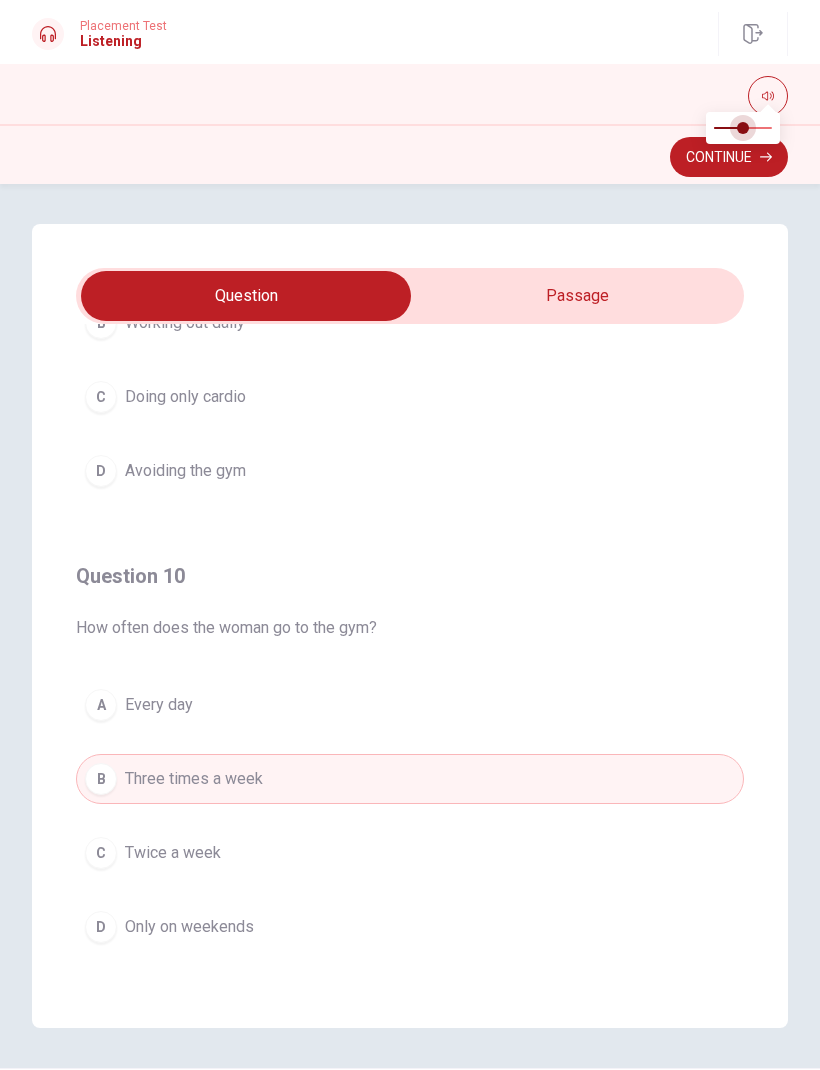 click at bounding box center (743, 128) 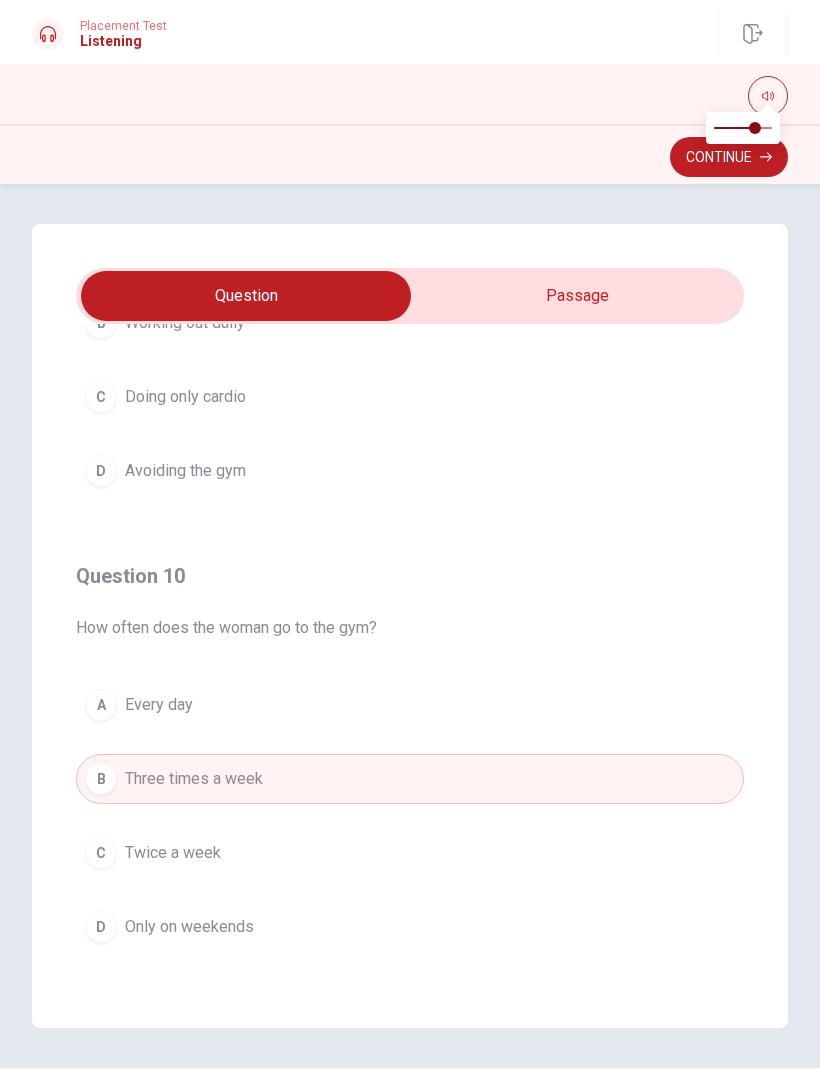 click on "D Avoiding the gym" at bounding box center [410, 471] 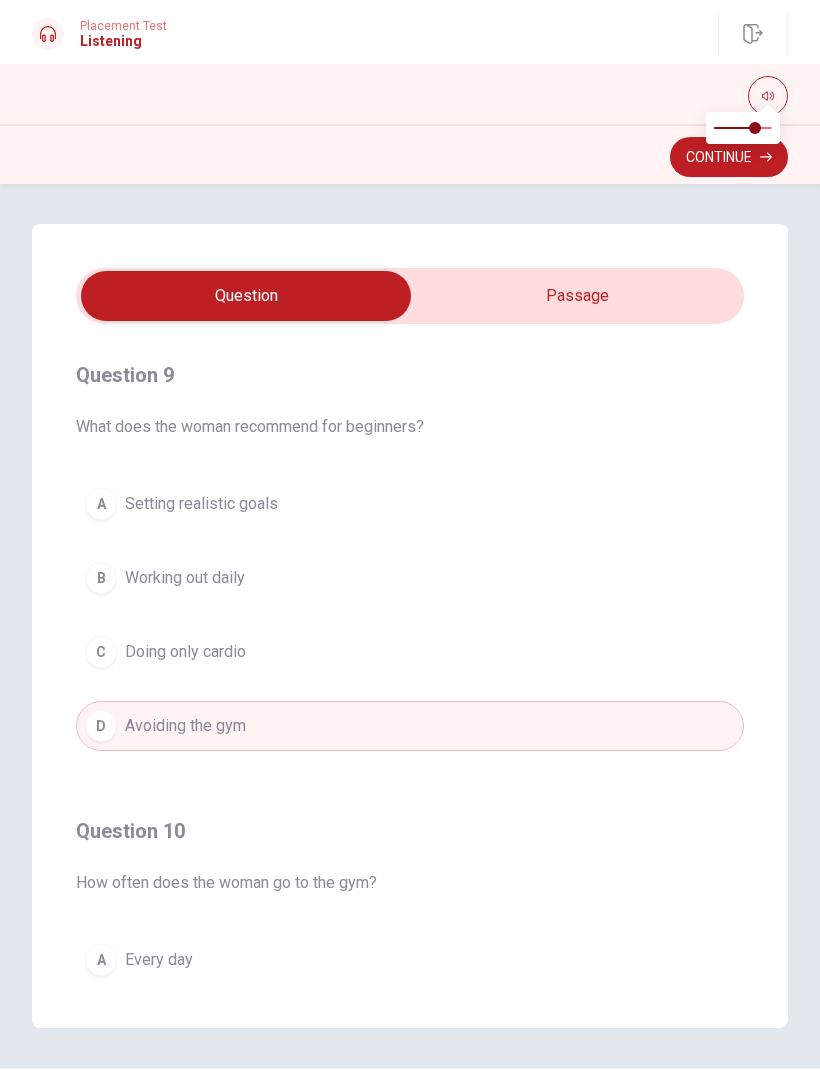 scroll, scrollTop: 1358, scrollLeft: 0, axis: vertical 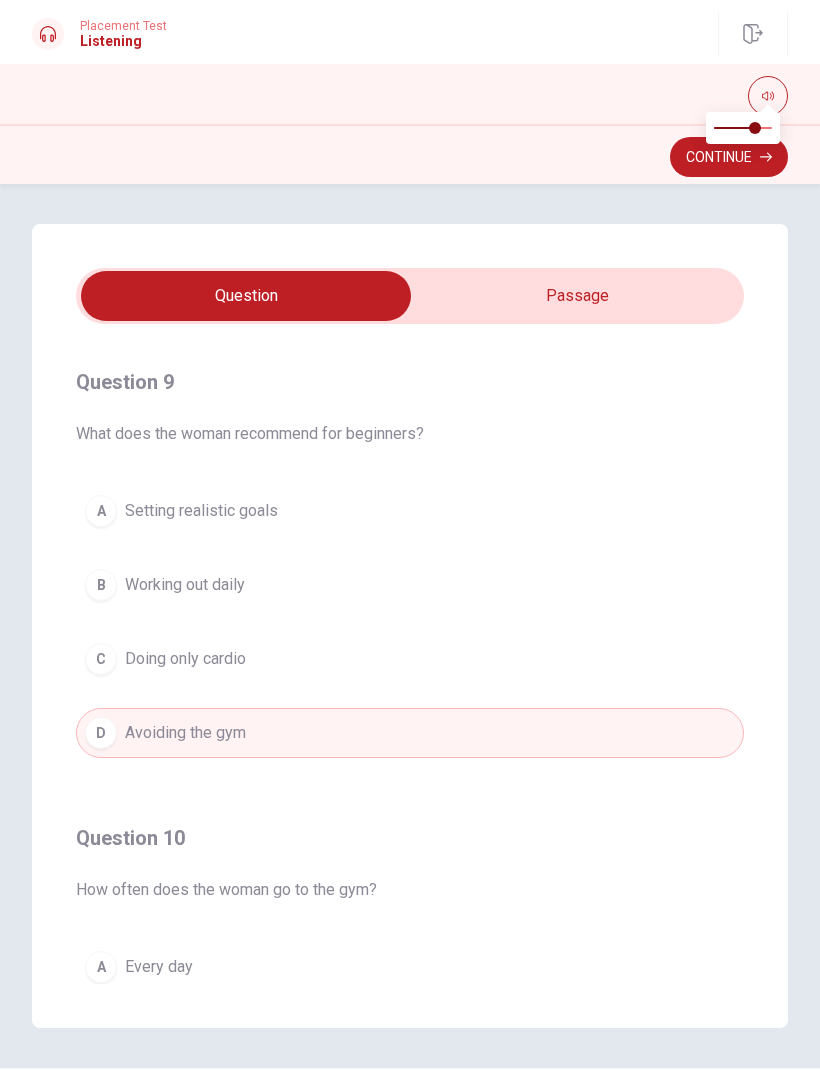 click on "A Setting realistic goals" at bounding box center [410, 511] 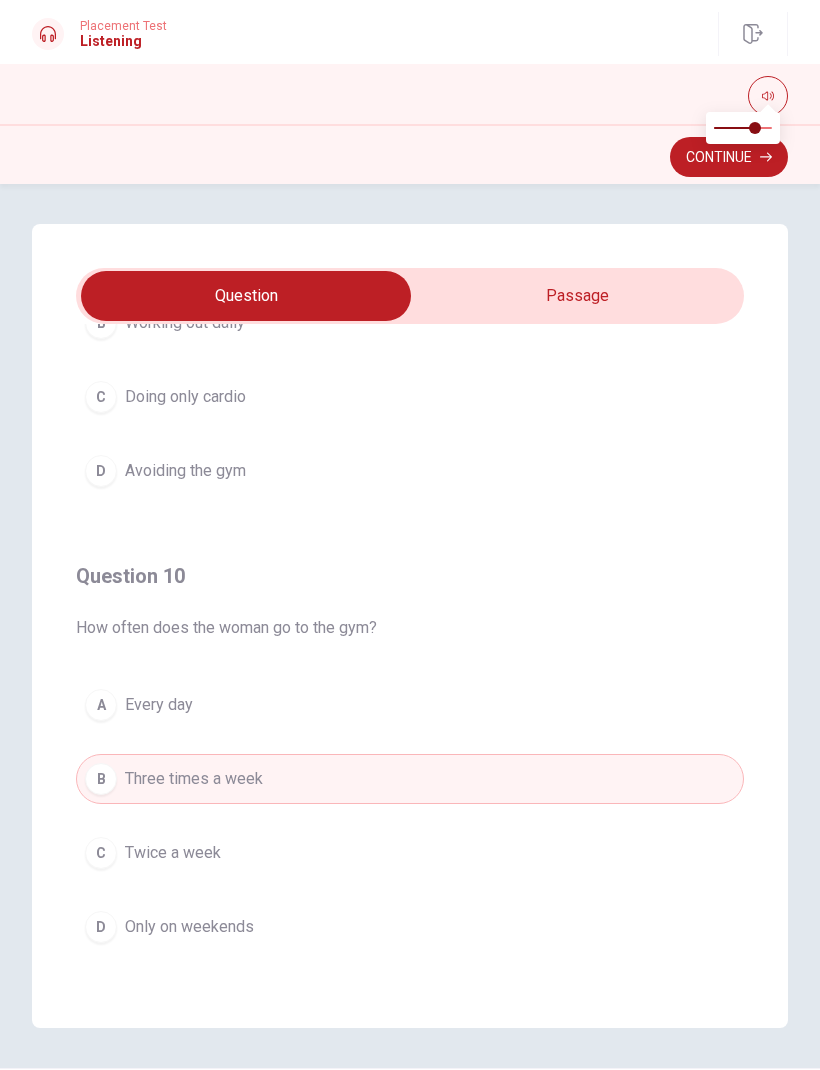 scroll, scrollTop: 1620, scrollLeft: 0, axis: vertical 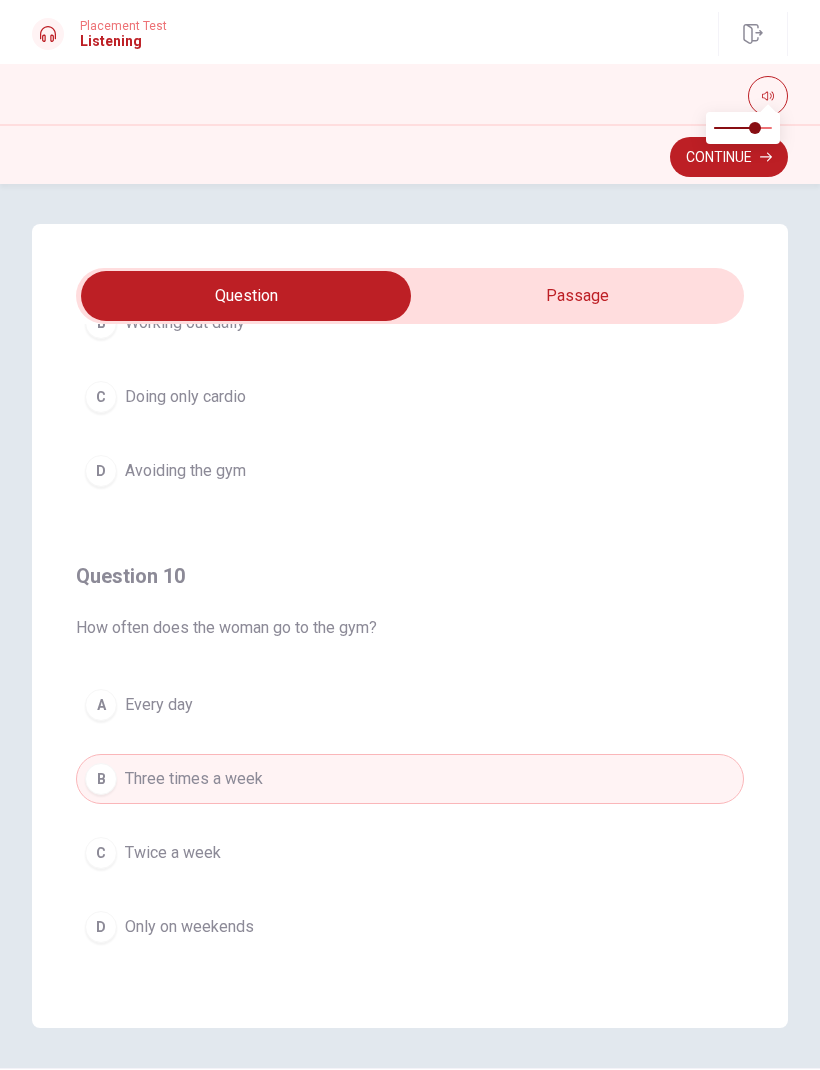 click on "Question 6 What additional activity does she do on weekends? A Yoga B Hiking C Swimming D Cycling Question 7 How does she feel about her new routine? A It’s exhausting B She’s unsure about it C It’s helping her energy levels D It’s too difficult Question 8 What does the man want advice on? A Healthy eating B A beginner workout routine C Weight training D Yoga classes Question 9 What does the woman recommend for beginners? A Setting realistic goals B Working out daily C Doing only cardio D Avoiding the gym Question 10 How often does the woman go to the gym? A Every day B Three times a week C Twice a week D Only on weekends A Health and Fitness Routine 01m 31s" at bounding box center [410, 626] 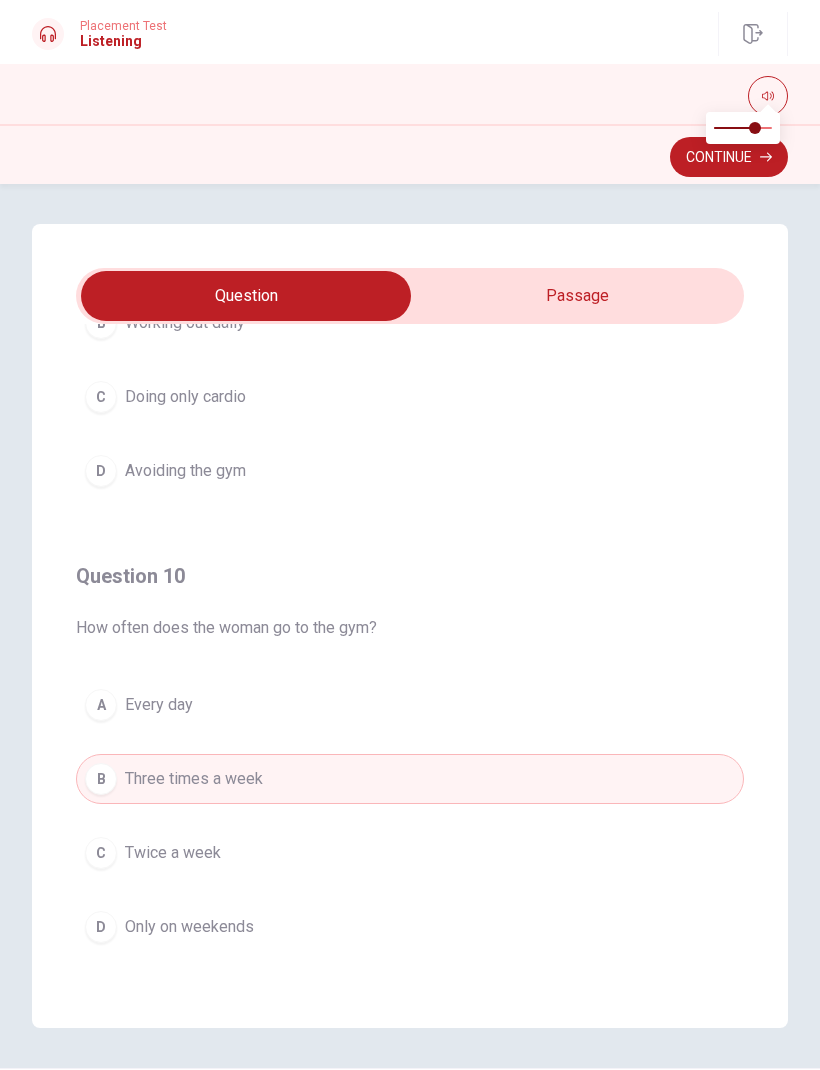 scroll, scrollTop: 1620, scrollLeft: 0, axis: vertical 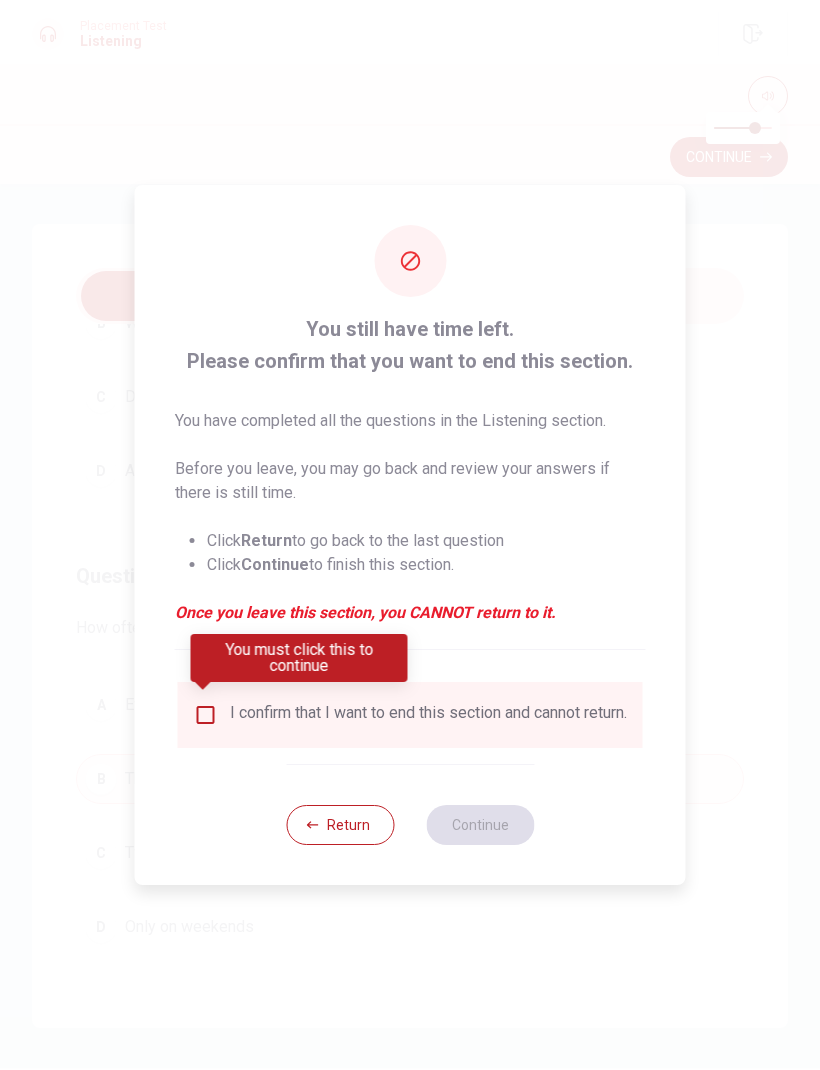 click on "I confirm that I want to end this section and cannot return." at bounding box center (428, 715) 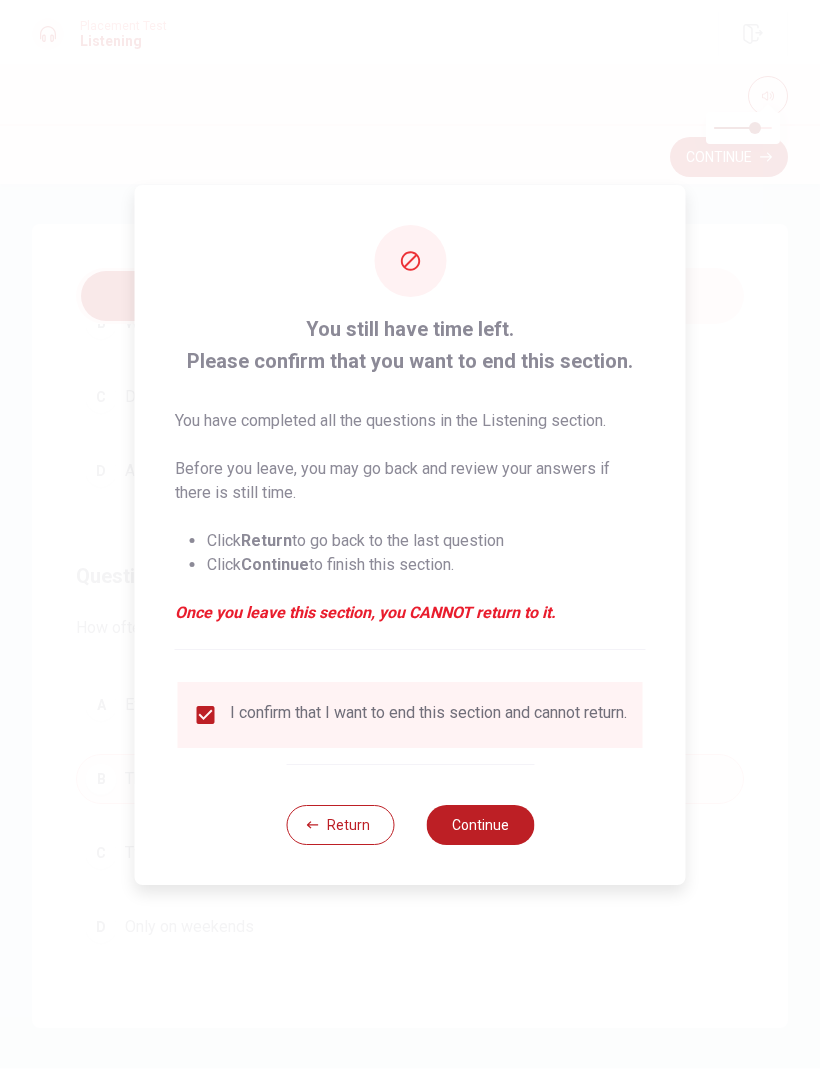 click on "Continue" at bounding box center [480, 825] 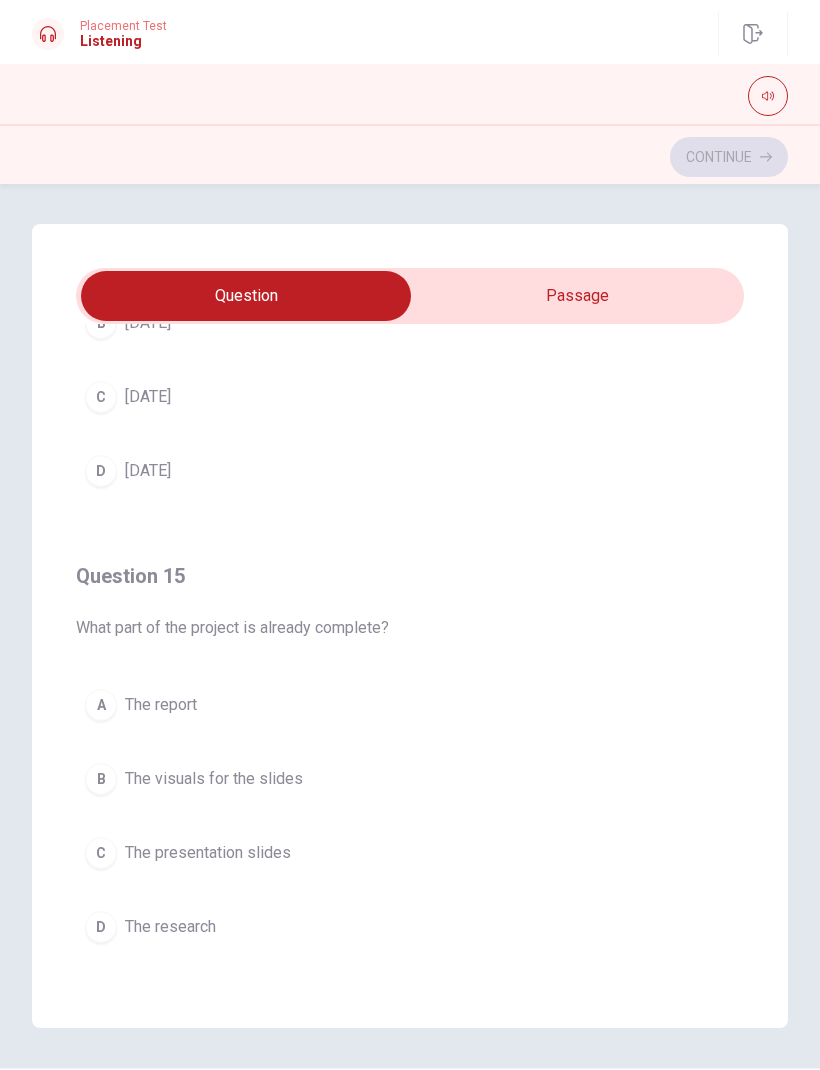 scroll, scrollTop: 1620, scrollLeft: 0, axis: vertical 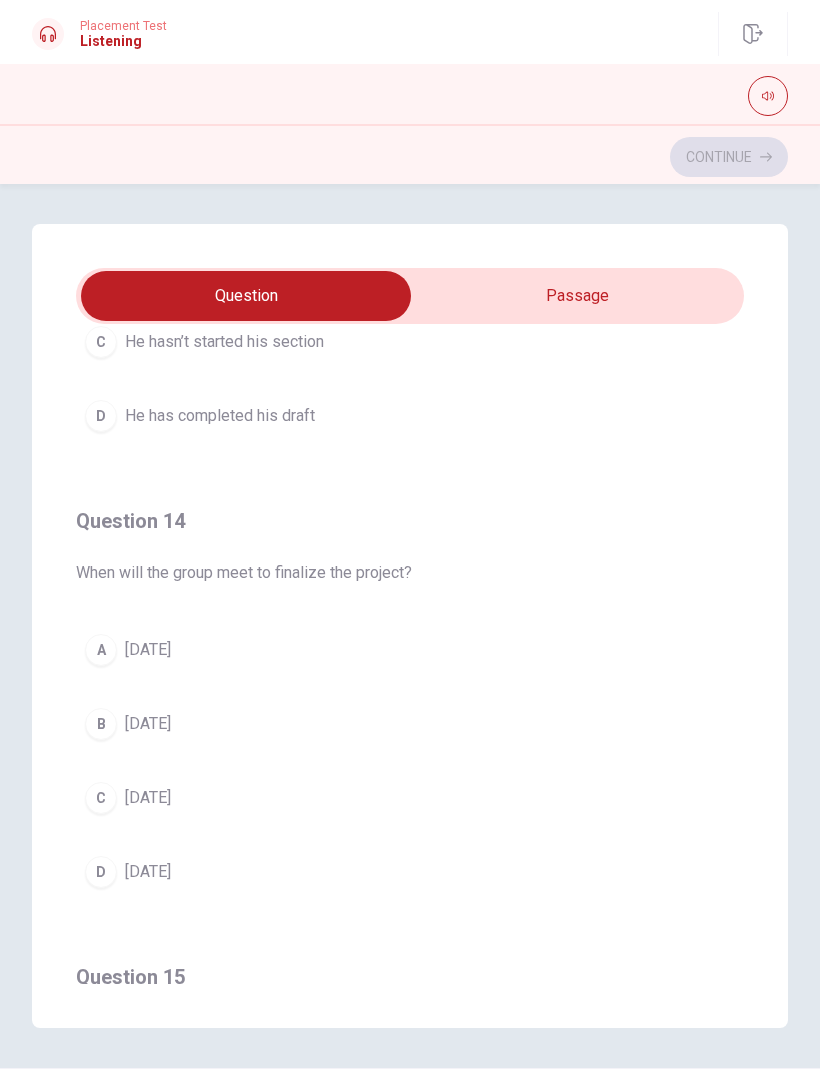 click on "D [DATE]" at bounding box center (410, 872) 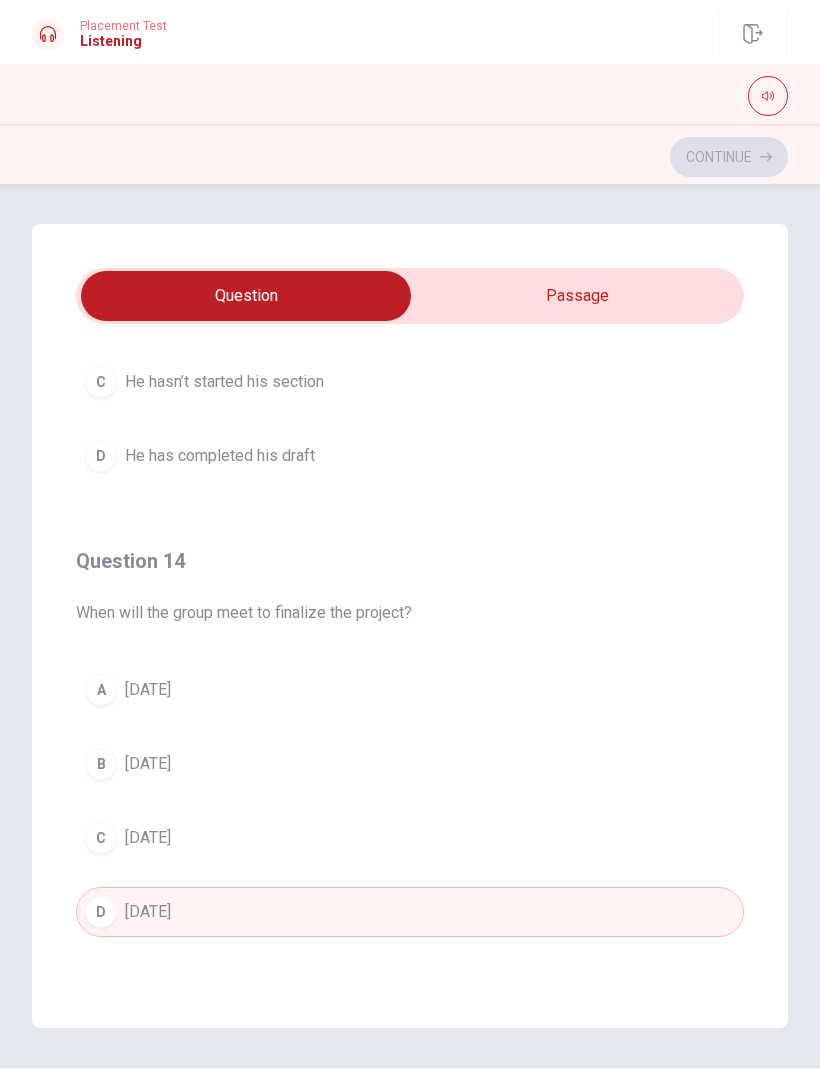 scroll, scrollTop: 1181, scrollLeft: 0, axis: vertical 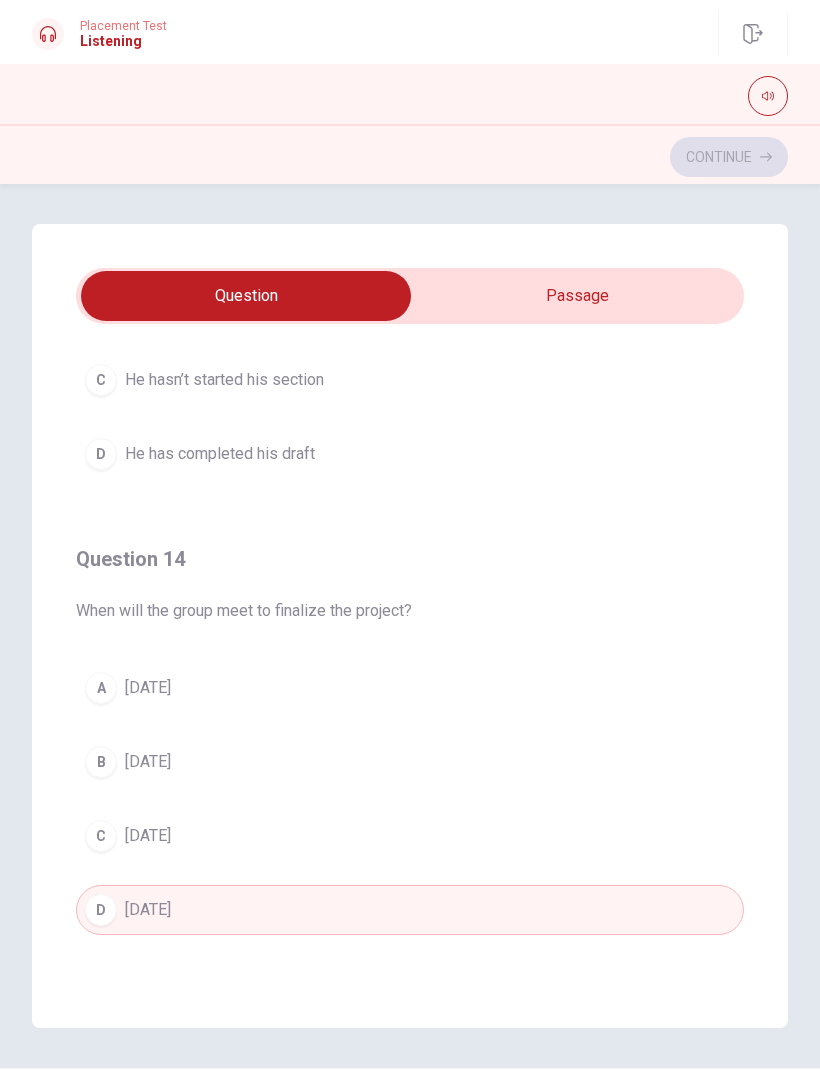 click on "C [DATE]" at bounding box center (410, 836) 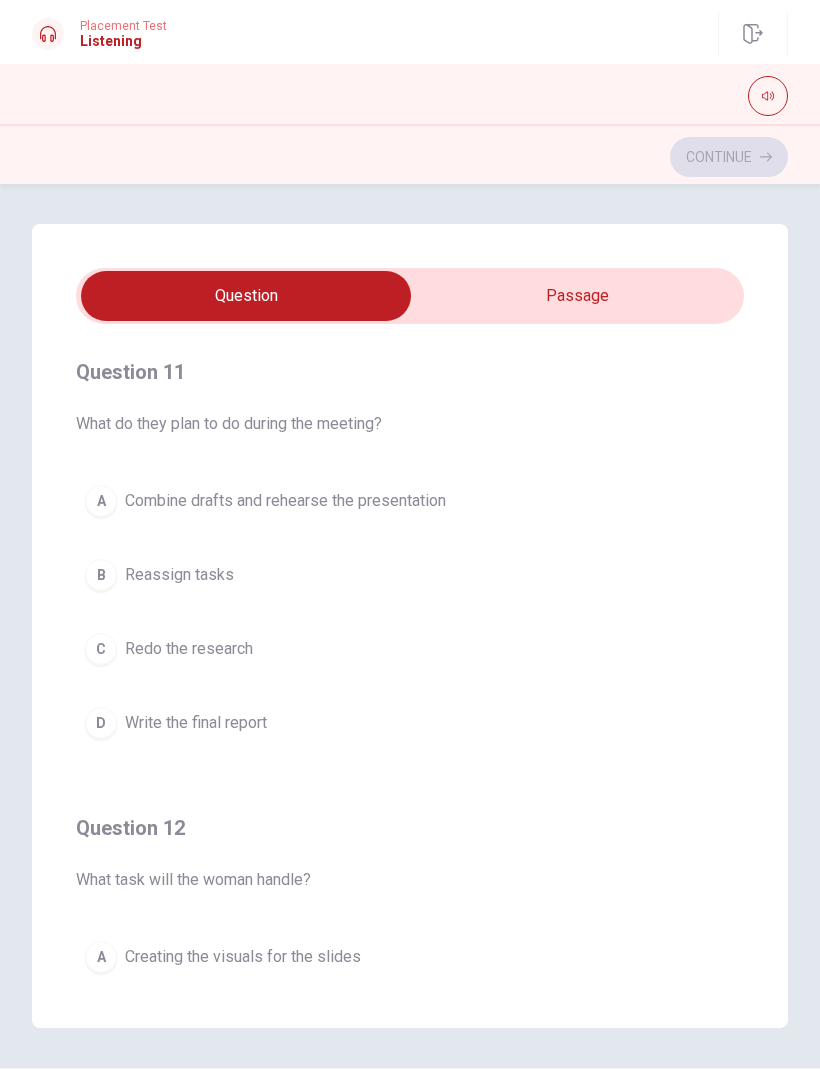 scroll, scrollTop: 0, scrollLeft: 0, axis: both 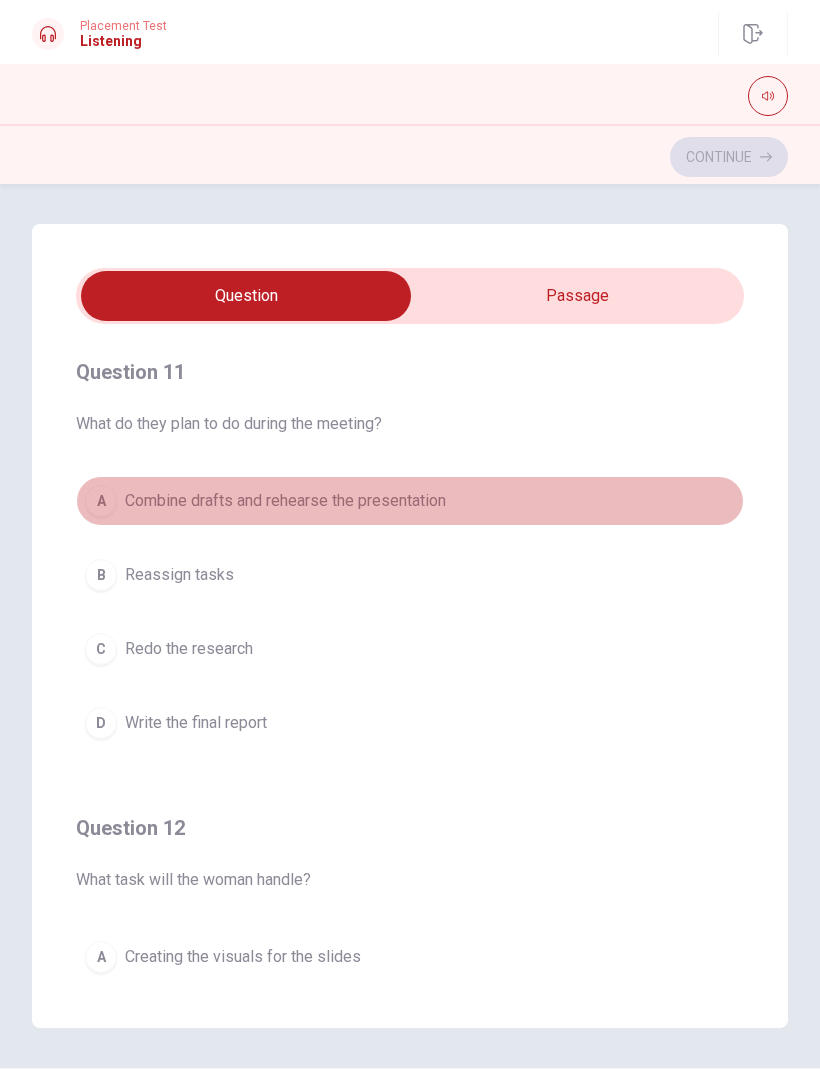 click on "A Combine drafts and rehearse the presentation" at bounding box center (410, 501) 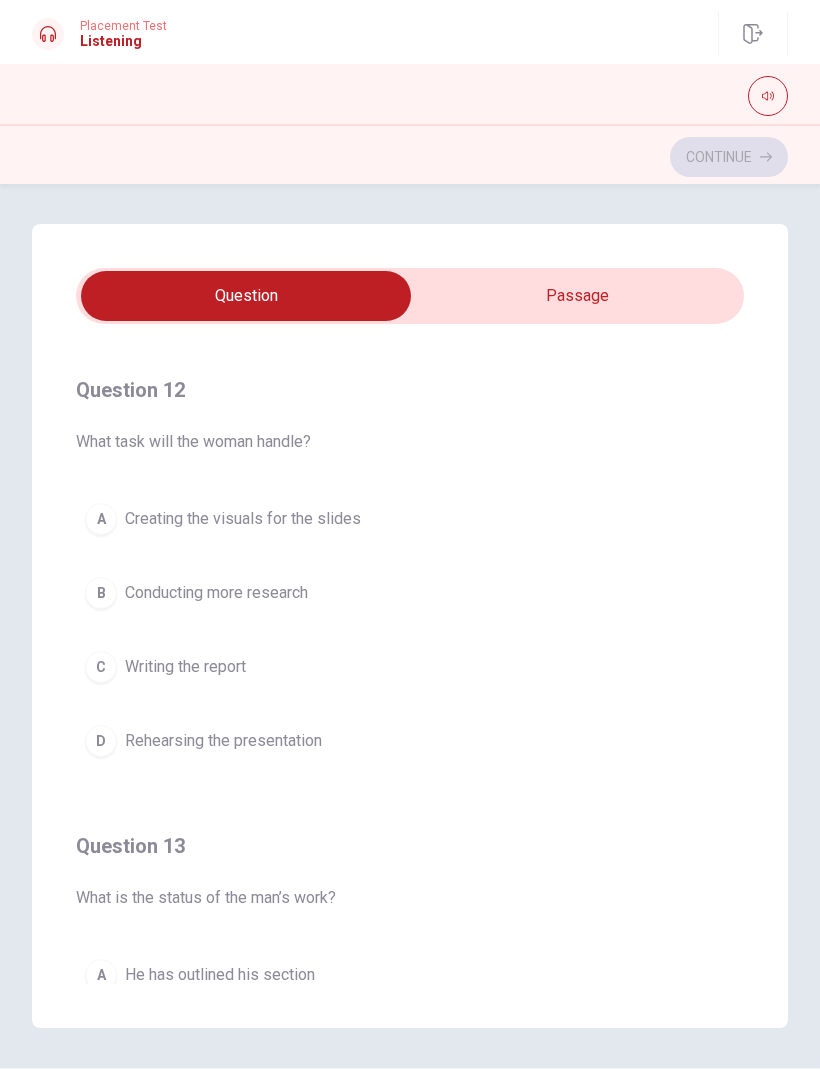scroll, scrollTop: 440, scrollLeft: 0, axis: vertical 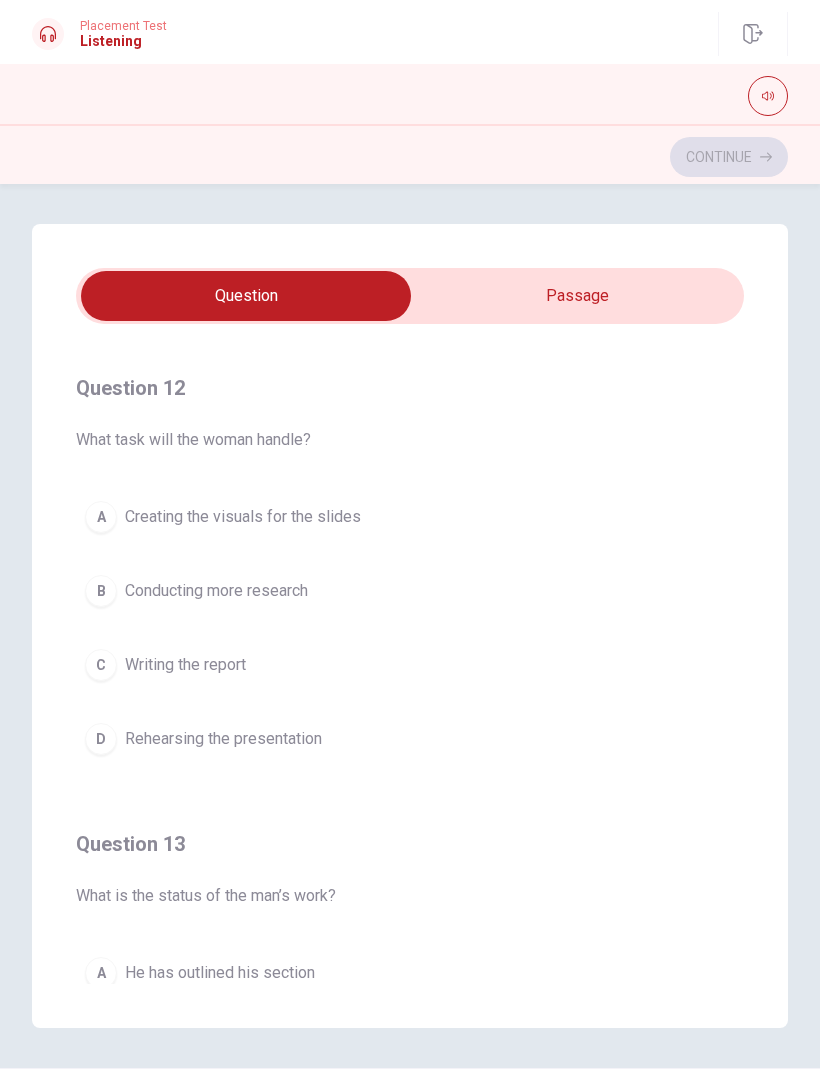 click on "A Creating the visuals for the slides" at bounding box center [410, 517] 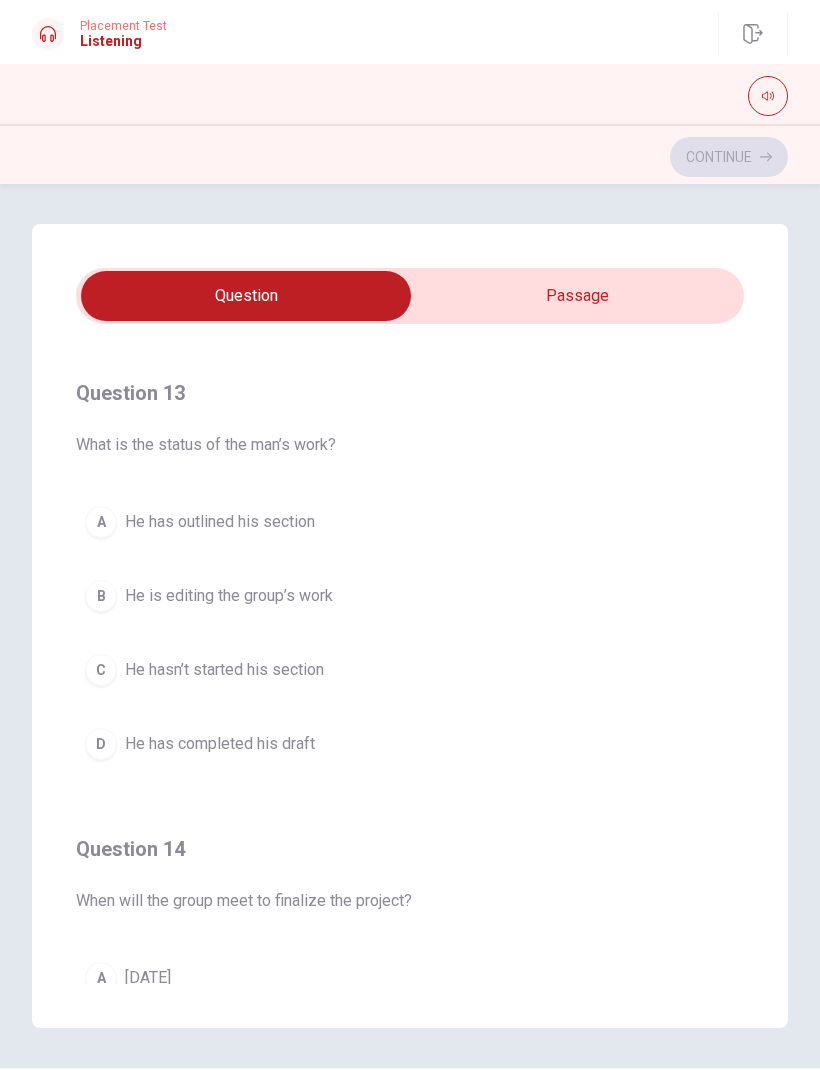 scroll, scrollTop: 893, scrollLeft: 0, axis: vertical 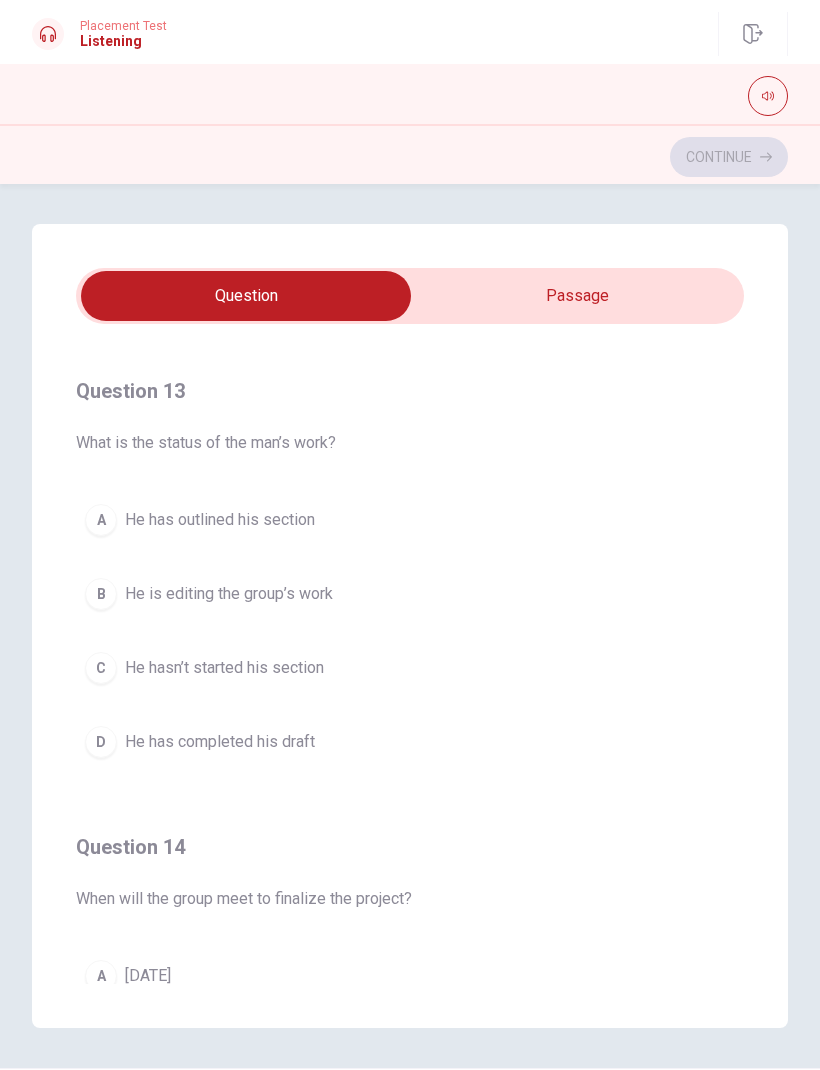 click on "A He has outlined his section" at bounding box center [410, 520] 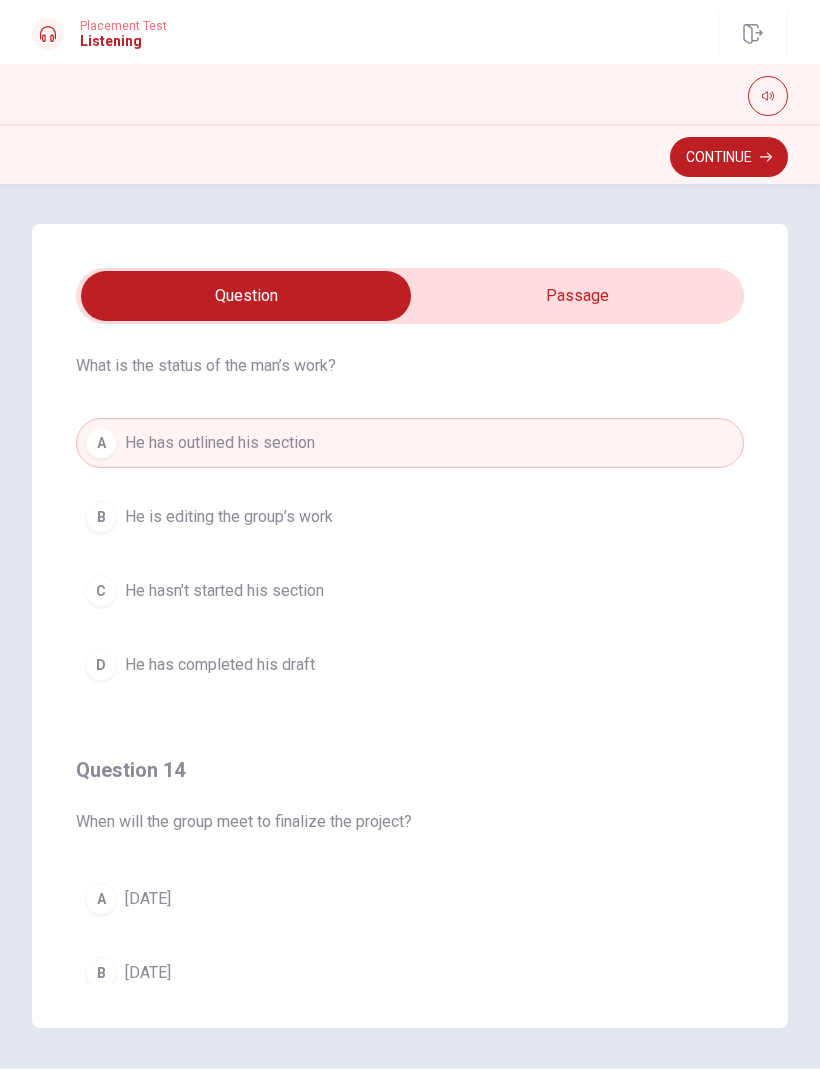 scroll, scrollTop: 981, scrollLeft: 0, axis: vertical 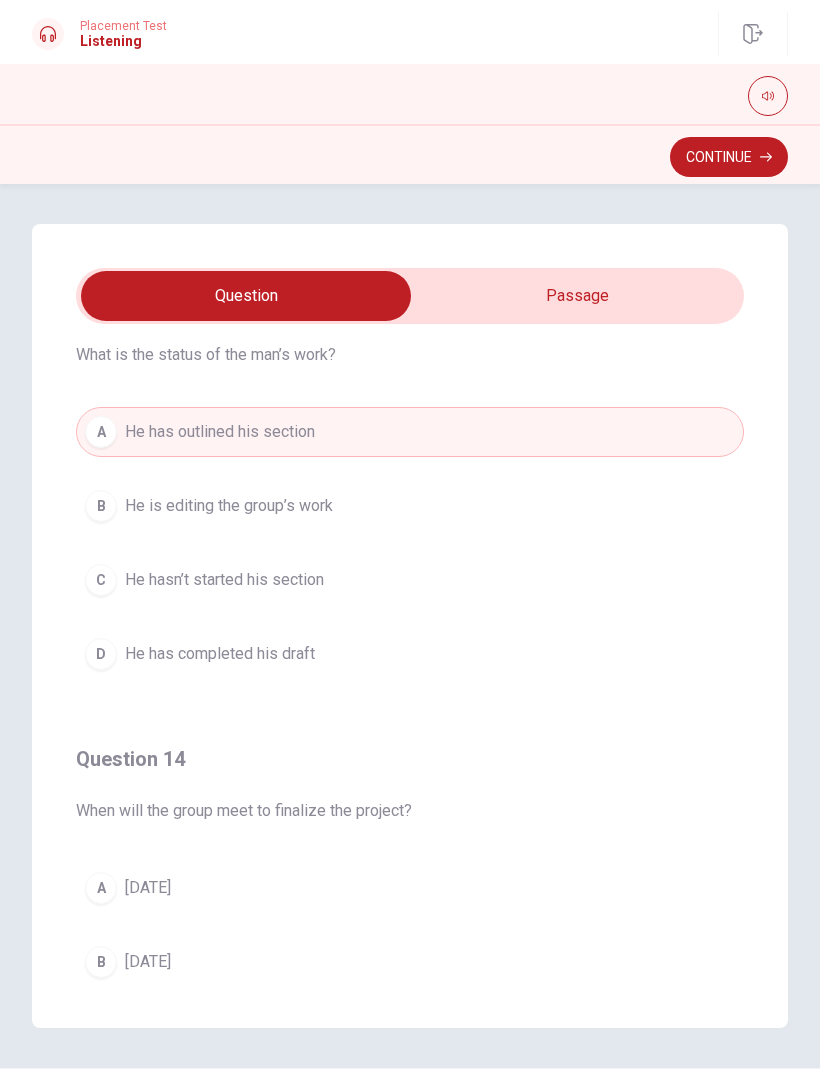 click on "Question 11 What do they plan to do during the meeting? A Combine drafts and rehearse the presentation B Reassign tasks C Redo the research D Write the final report Question 12 What task will the woman handle? A Creating the visuals for the slides B Conducting more research C Writing the report D Rehearsing the presentation Question 13 What is the status of the man’s work? A He has outlined his section B He is editing the group’s work C He hasn’t started his section D He has completed his draft Question 14 When will the group meet to finalize the project? A [DATE] B [DATE] C [DATE] D [DATE] Question 15 What part of the project is already complete? A The report B The visuals for the slides C The presentation slides D The research Talking about a Project 01m 38s © Copyright  2025" at bounding box center [410, 627] 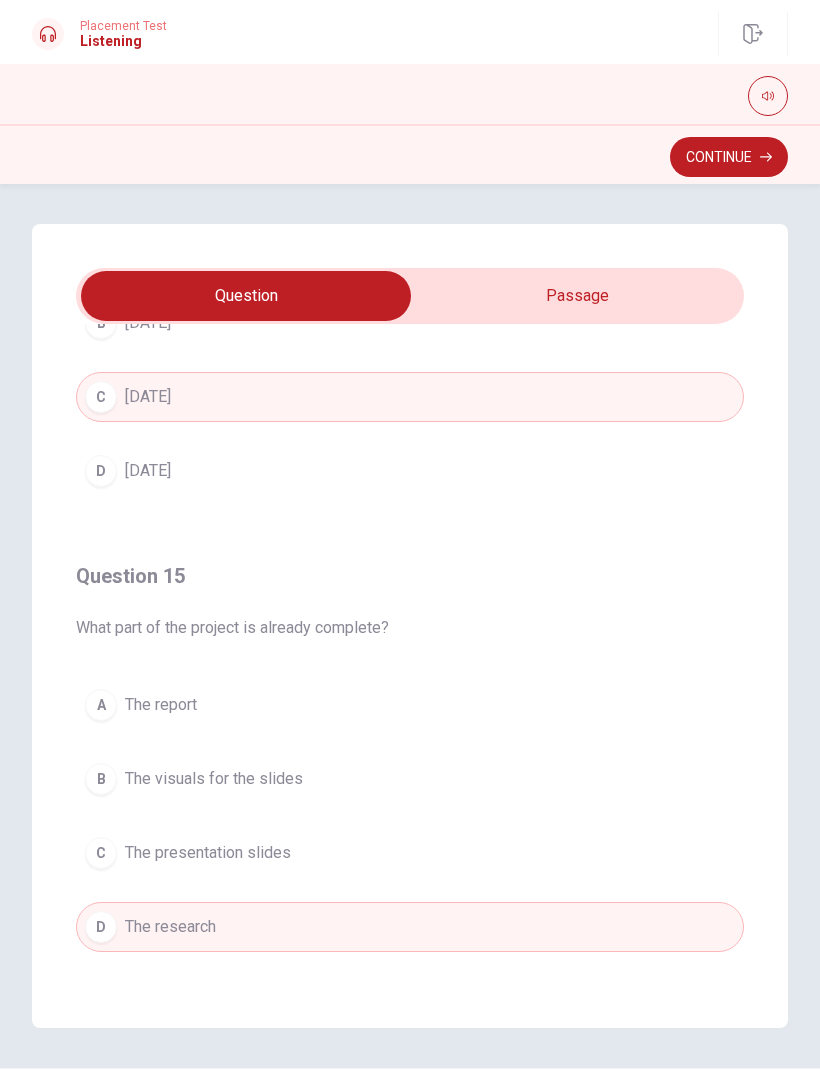 scroll, scrollTop: 1620, scrollLeft: 0, axis: vertical 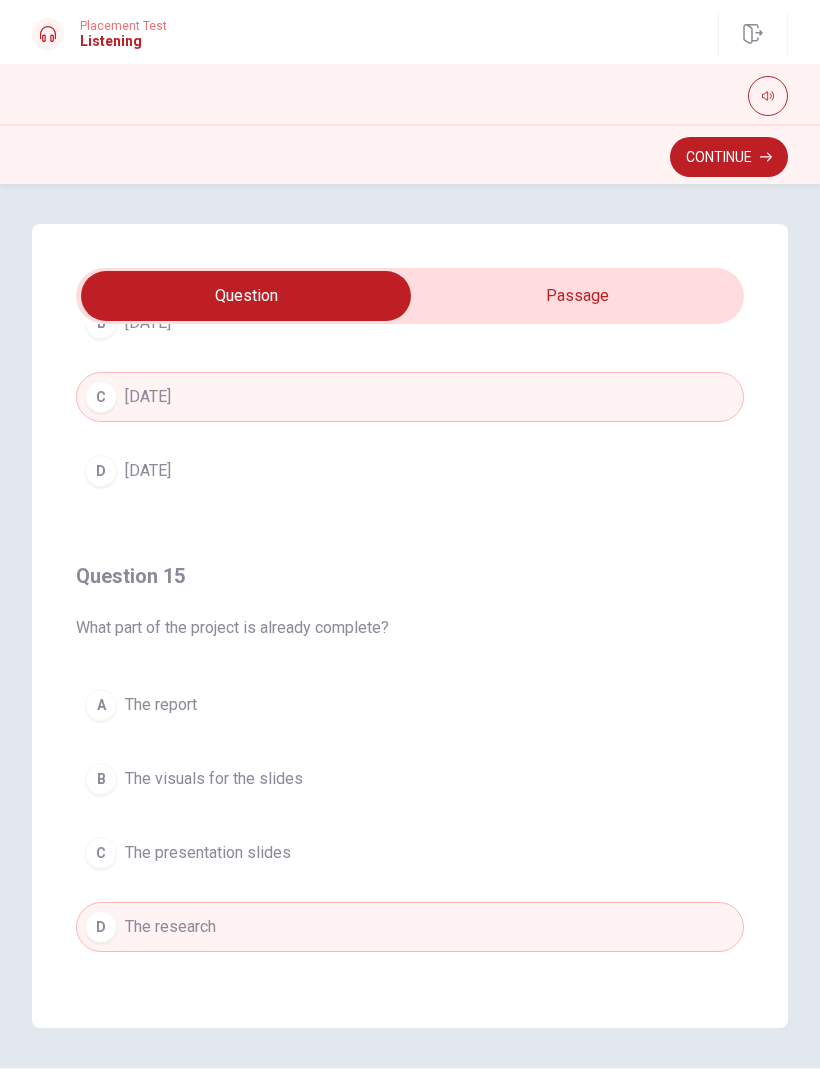 click on "Continue" at bounding box center (729, 157) 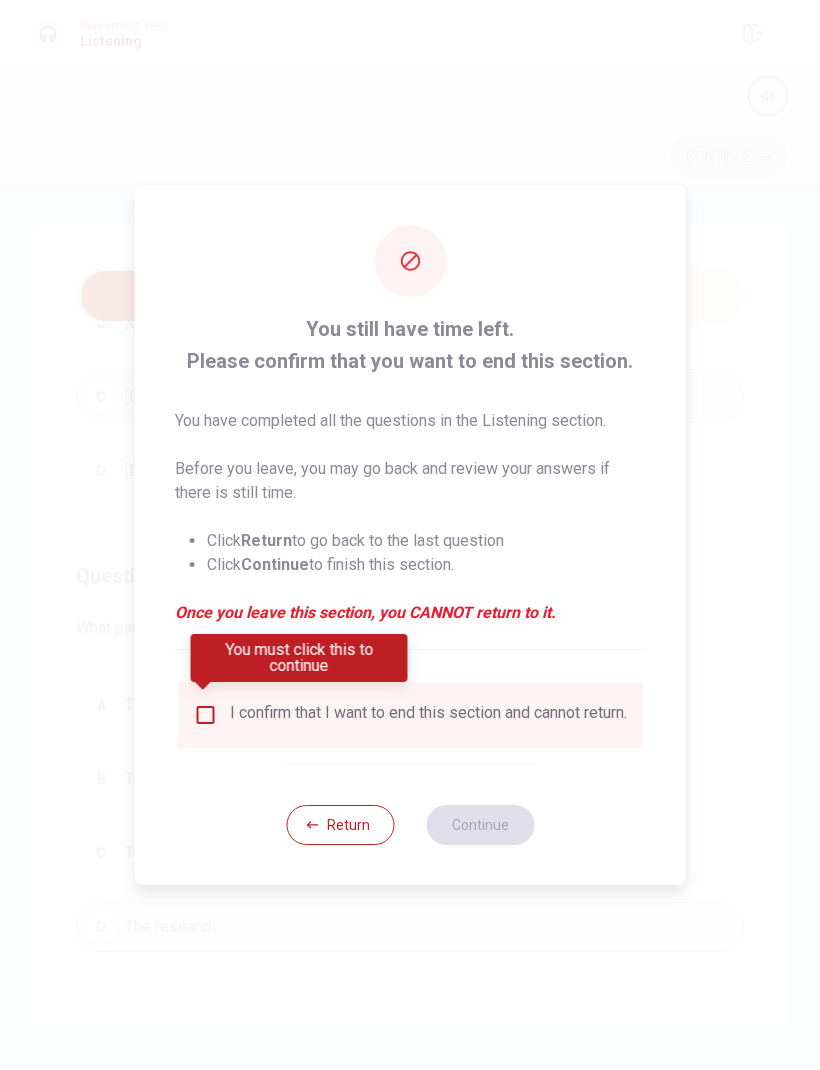 click at bounding box center [206, 715] 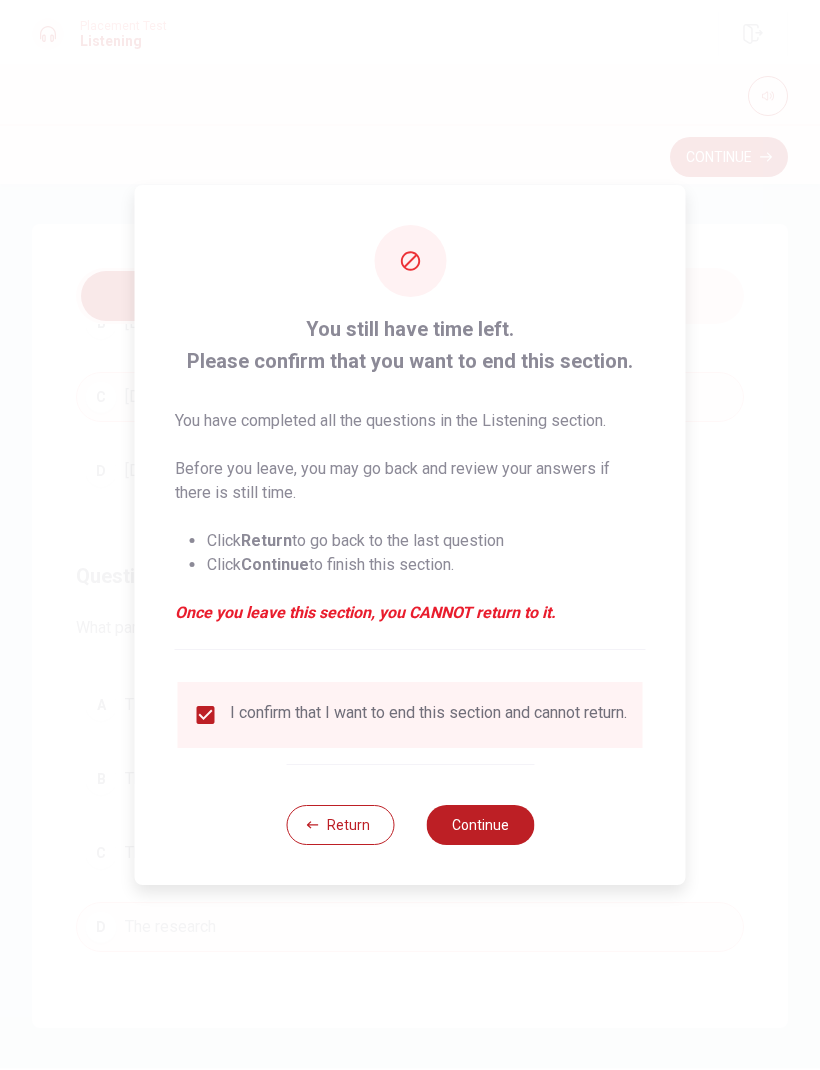 click on "Continue" at bounding box center (480, 825) 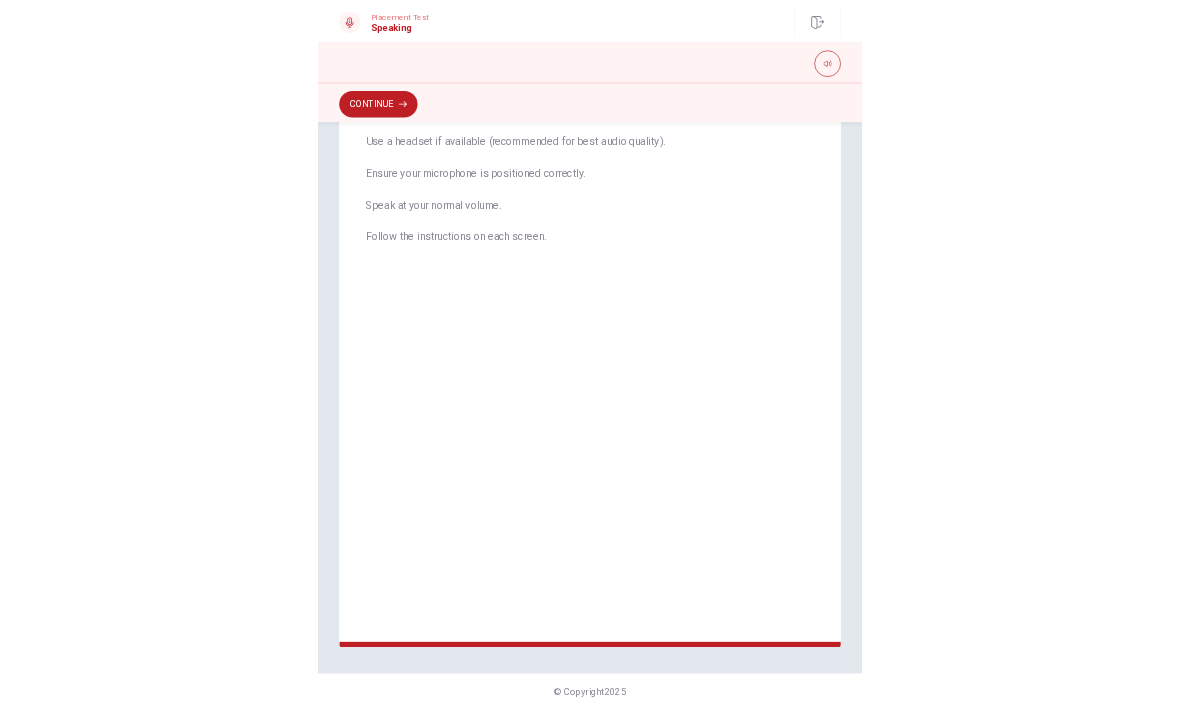 scroll, scrollTop: 121, scrollLeft: 0, axis: vertical 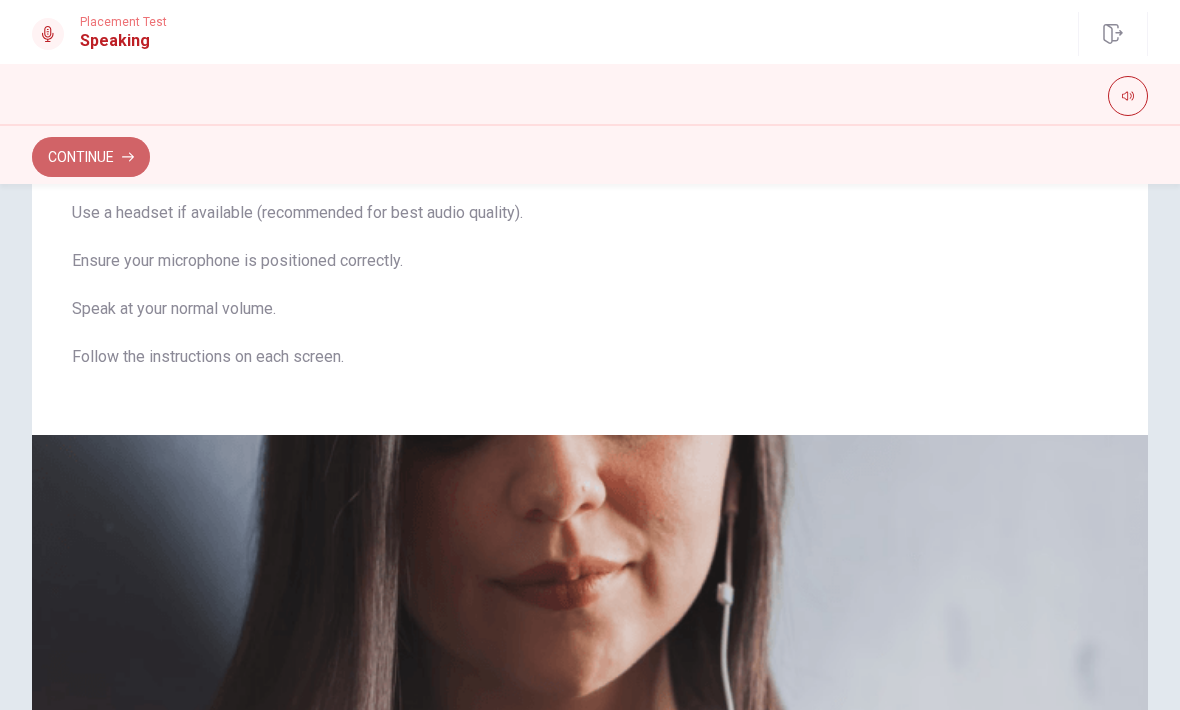 click on "Continue" at bounding box center [91, 157] 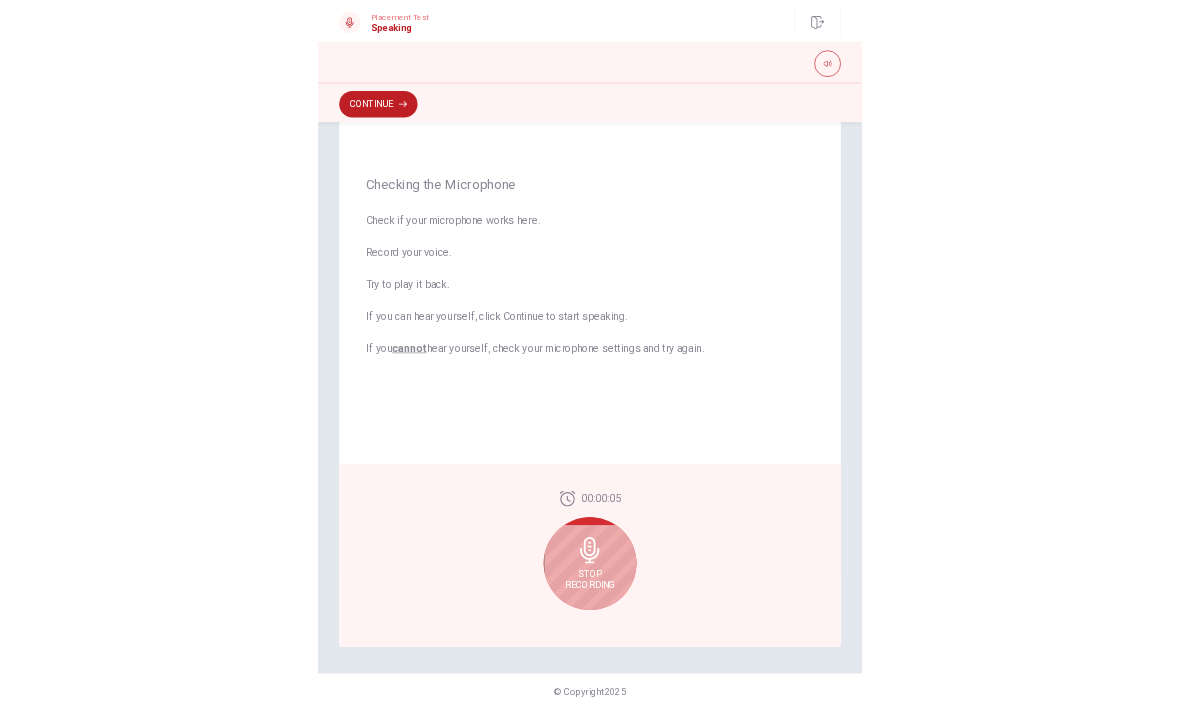scroll, scrollTop: 121, scrollLeft: 0, axis: vertical 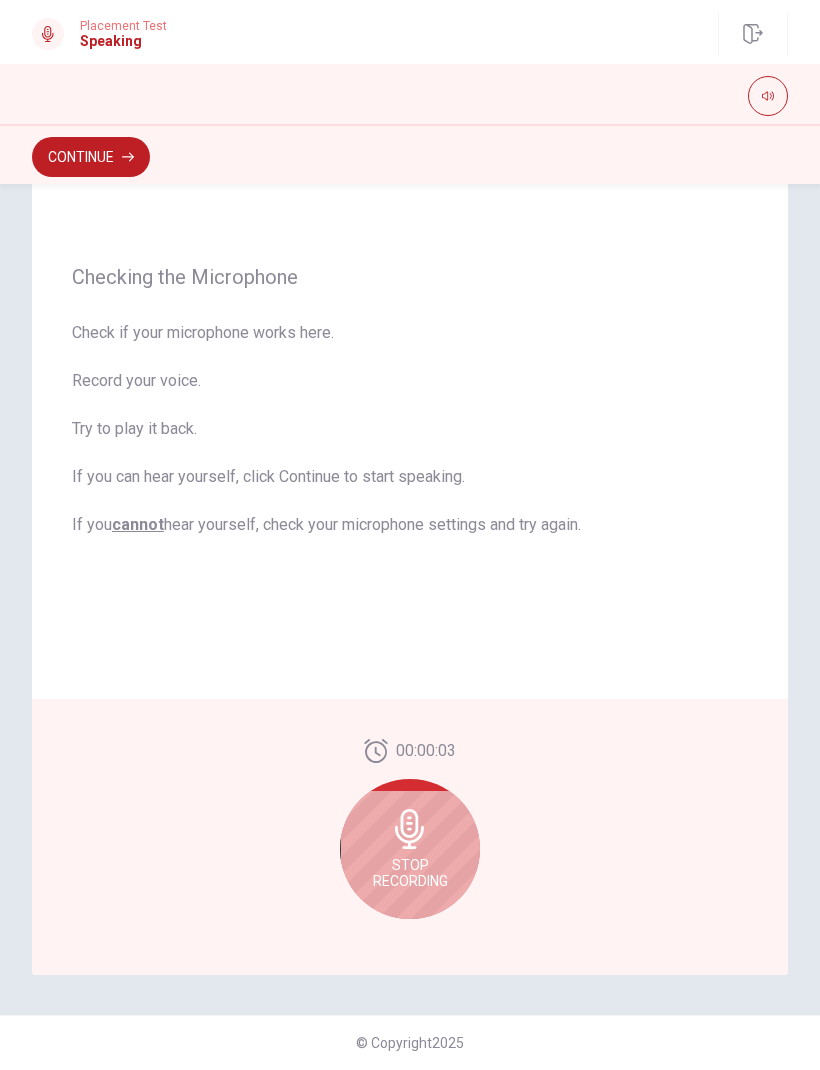 click 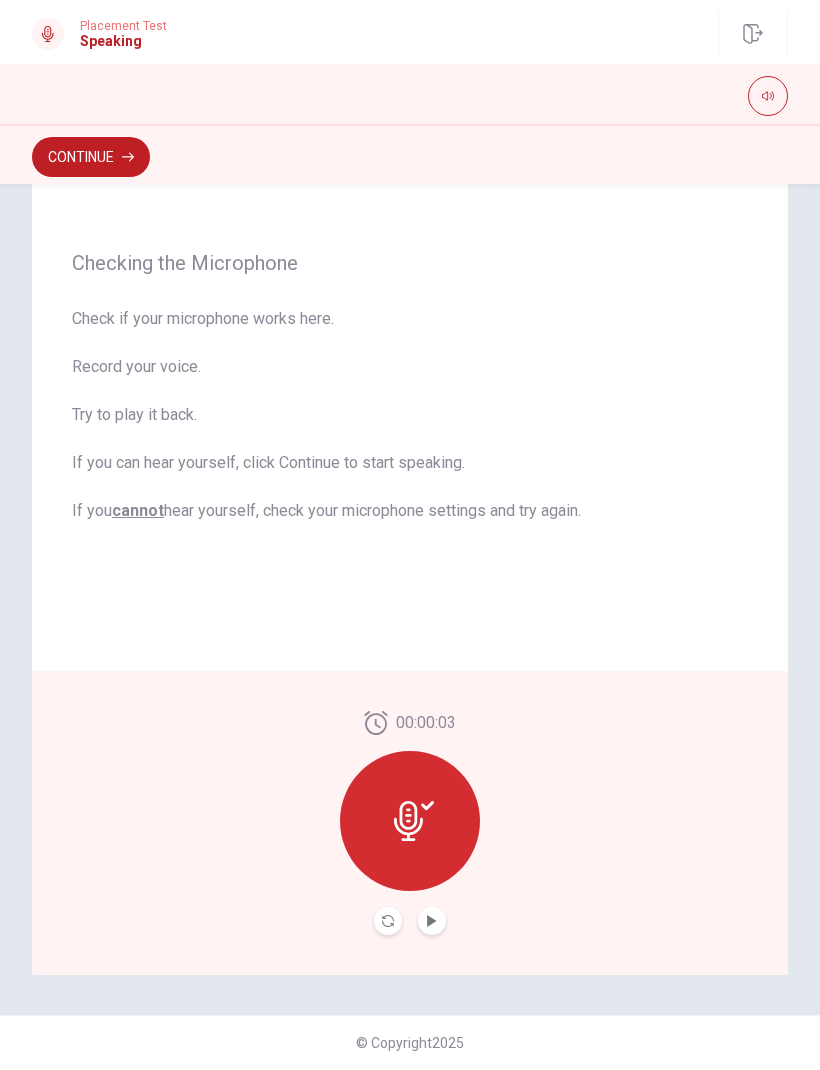 click 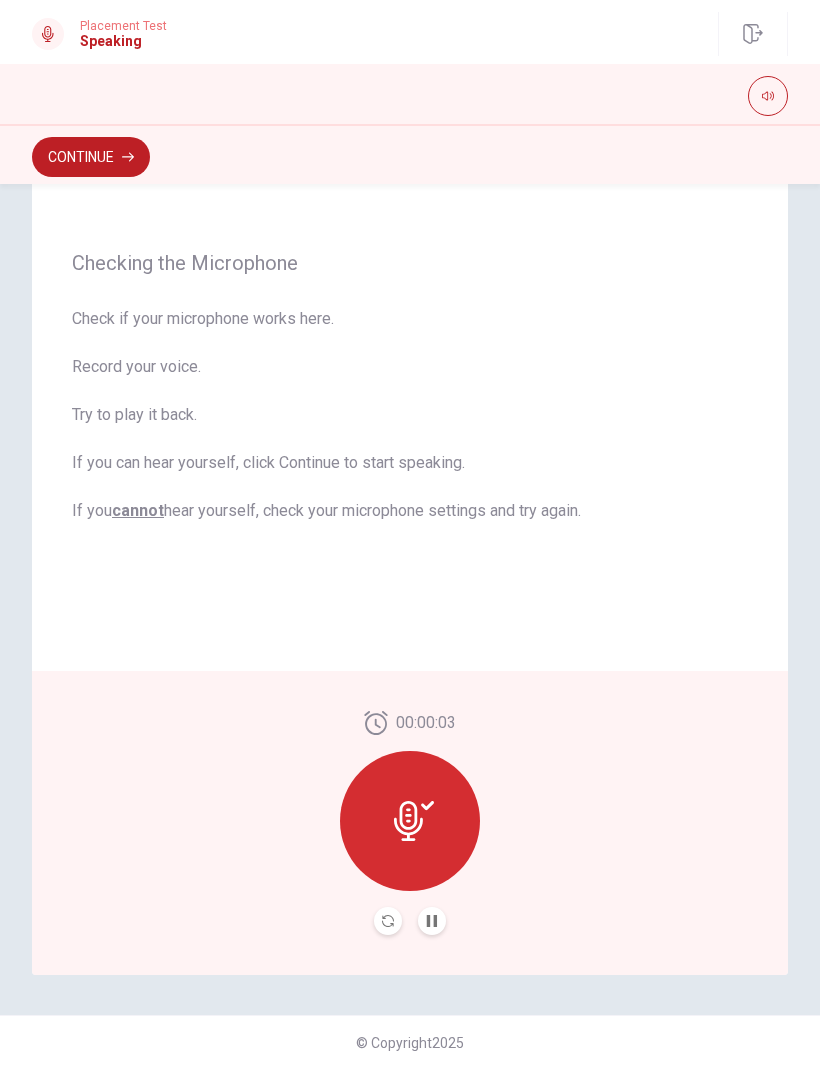click 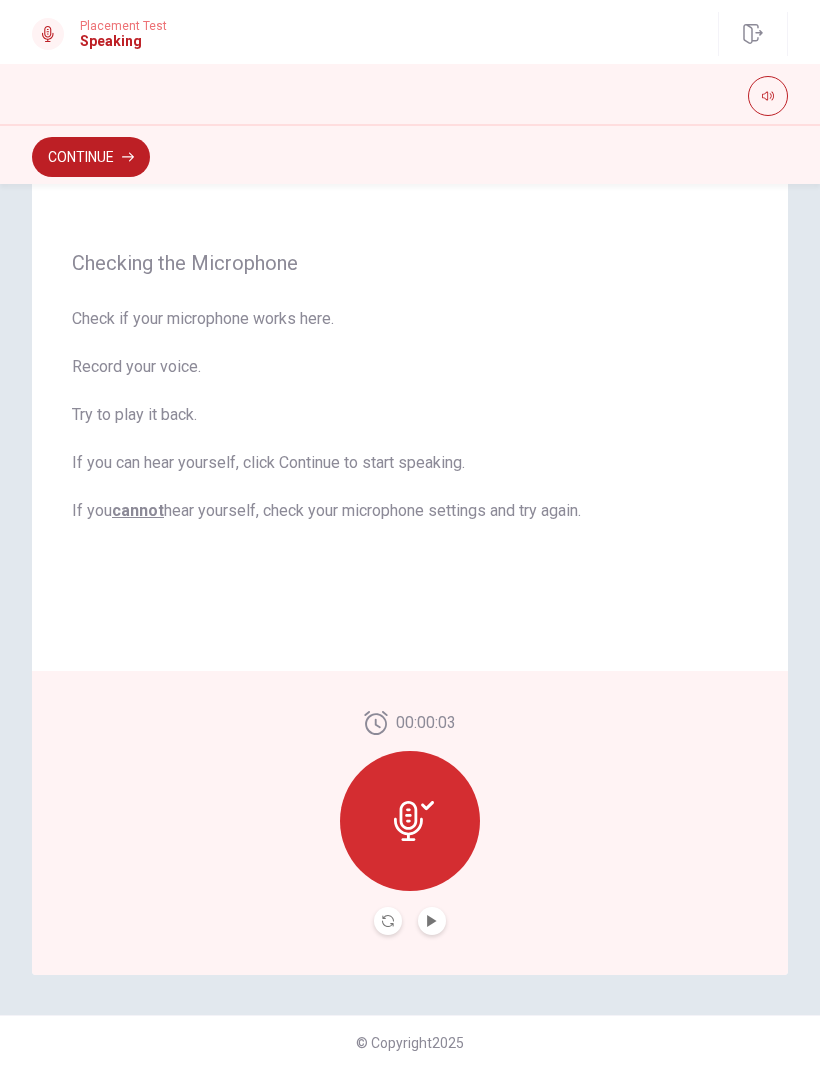 click 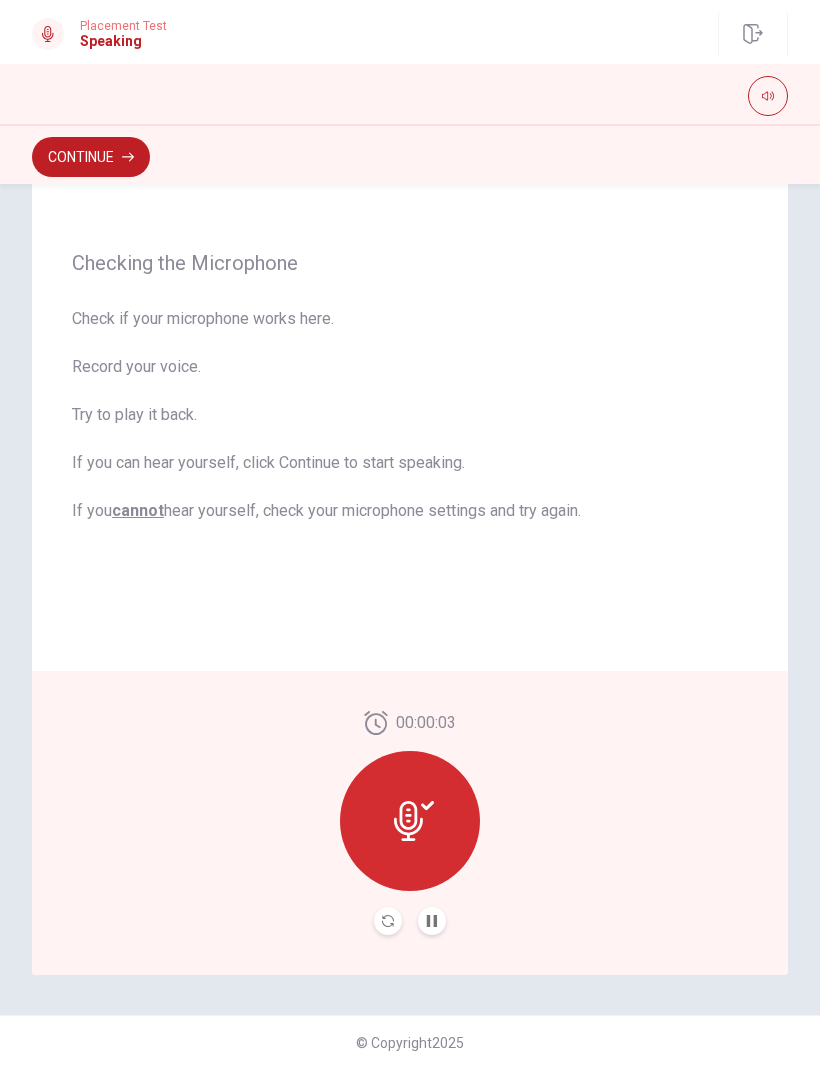 click 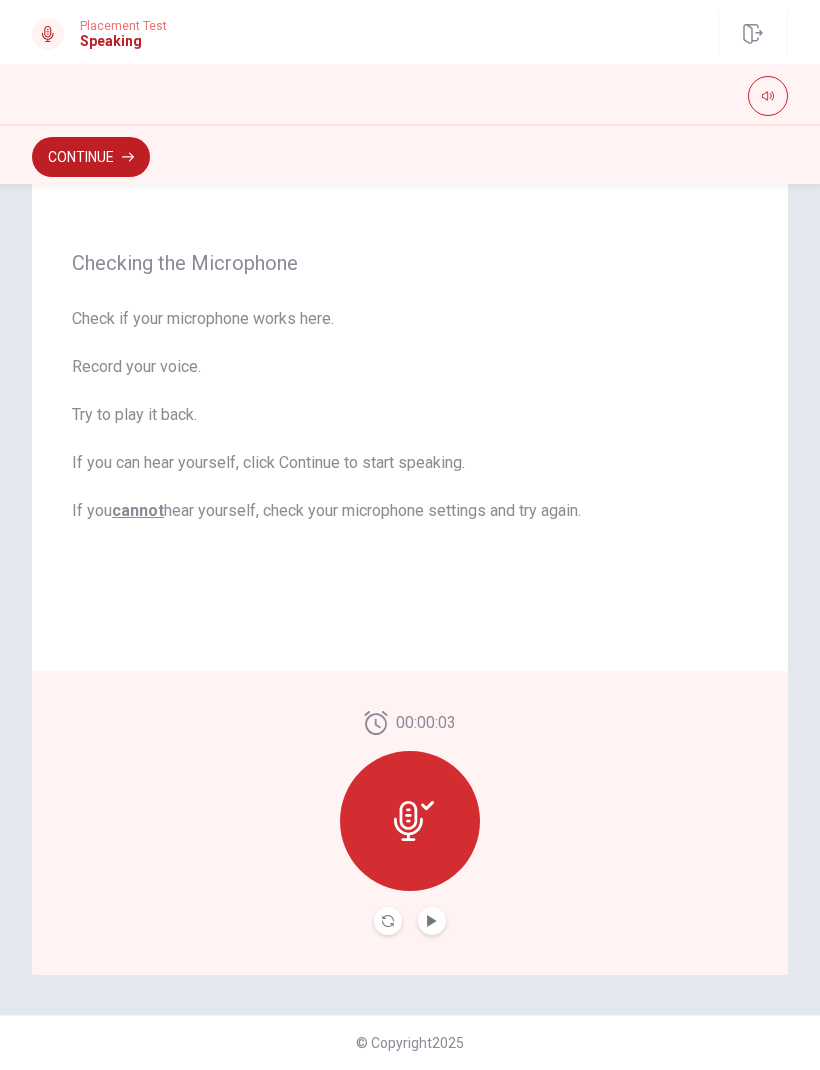 click 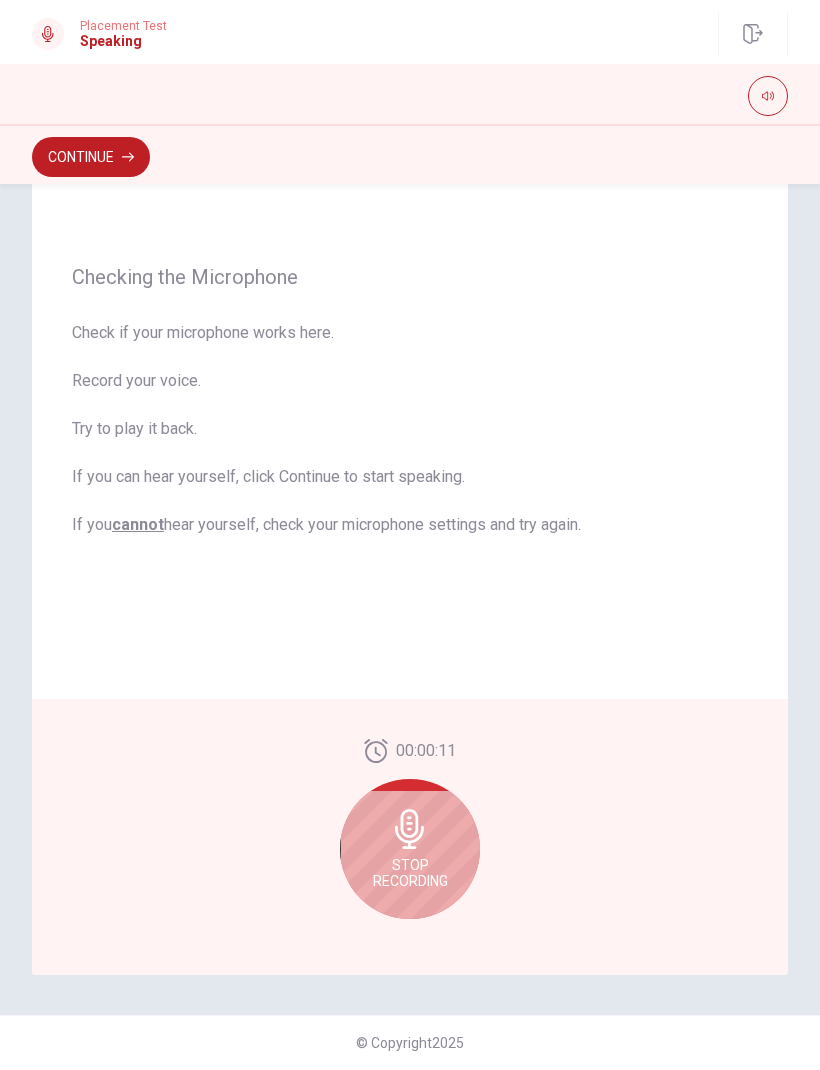 click on "Stop   Recording" at bounding box center (410, 849) 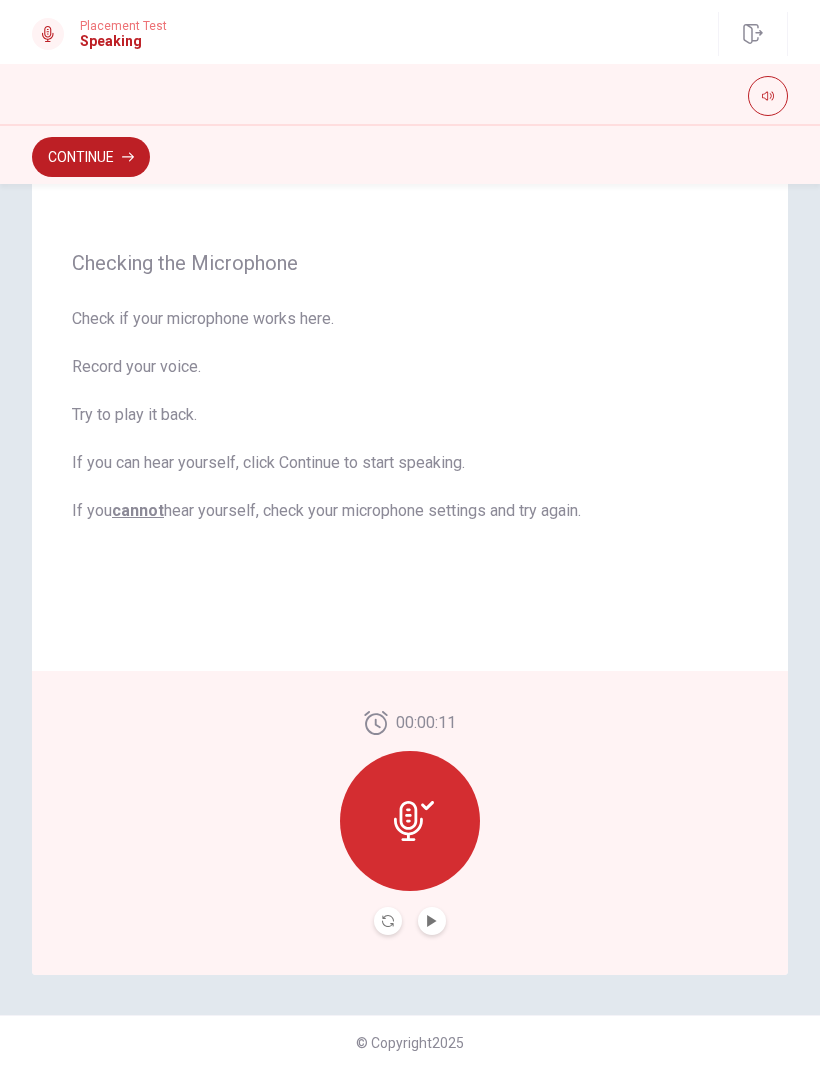 click 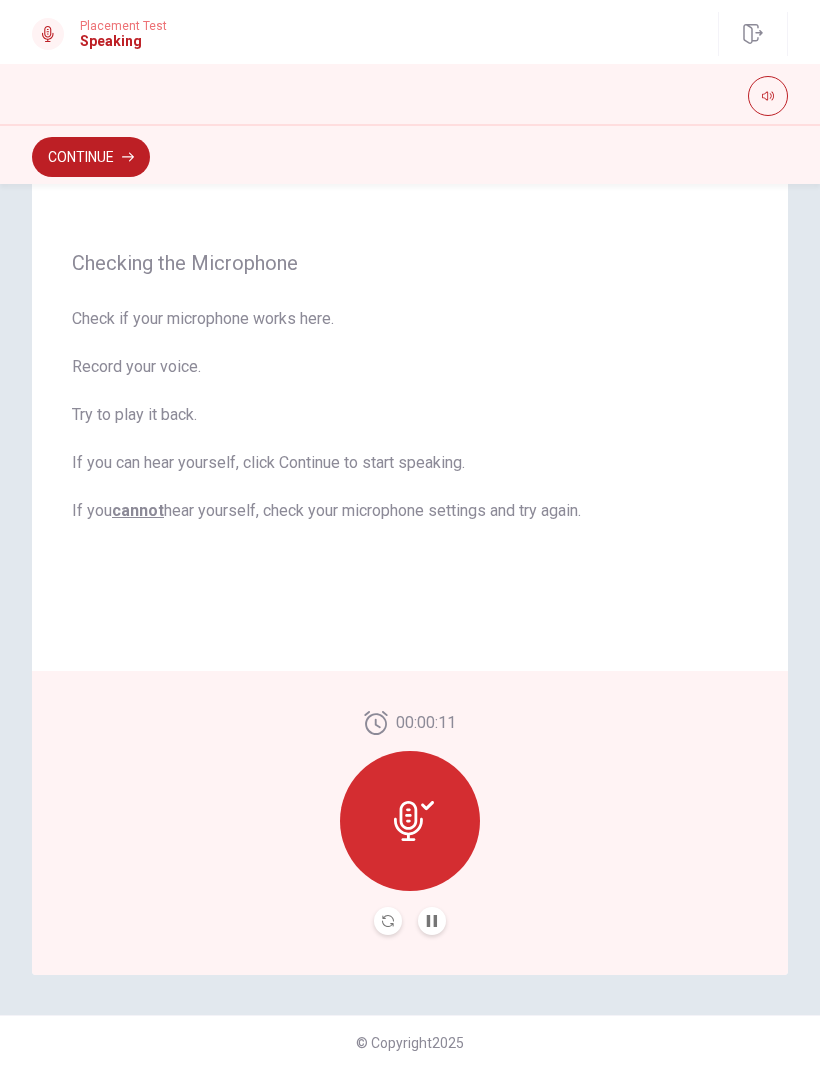 click 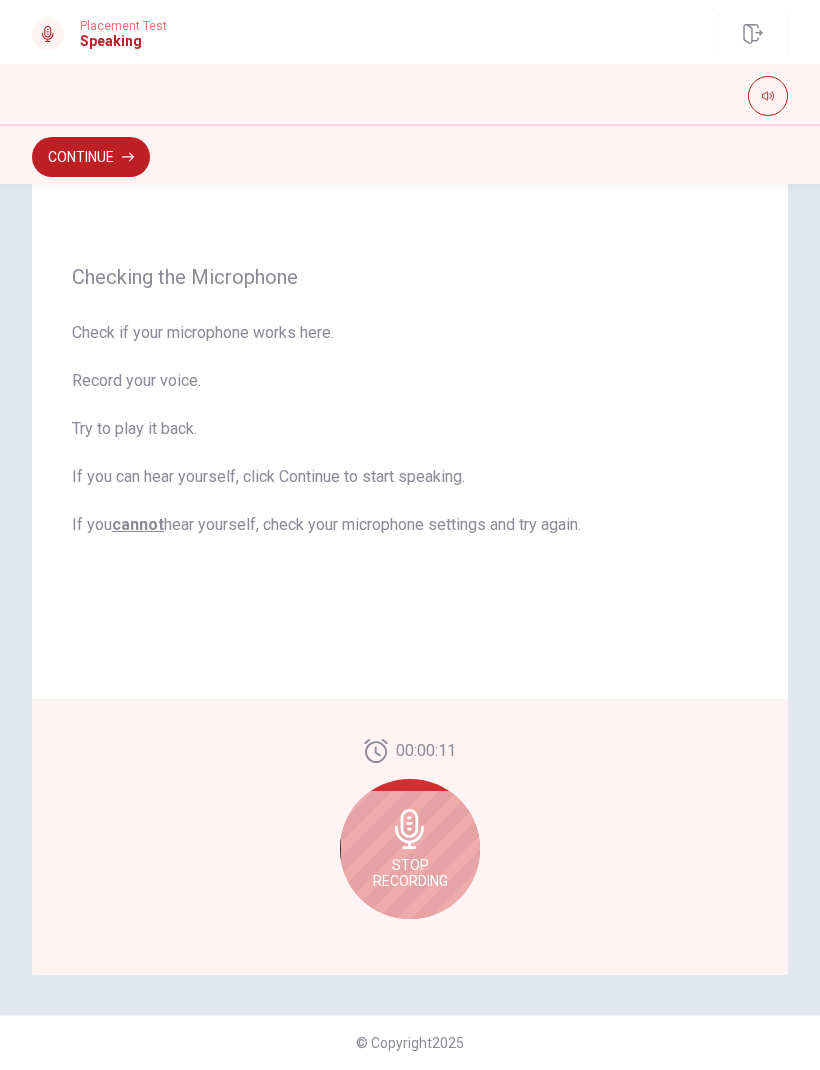 click on "Stop   Recording" at bounding box center (410, 873) 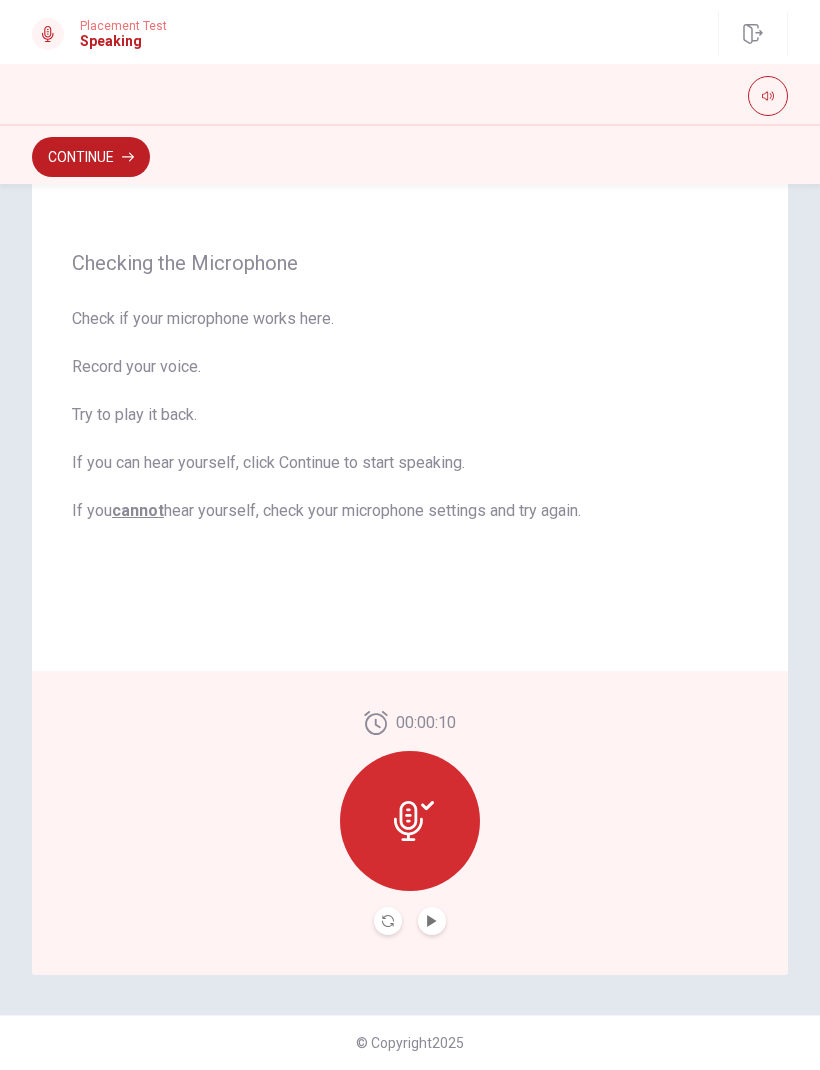 click 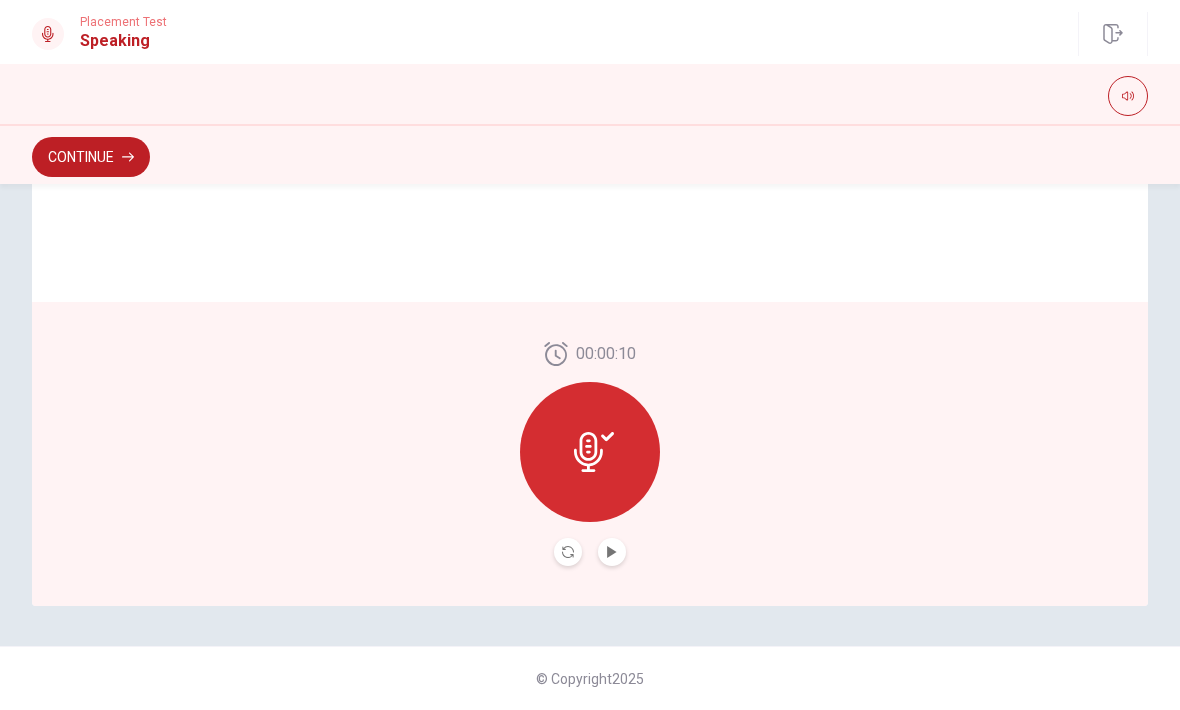 scroll, scrollTop: 490, scrollLeft: 0, axis: vertical 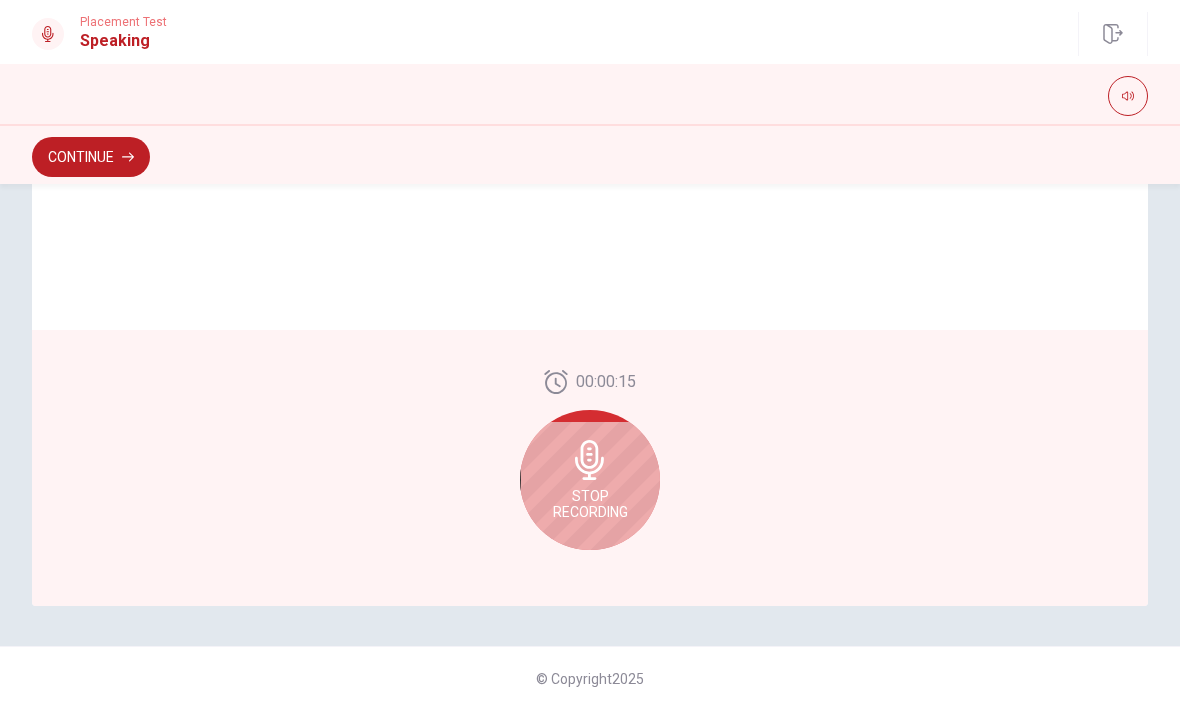 click on "Stop   Recording" at bounding box center [590, 504] 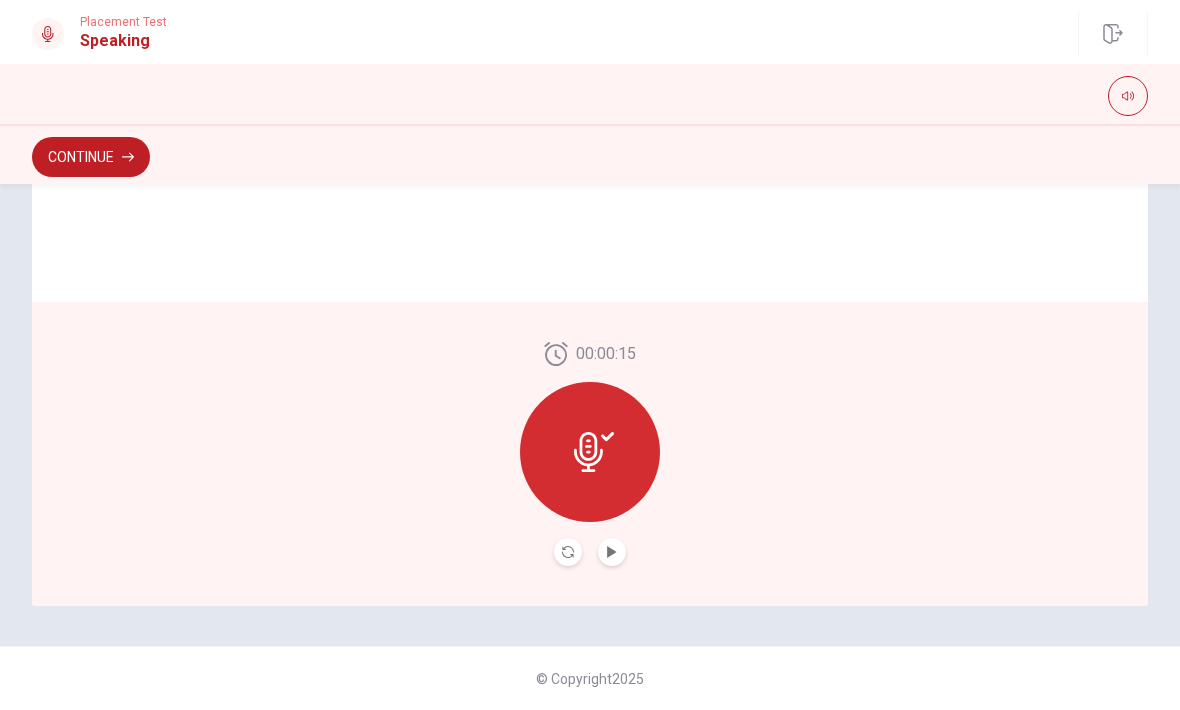 click at bounding box center [612, 552] 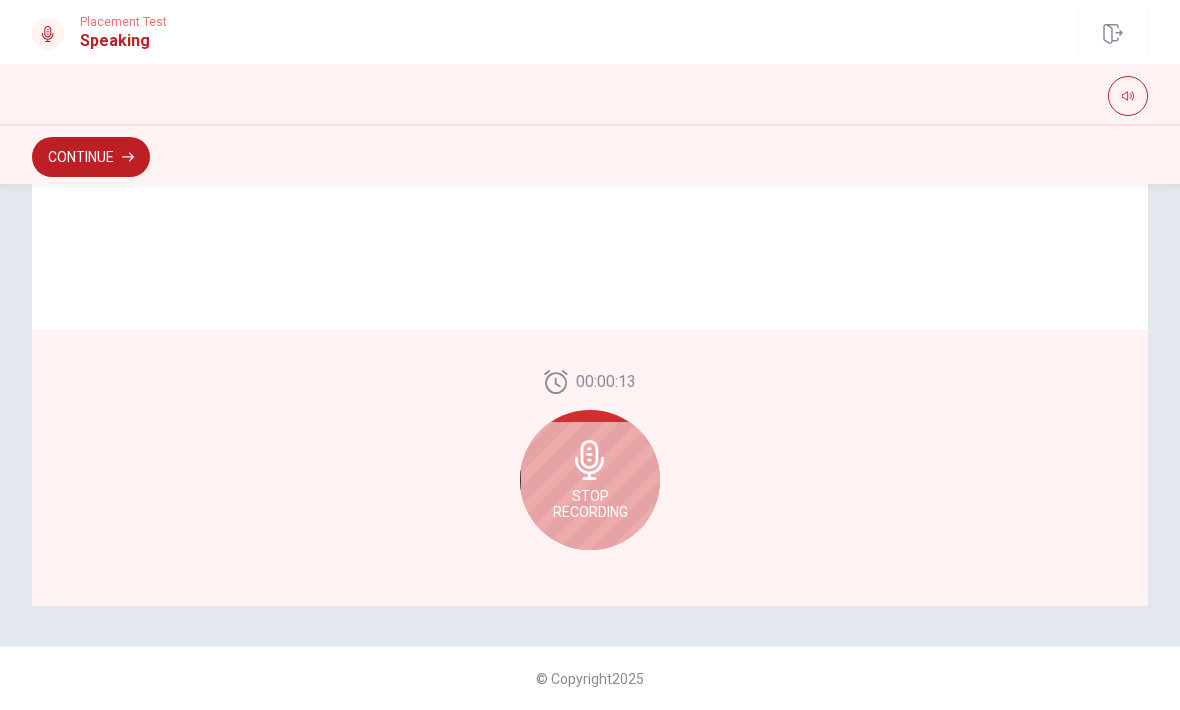 click on "Stop   Recording" at bounding box center (590, 504) 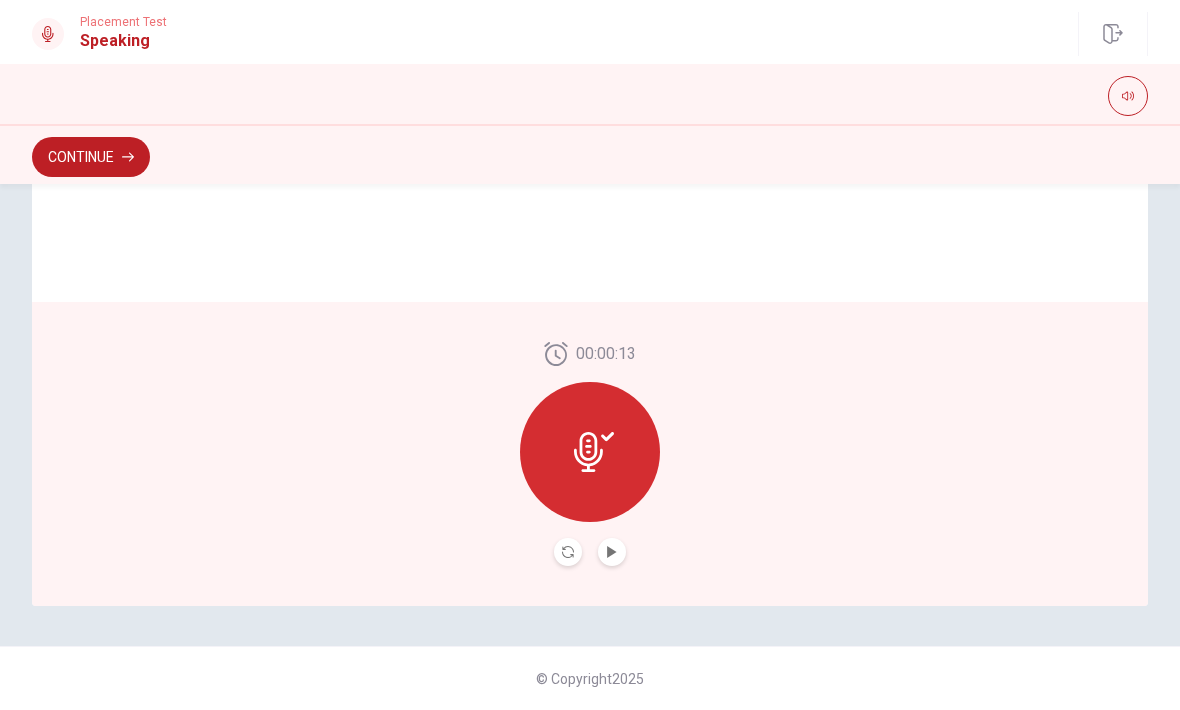 click at bounding box center [612, 552] 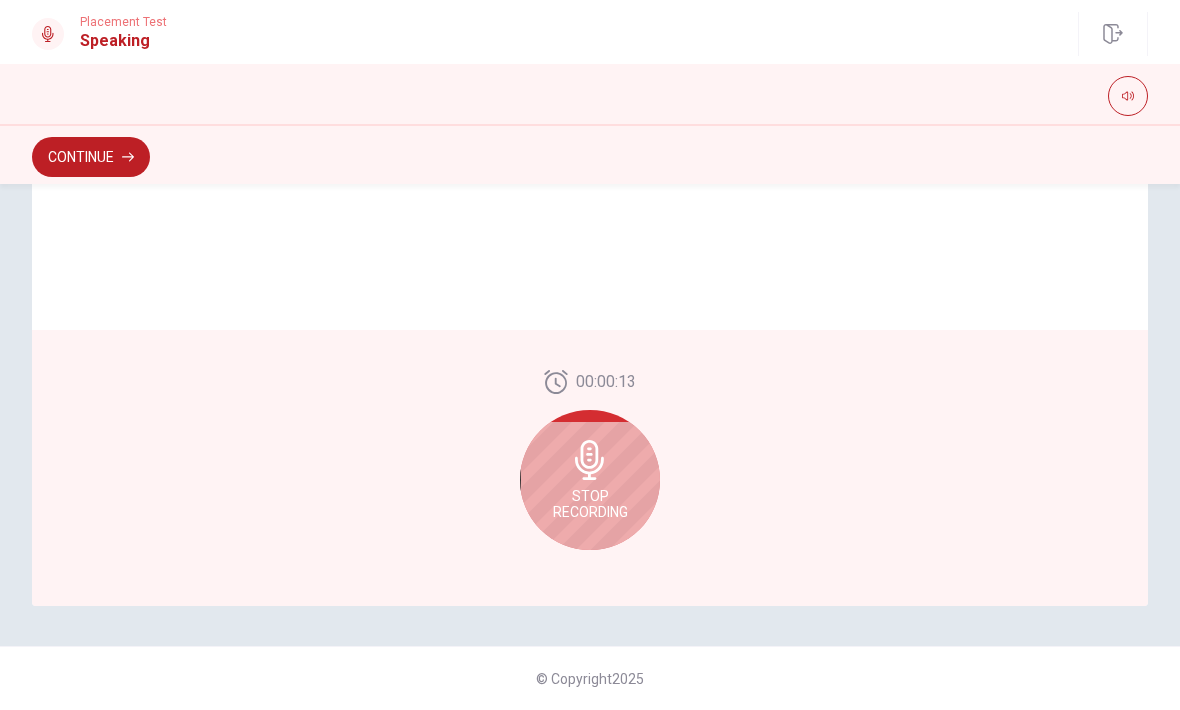 click on "Stop   Recording" at bounding box center [590, 480] 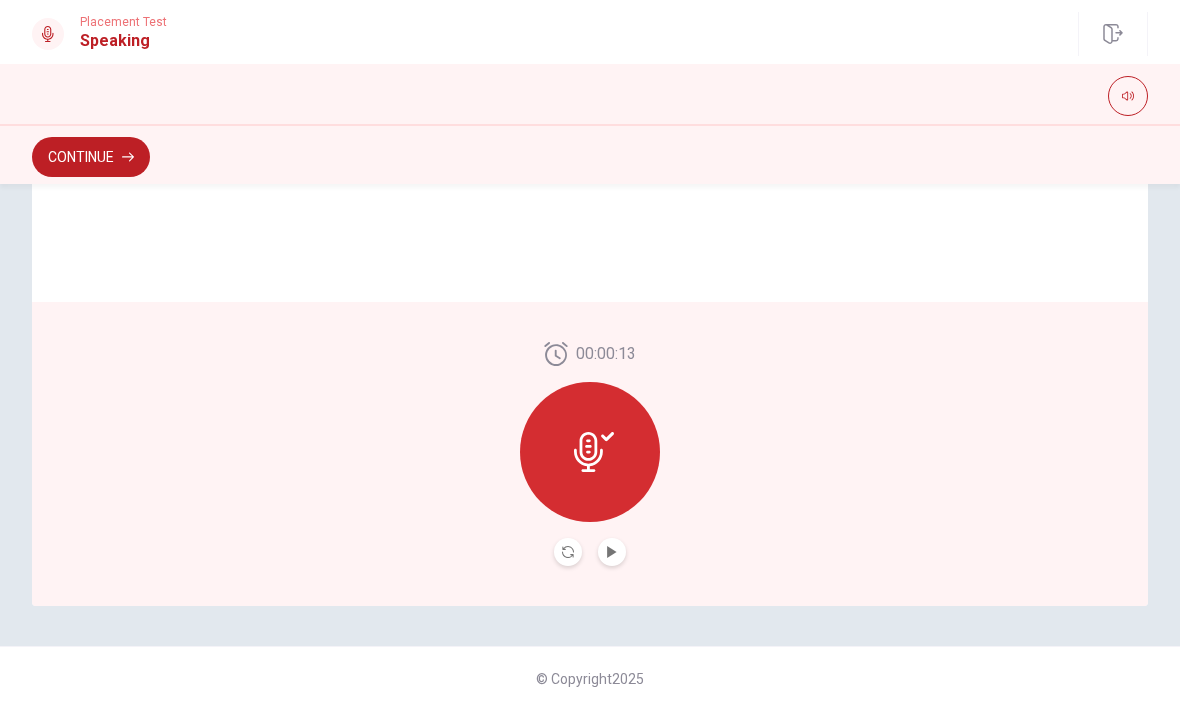 click on "00:00:13" at bounding box center (590, 454) 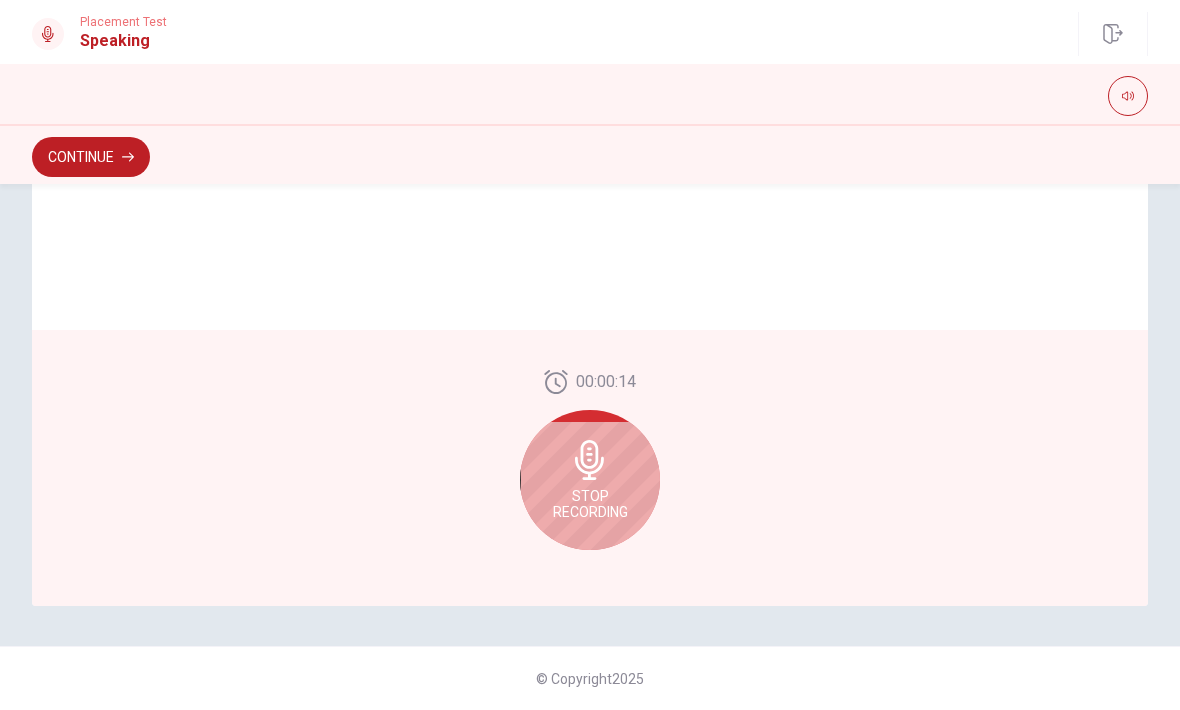 click on "Stop   Recording" at bounding box center (590, 480) 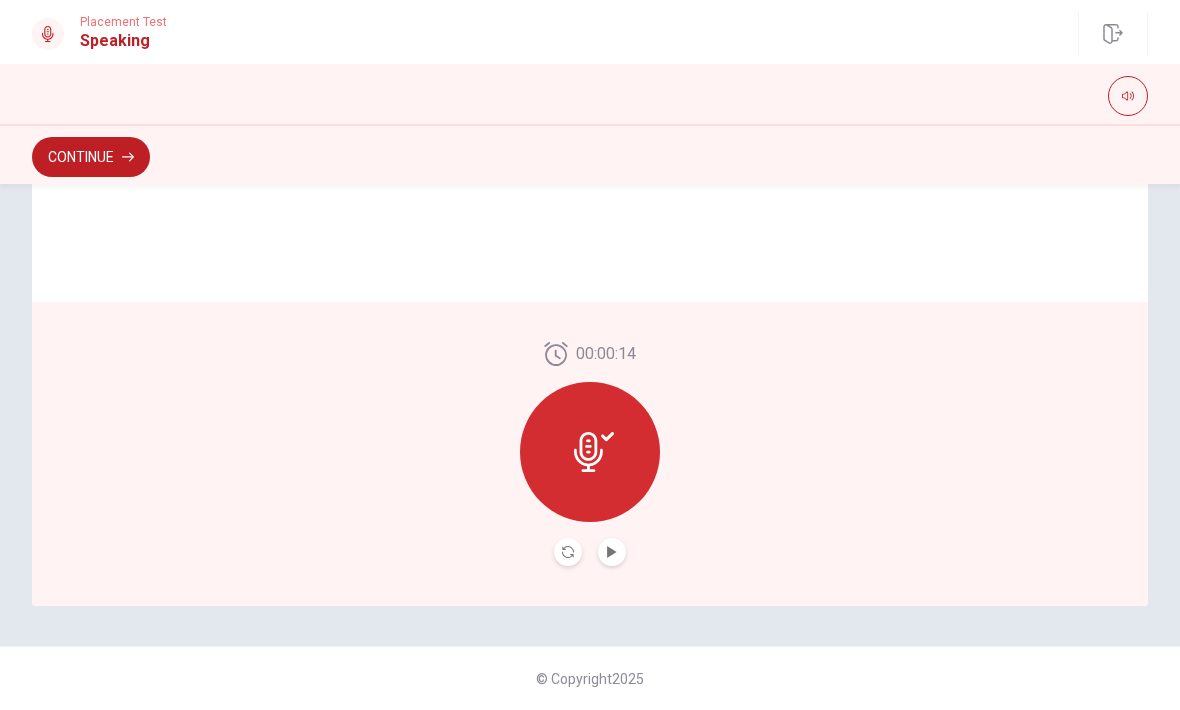 click at bounding box center [612, 552] 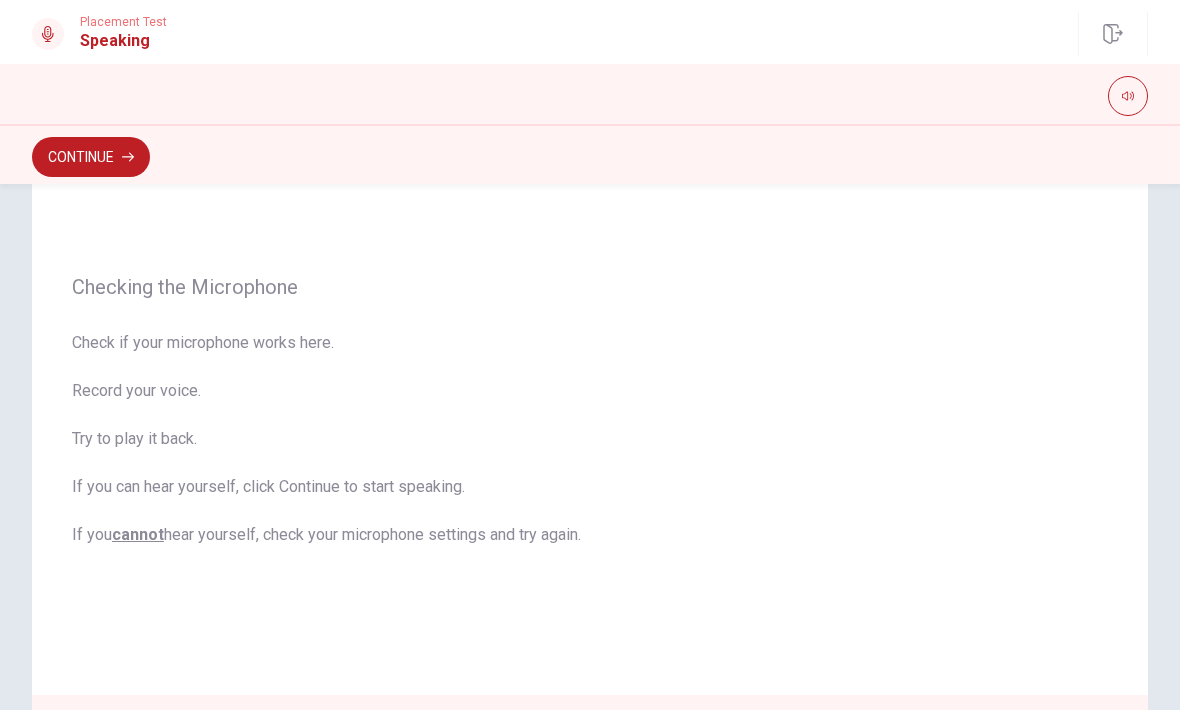 click on "Continue" at bounding box center (91, 157) 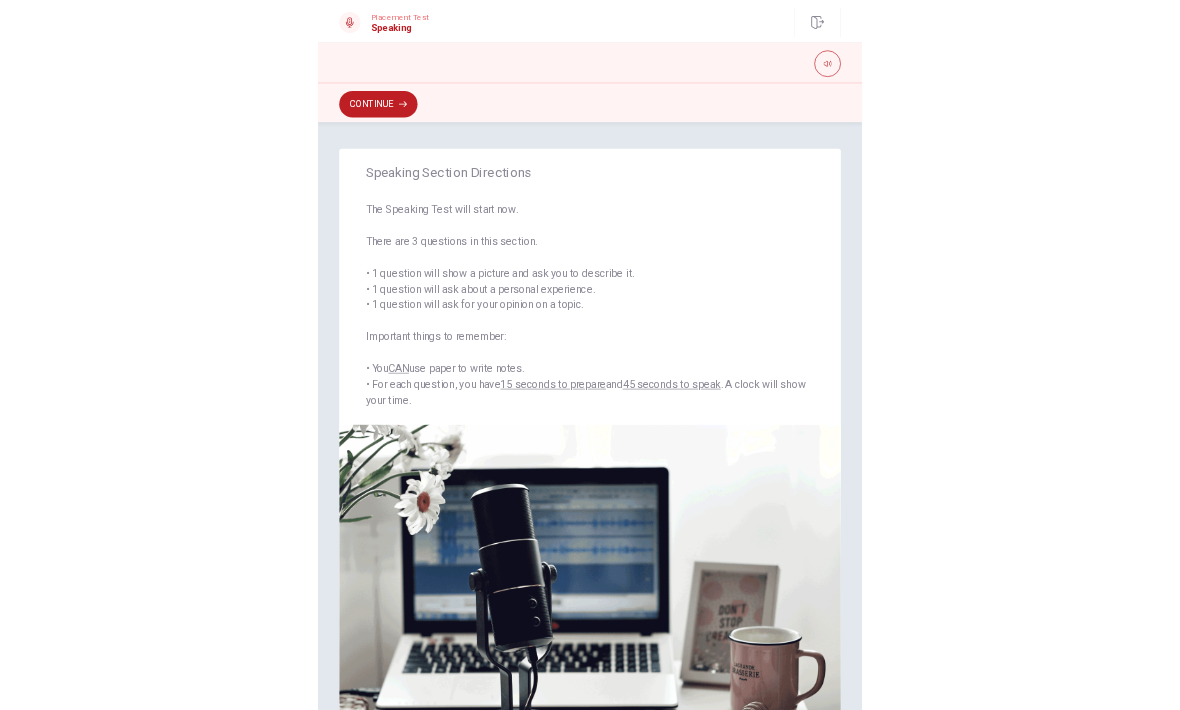 scroll, scrollTop: 0, scrollLeft: 0, axis: both 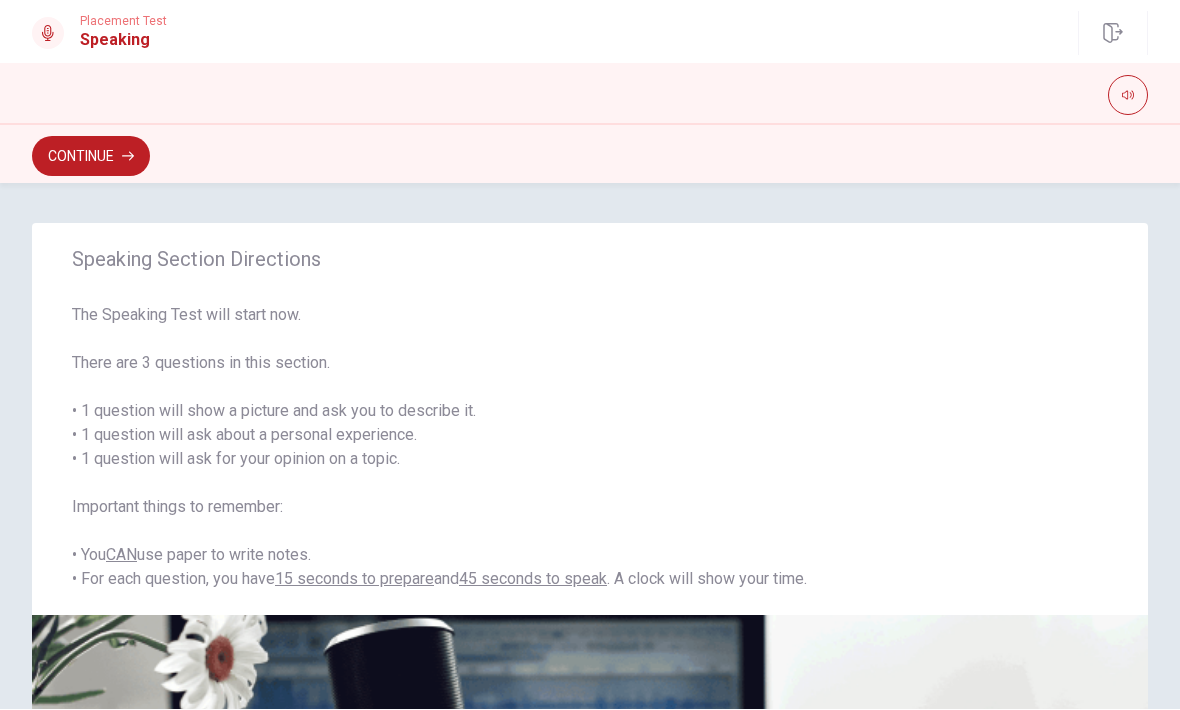 click on "Continue" at bounding box center [91, 157] 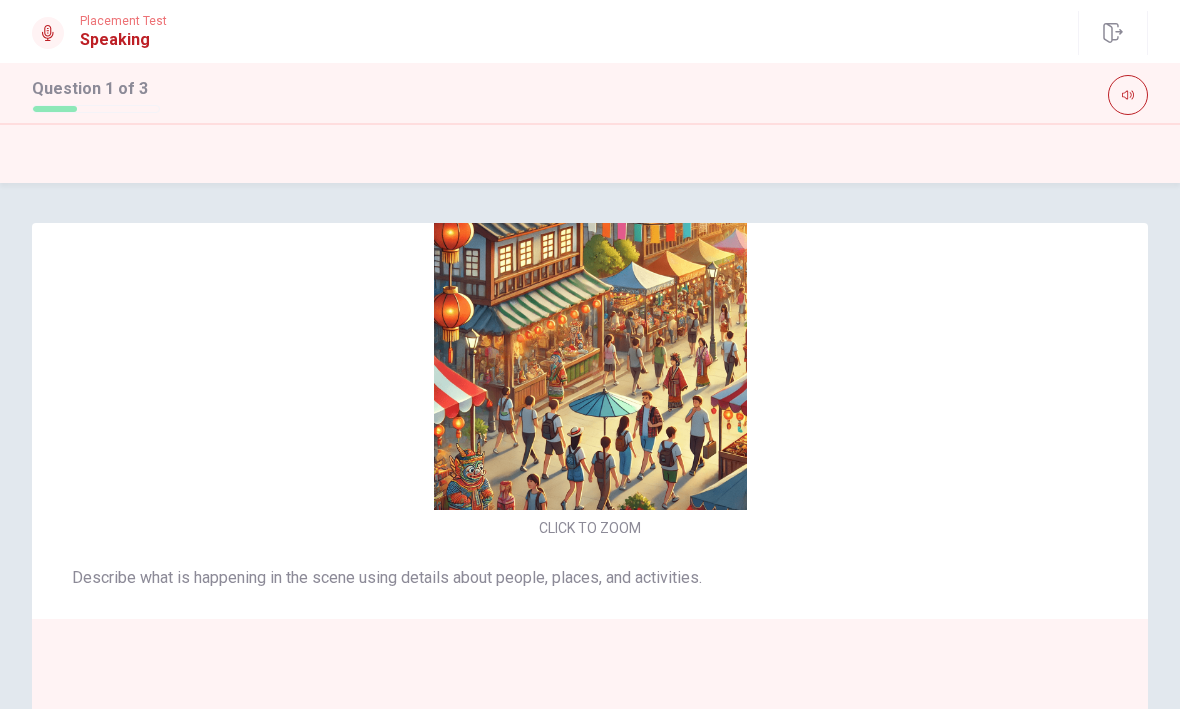 scroll, scrollTop: 0, scrollLeft: 0, axis: both 